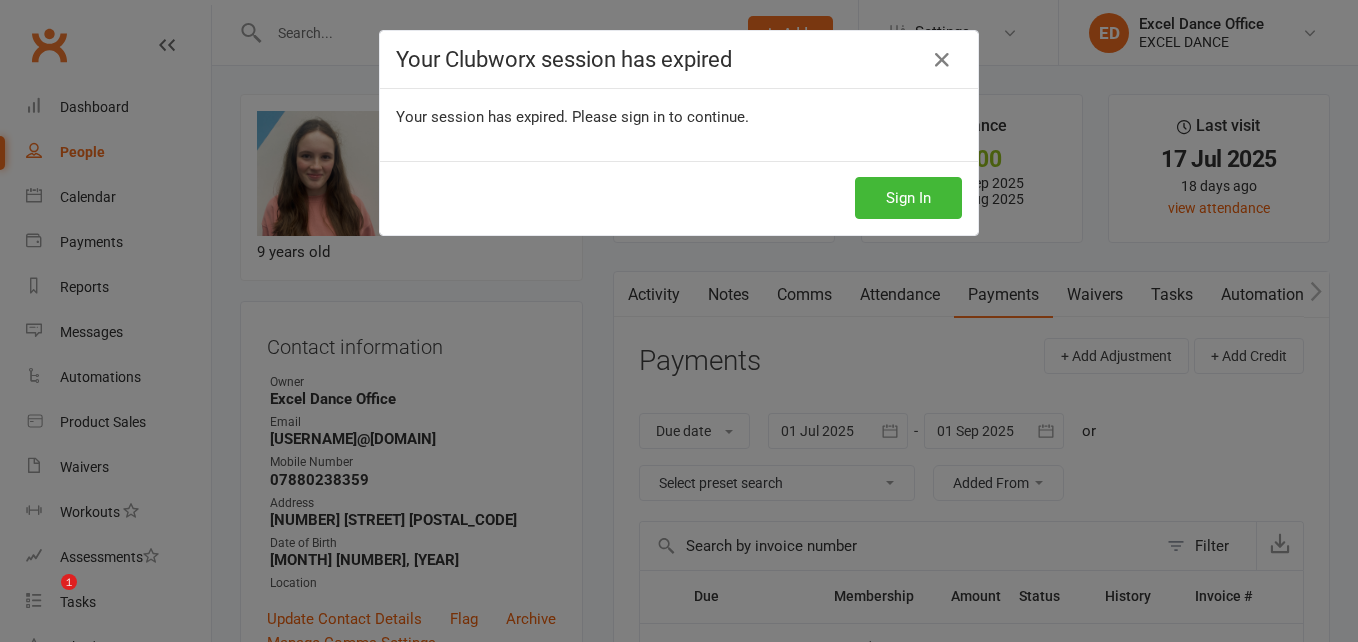 scroll, scrollTop: 0, scrollLeft: 0, axis: both 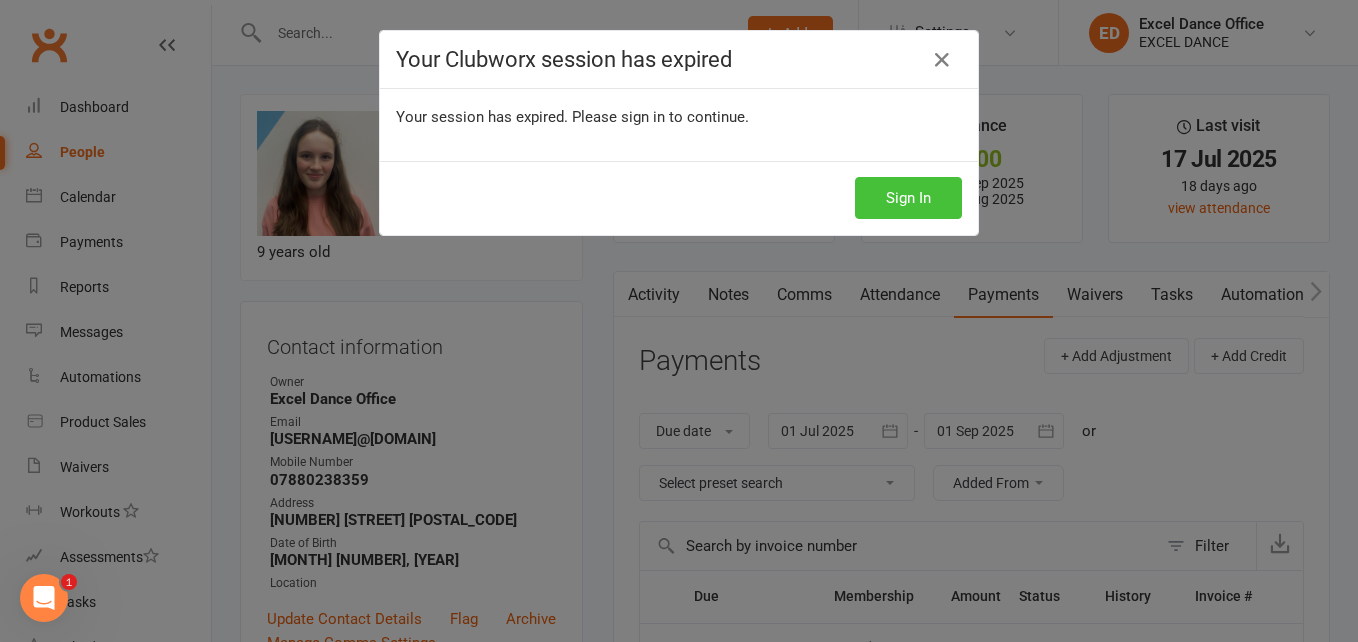 click on "Sign In" at bounding box center (908, 198) 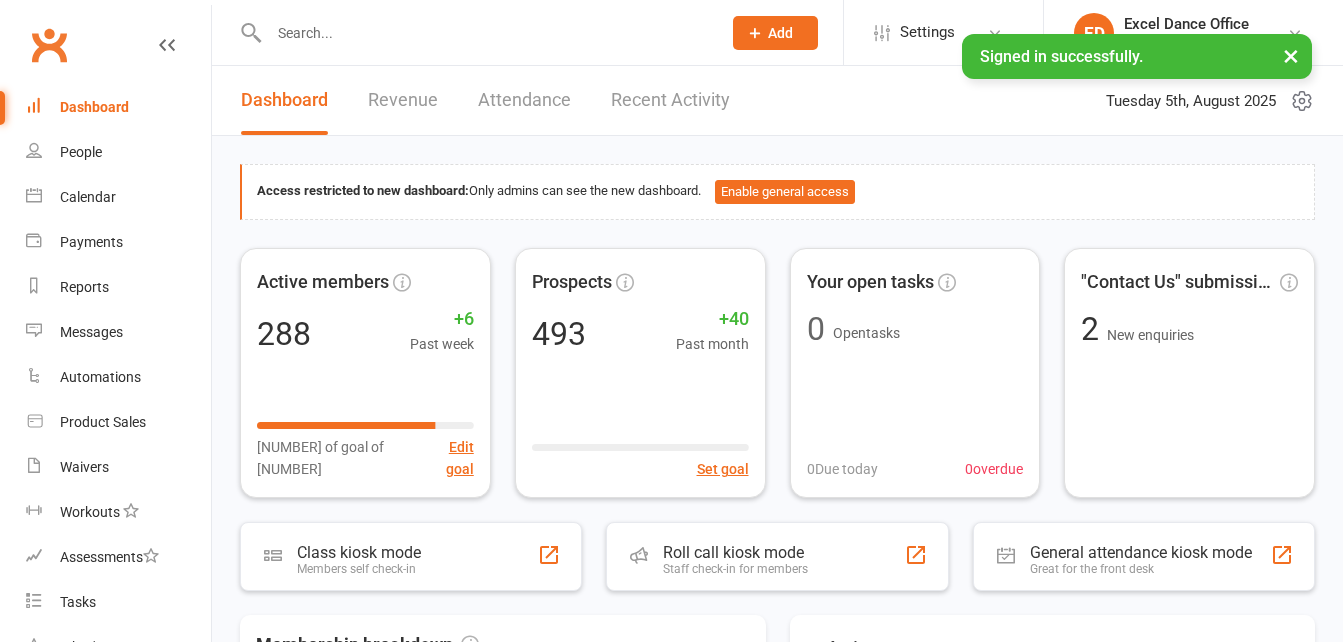 scroll, scrollTop: 0, scrollLeft: 0, axis: both 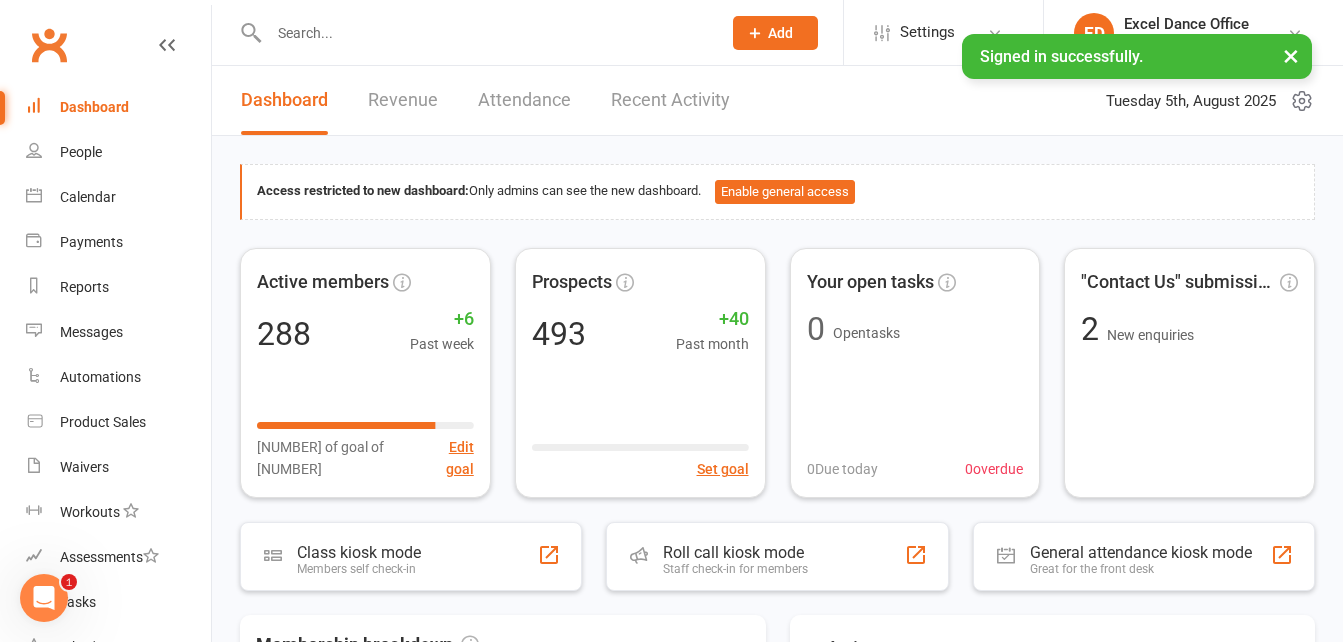 click at bounding box center [485, 33] 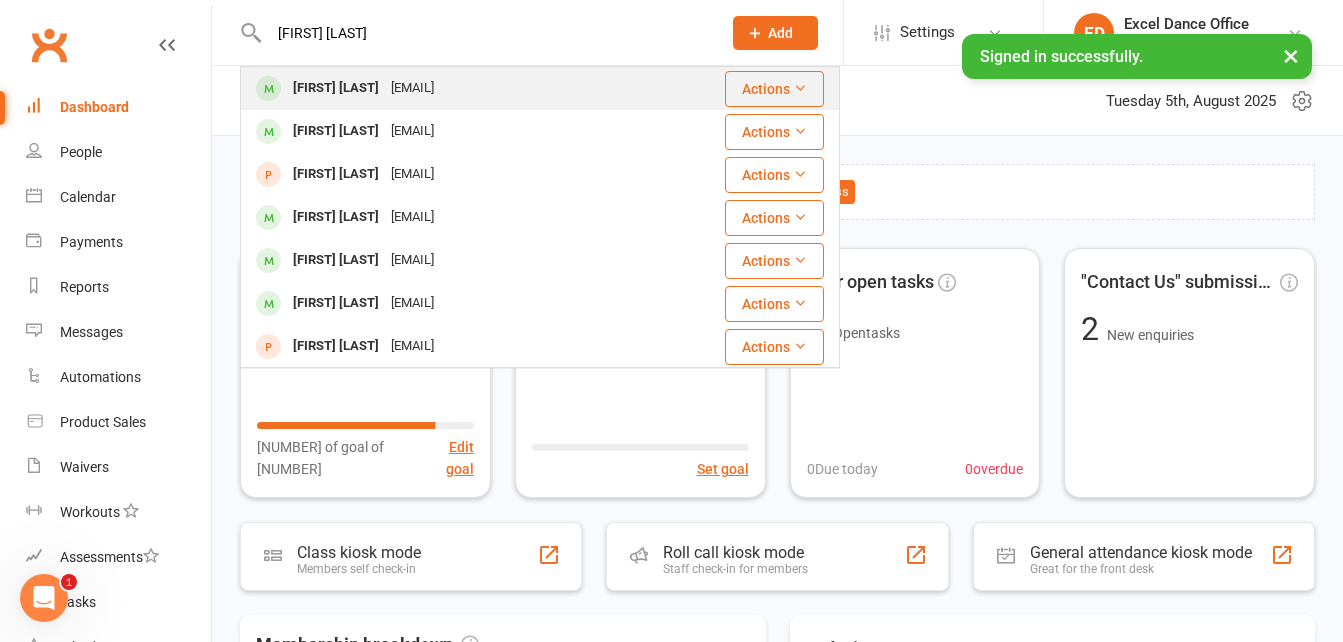 type on "amy cre" 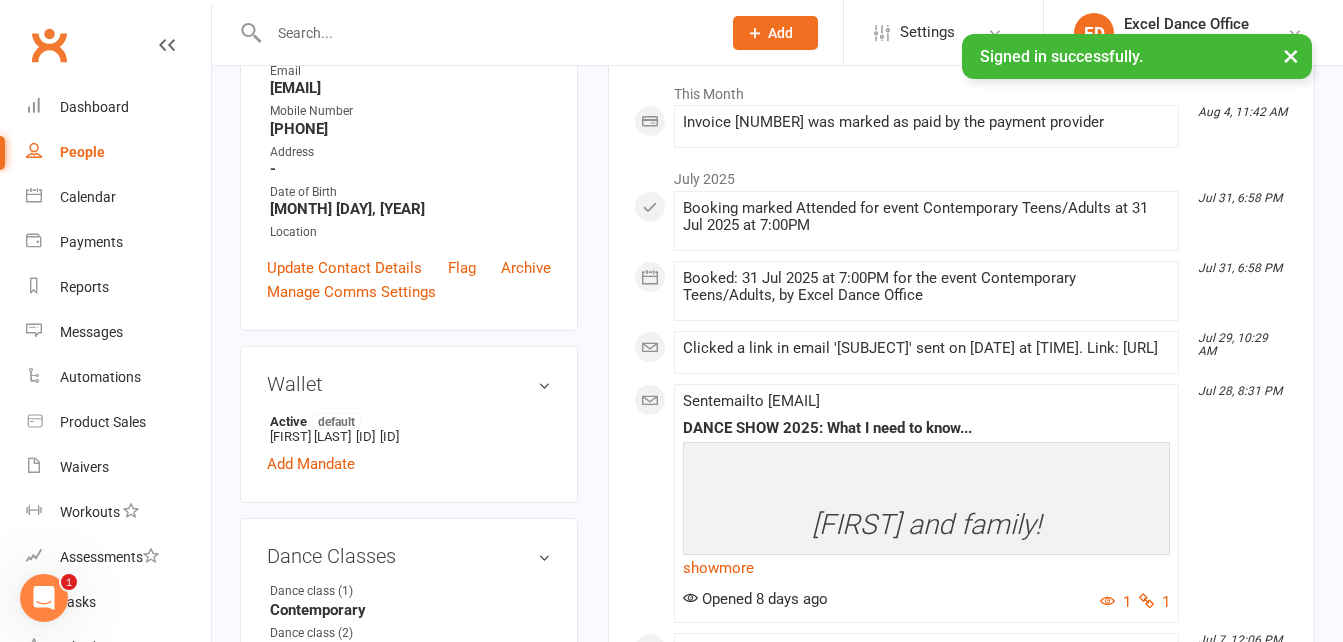 scroll, scrollTop: 0, scrollLeft: 0, axis: both 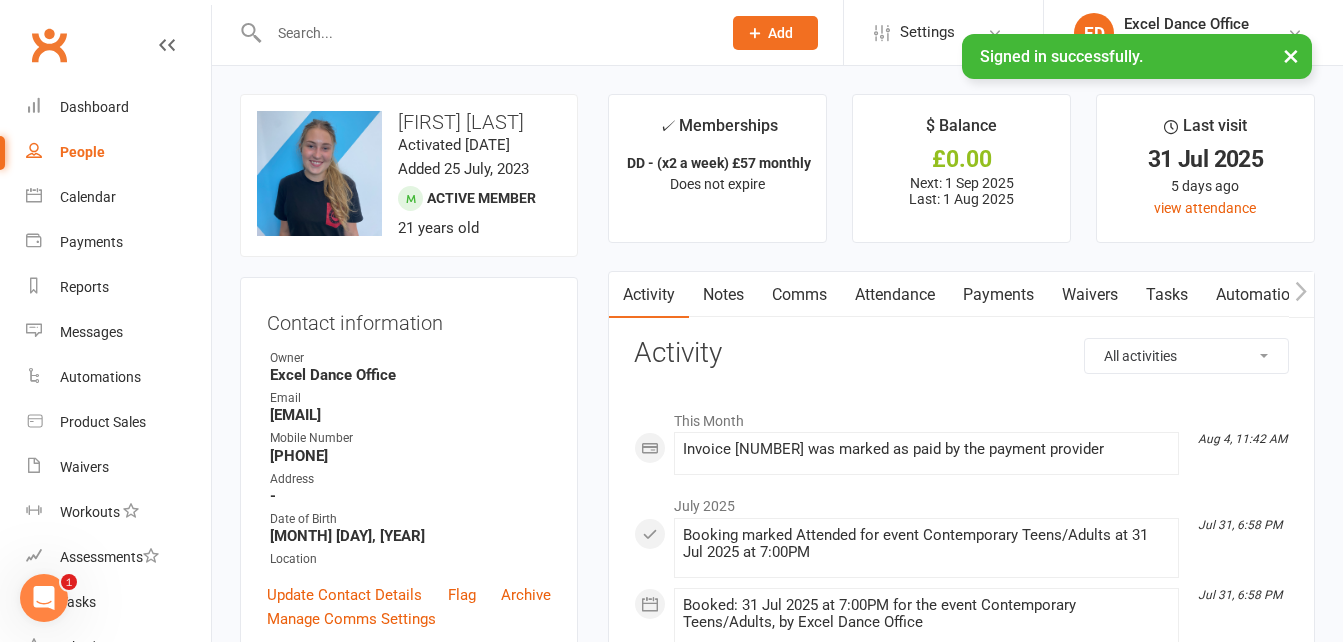 click on "×" at bounding box center (1291, 55) 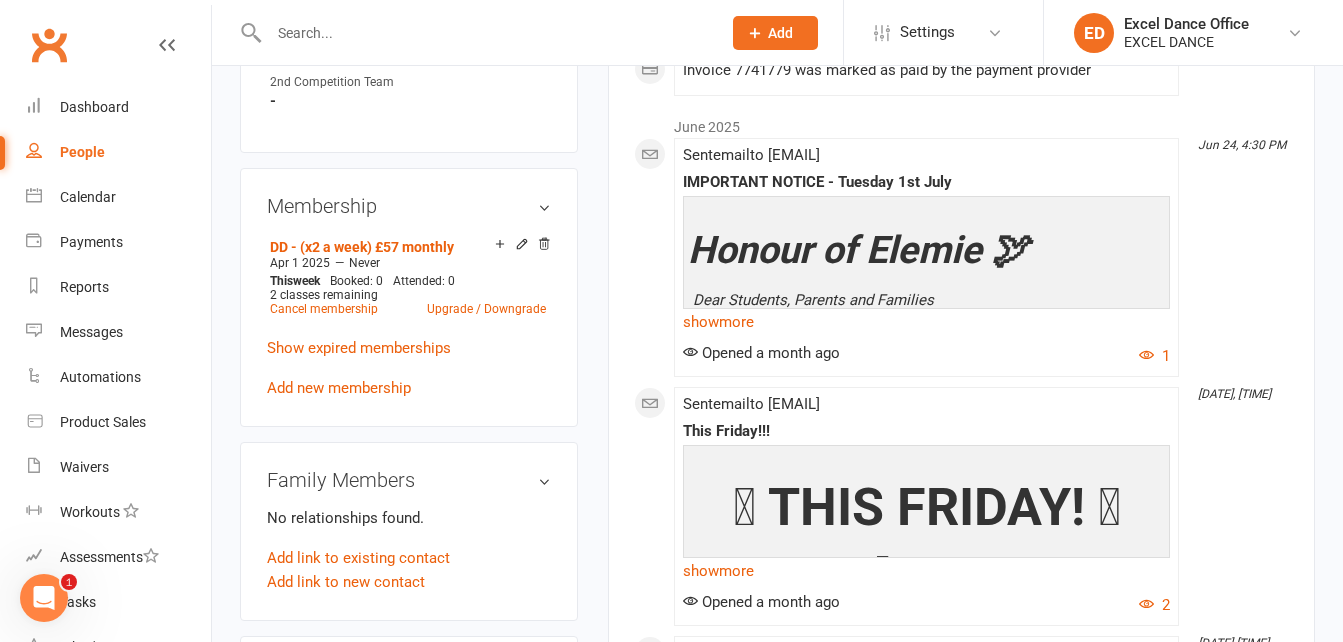 scroll, scrollTop: 976, scrollLeft: 0, axis: vertical 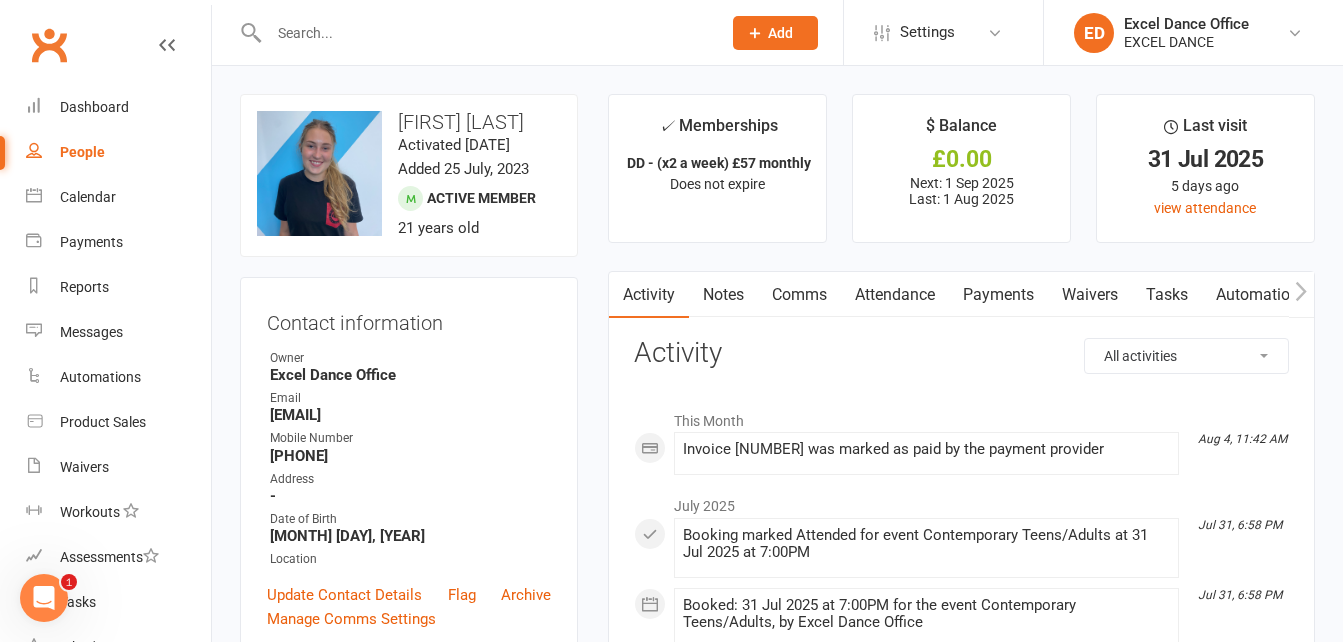 click on "Payments" at bounding box center (998, 295) 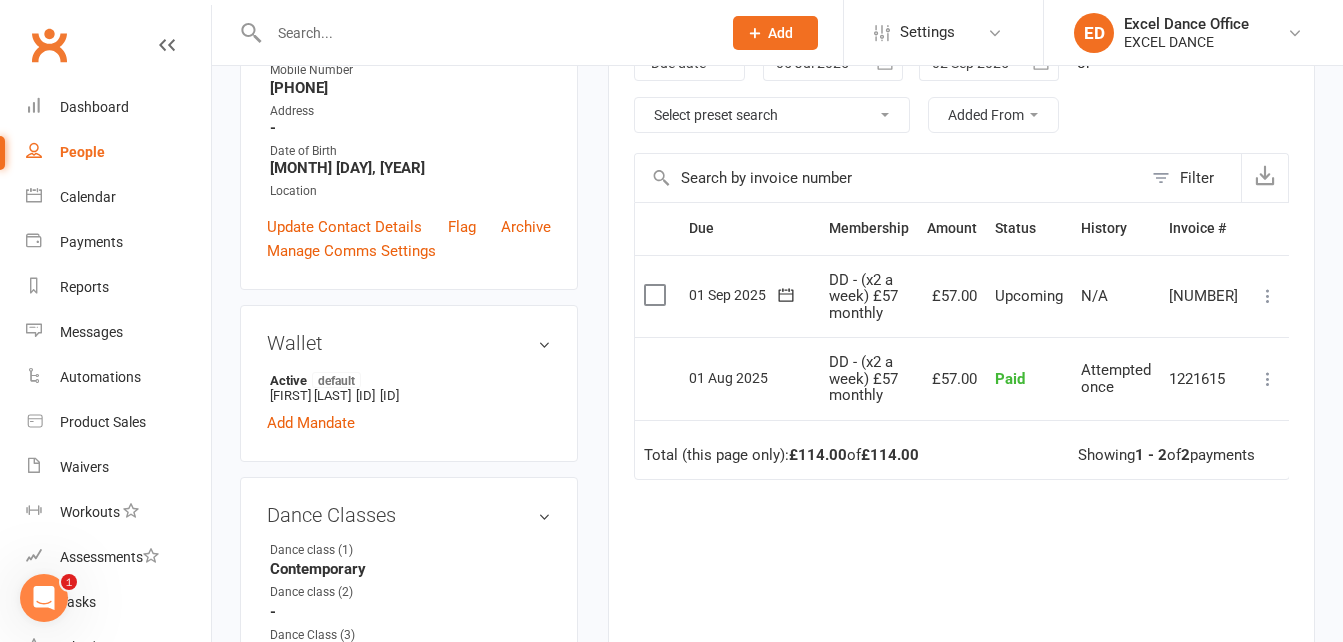 scroll, scrollTop: 313, scrollLeft: 0, axis: vertical 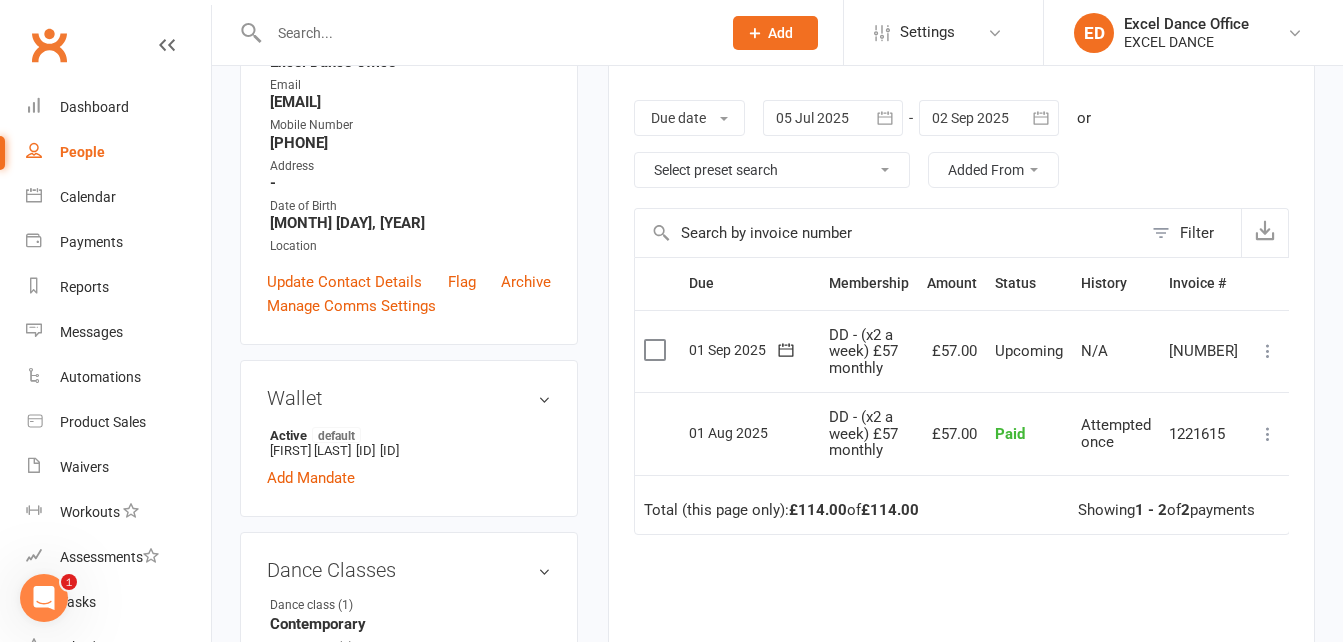 click at bounding box center [1268, 351] 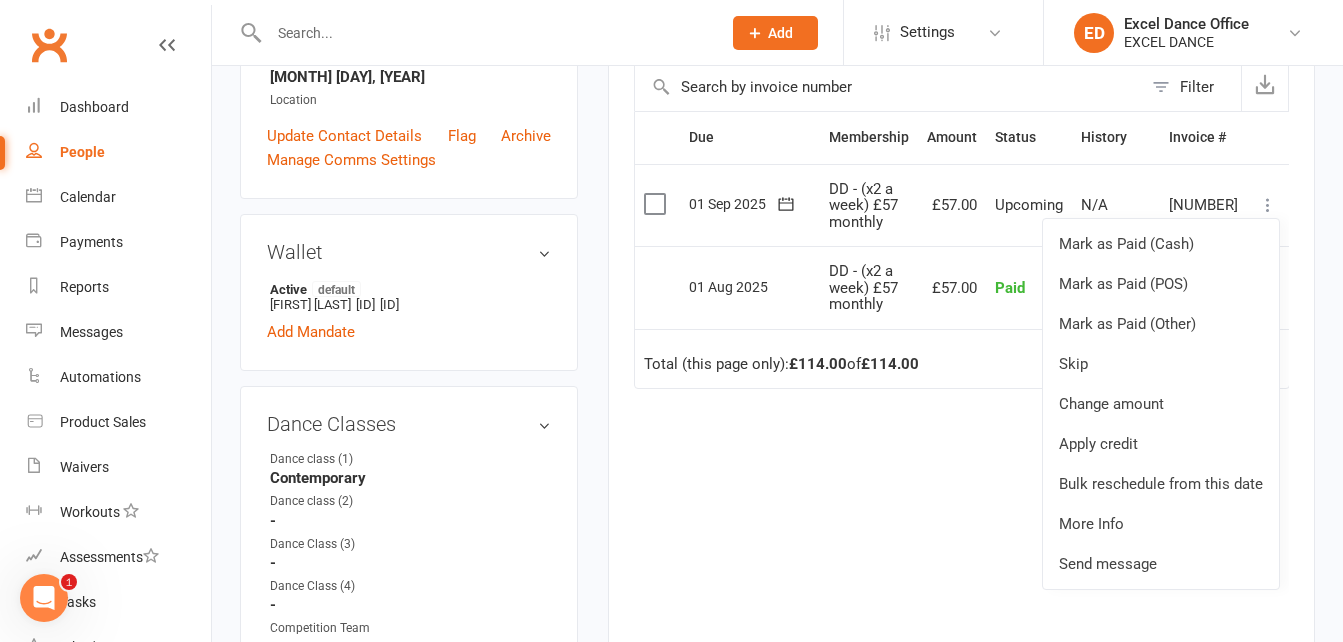 scroll, scrollTop: 472, scrollLeft: 0, axis: vertical 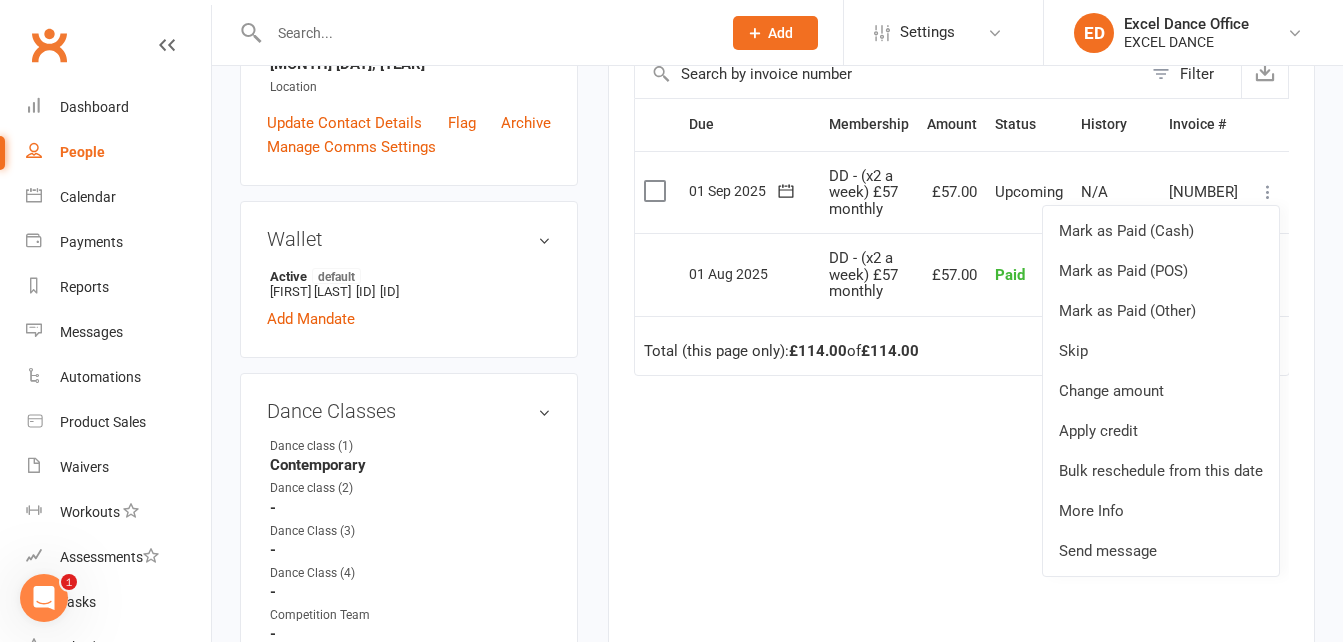 click on "Due  Contact  Membership Amount  Status History Invoice # Select this 01 Sep 2025
Amy Cresswell
DD - (x2 a week) £57 monthly £57.00 Upcoming N/A 4122318 Mark as Paid (Cash)  Mark as Paid (POS)  Mark as Paid (Other)  Skip  Change amount  Apply credit  Bulk reschedule from this date  More Info Send message Select this 01 Aug 2025
Amy Cresswell
DD - (x2 a week) £57 monthly £57.00 Paid  Attempted once 1221615 Refund  More Info Send message Total (this page only):  £114.00  of  £114.00 Showing  1 - 2  of  2  payments" at bounding box center (961, 366) 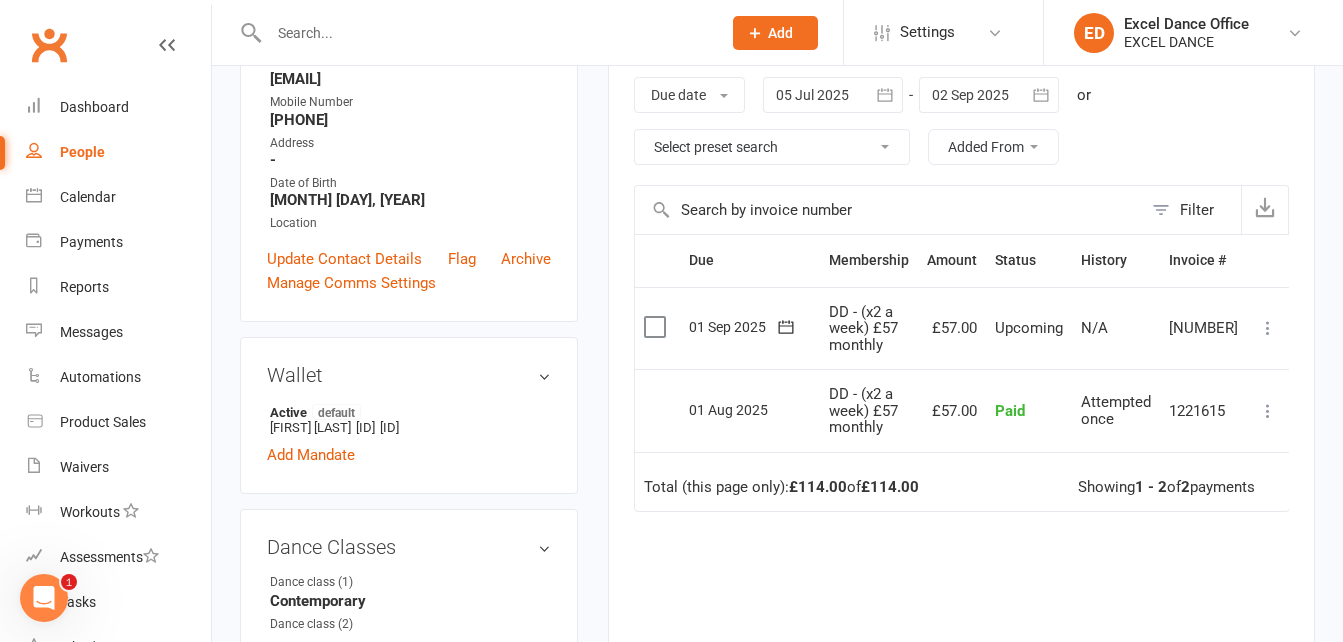 scroll, scrollTop: 332, scrollLeft: 0, axis: vertical 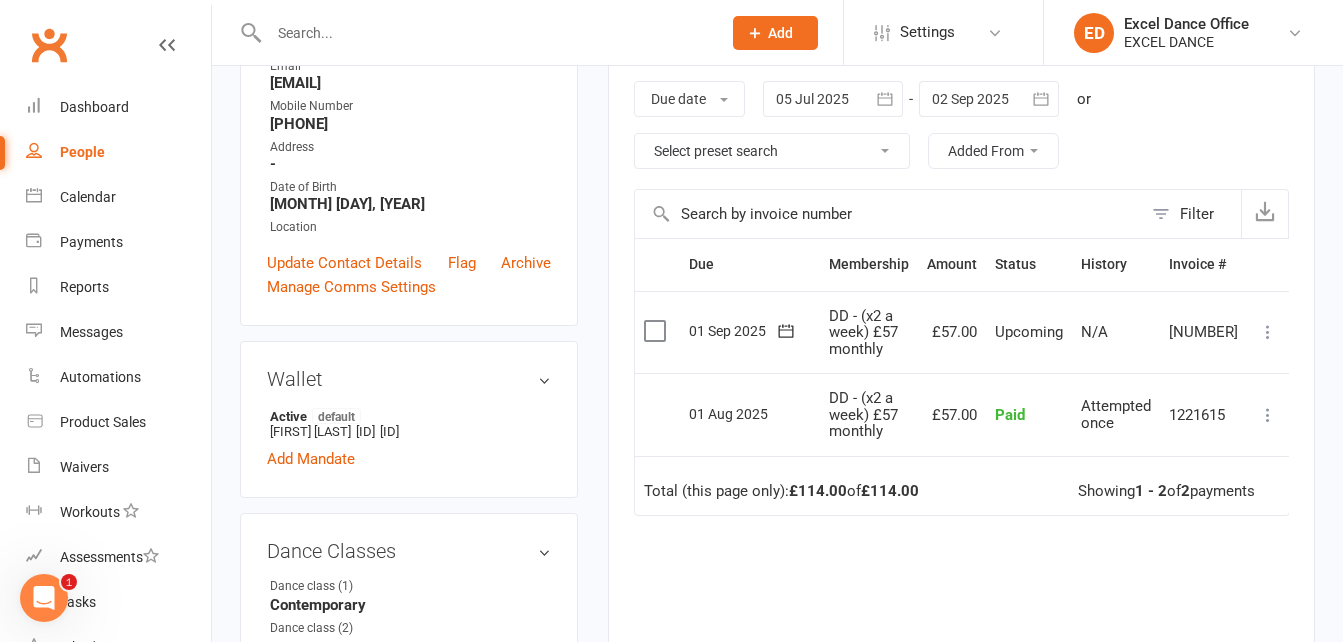 click at bounding box center (1268, 332) 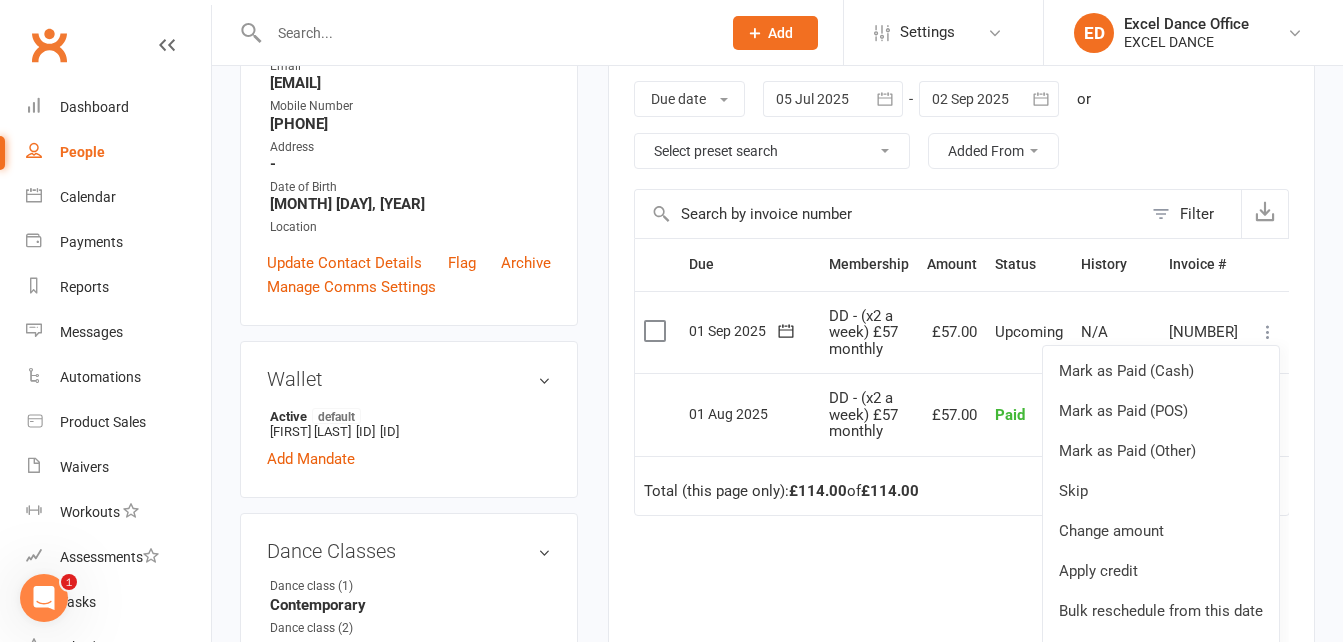 click on "Due  Contact  Membership Amount  Status History Invoice # Select this 01 Sep 2025
Amy Cresswell
DD - (x2 a week) £57 monthly £57.00 Upcoming N/A 4122318 Mark as Paid (Cash)  Mark as Paid (POS)  Mark as Paid (Other)  Skip  Change amount  Apply credit  Bulk reschedule from this date  More Info Send message Select this 01 Aug 2025
Amy Cresswell
DD - (x2 a week) £57 monthly £57.00 Paid  Attempted once 1221615 Refund  More Info Send message Total (this page only):  £114.00  of  £114.00 Showing  1 - 2  of  2  payments" at bounding box center (961, 506) 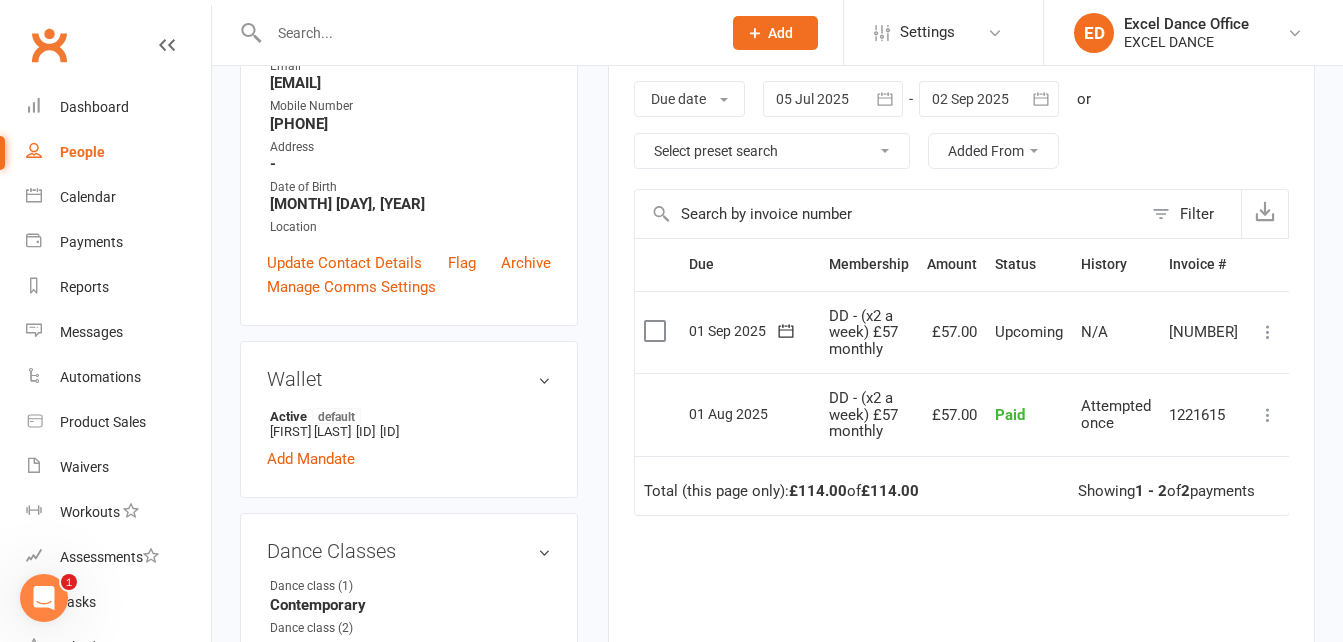 click at bounding box center [1268, 332] 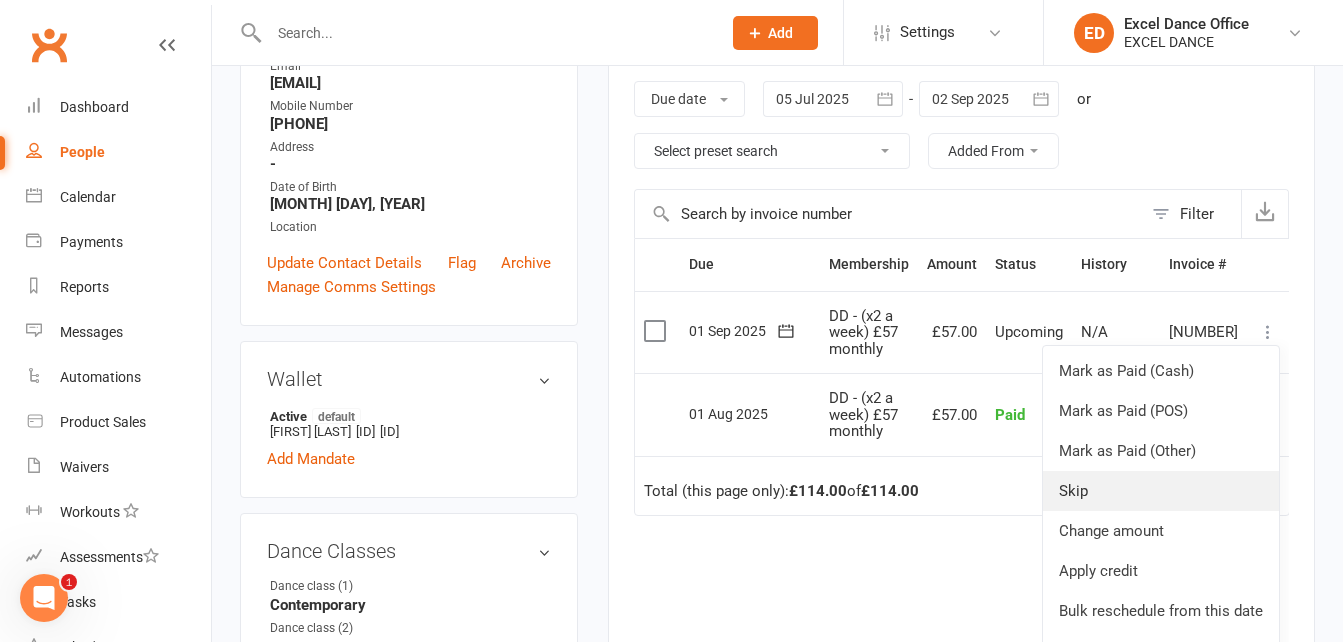 click on "Skip" at bounding box center (1161, 491) 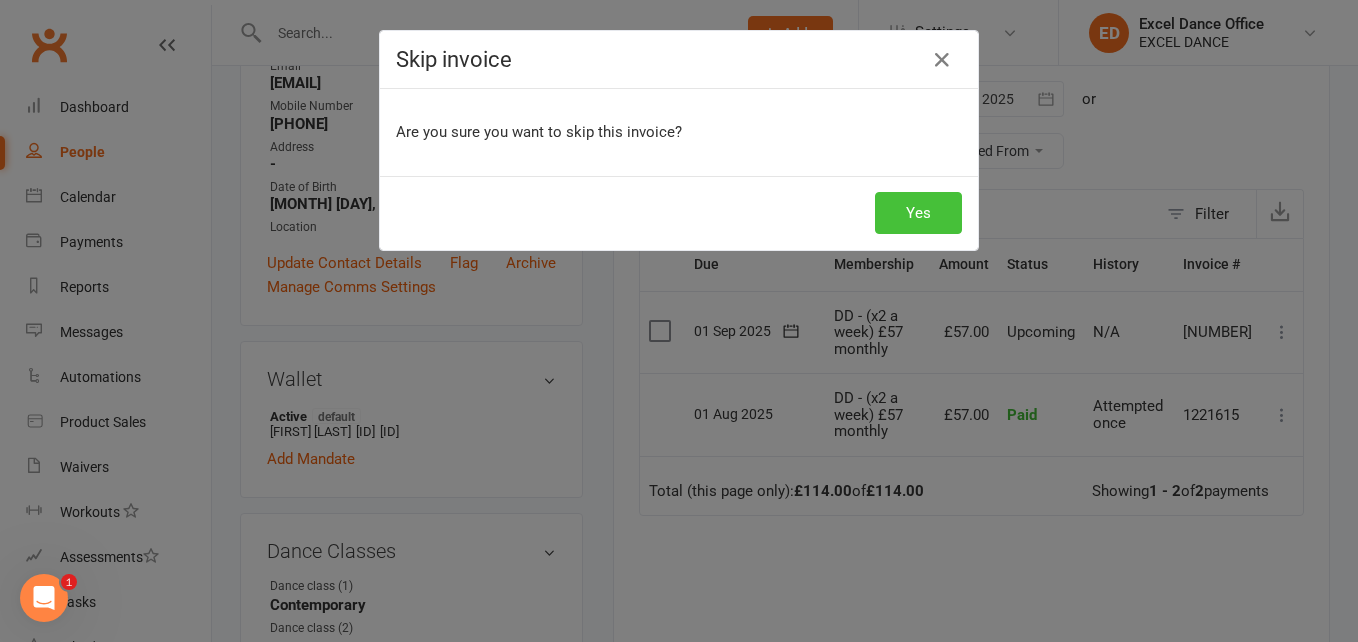 click on "Yes" at bounding box center (918, 213) 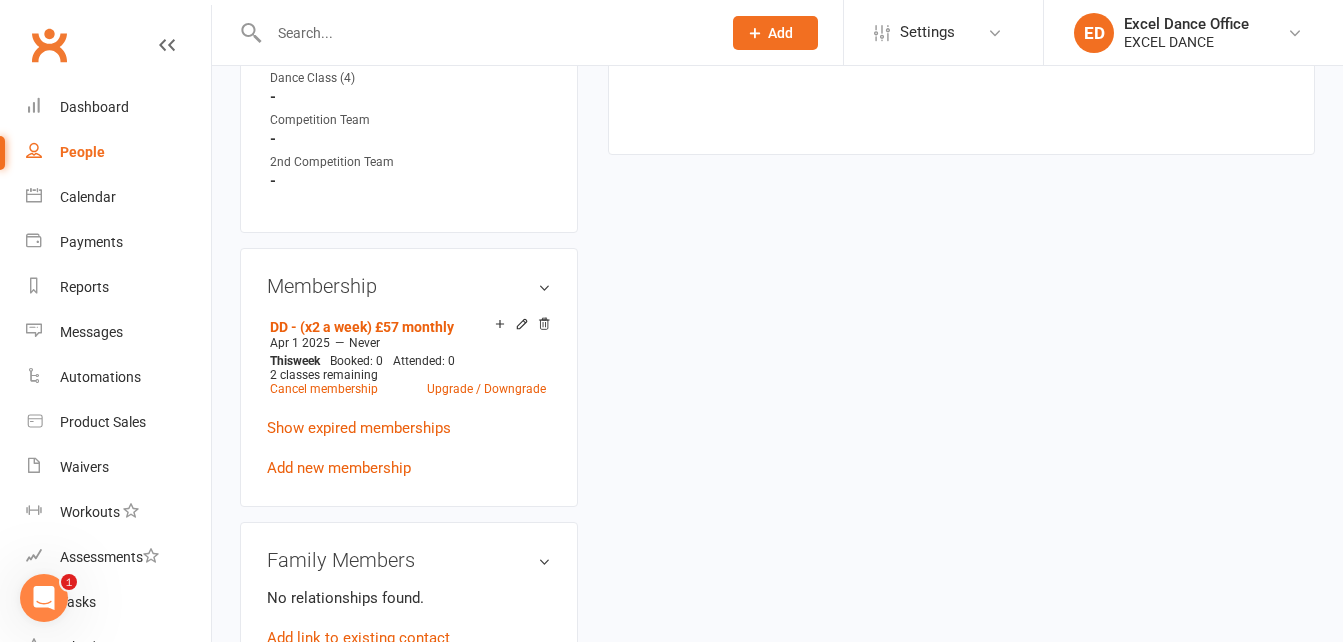 scroll, scrollTop: 936, scrollLeft: 0, axis: vertical 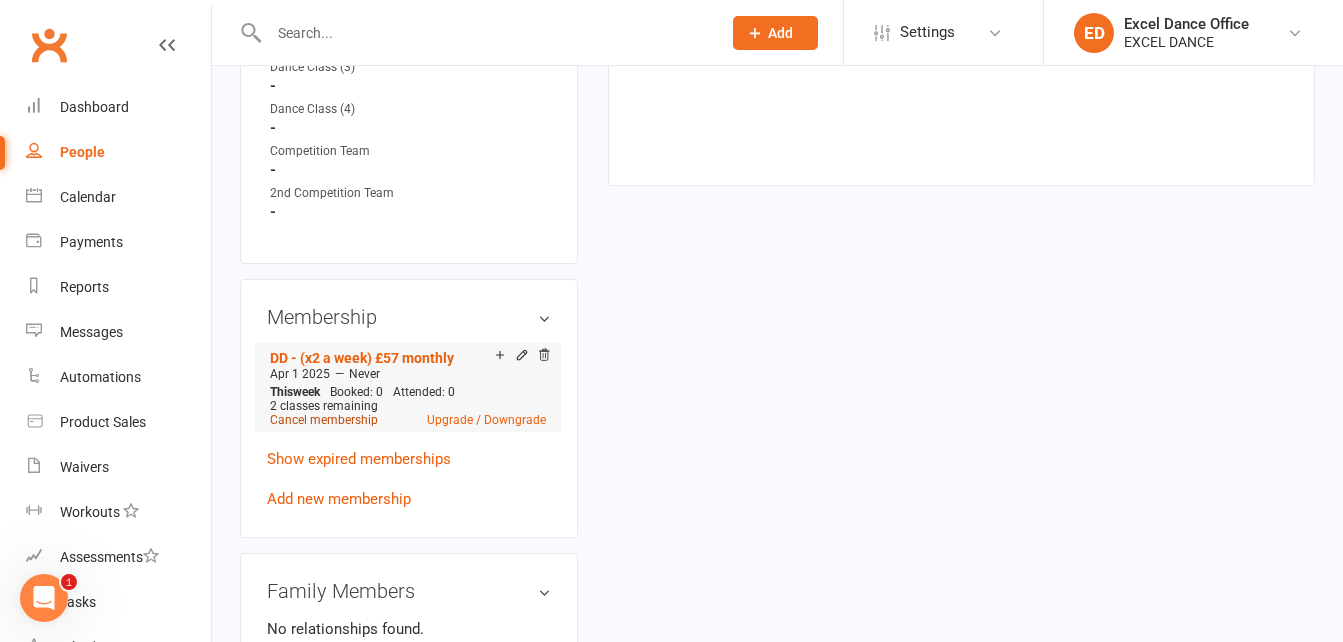 click on "Cancel membership" at bounding box center (324, 420) 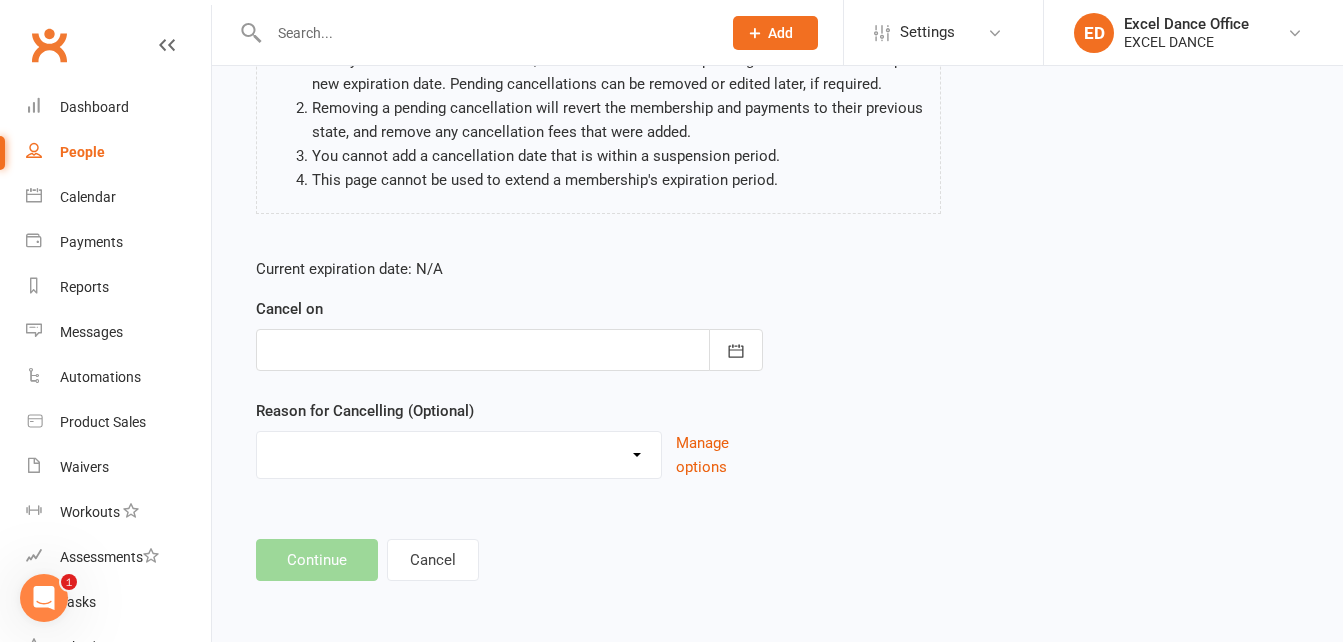 scroll, scrollTop: 0, scrollLeft: 0, axis: both 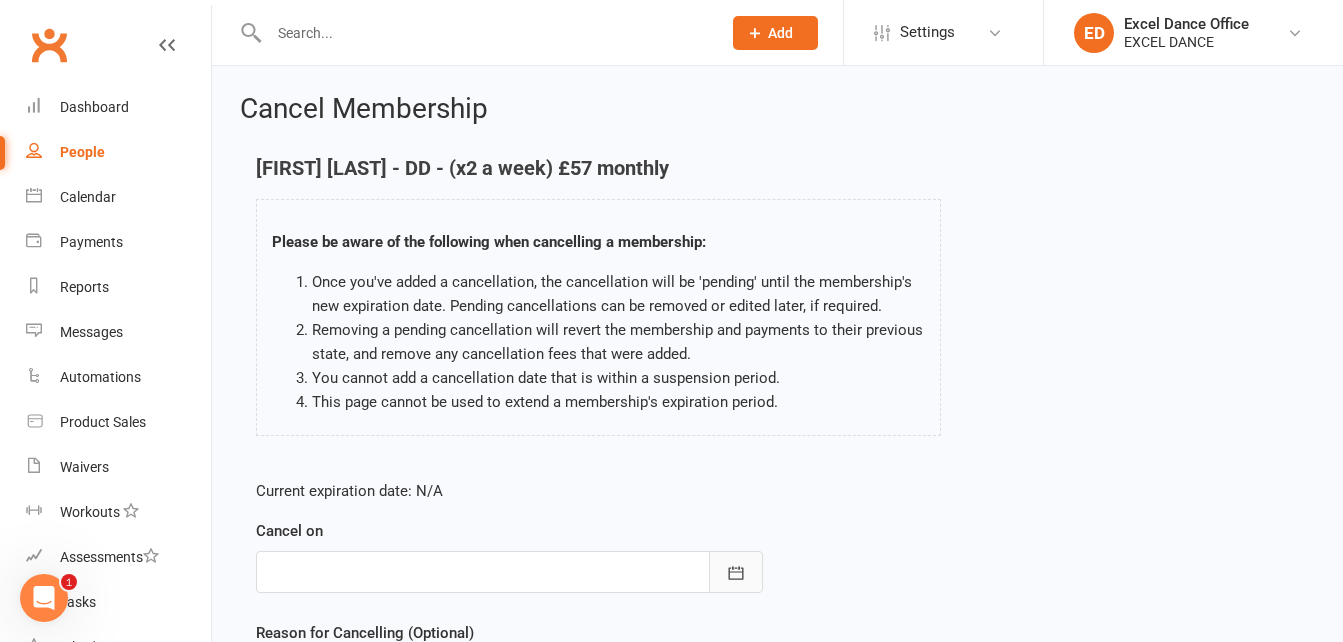 click 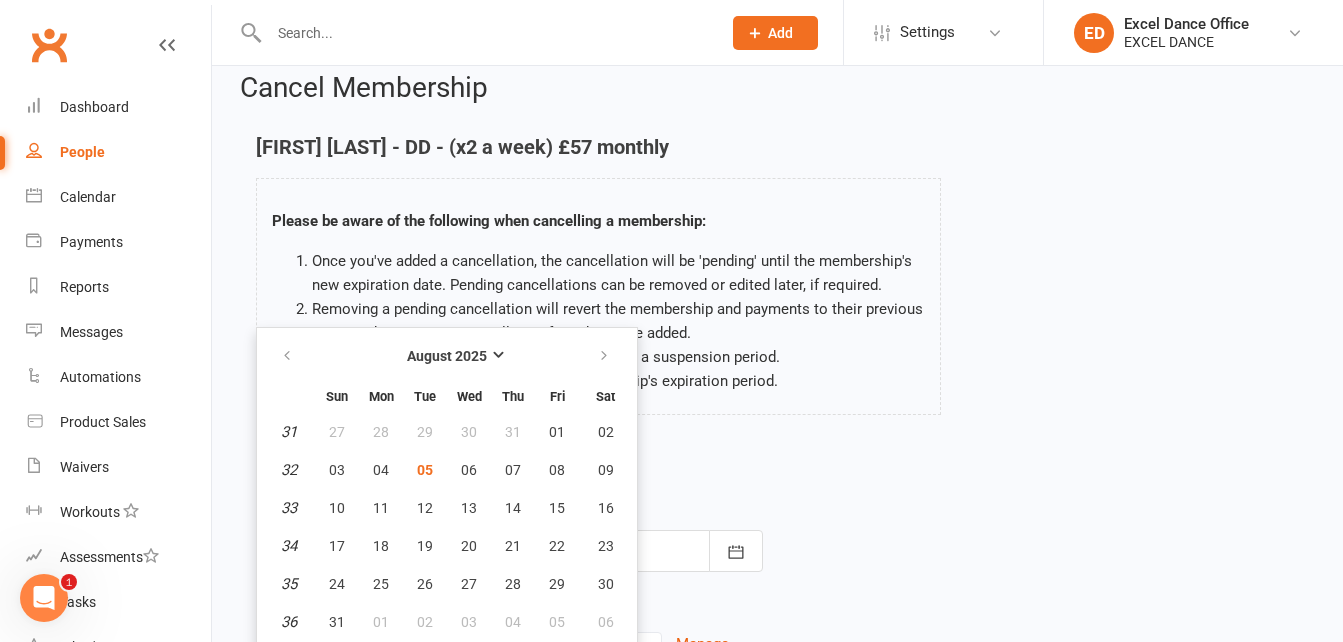 scroll, scrollTop: 170, scrollLeft: 0, axis: vertical 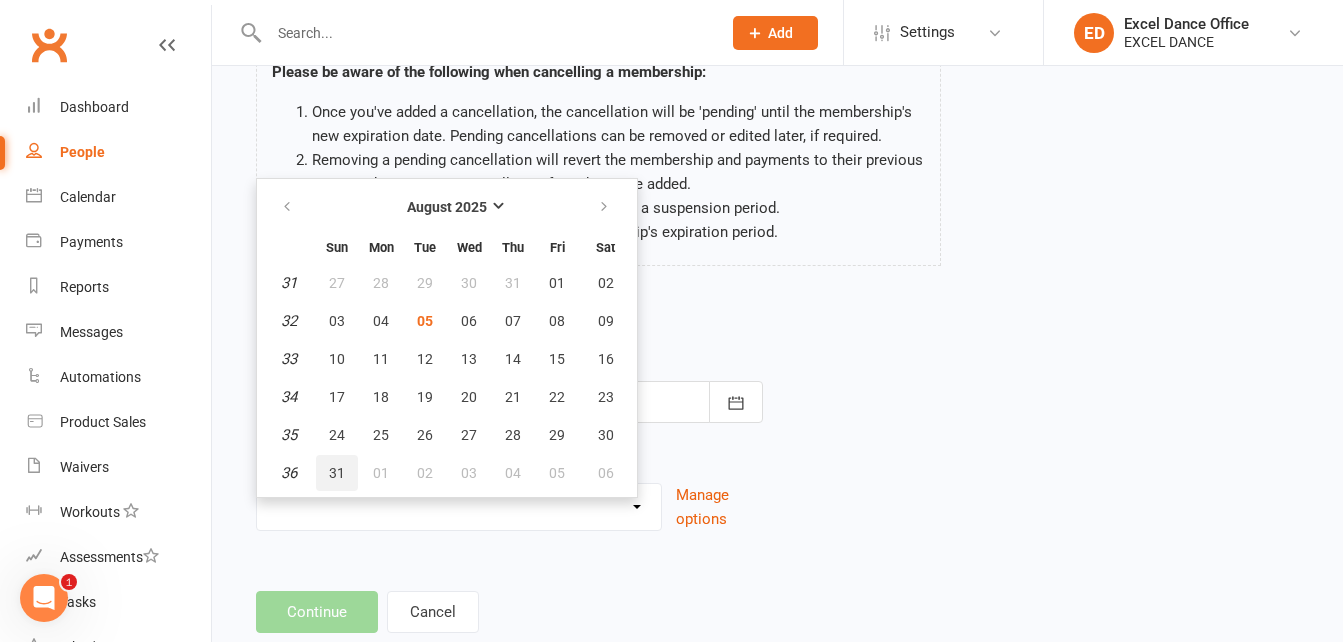 click on "31" at bounding box center [337, 473] 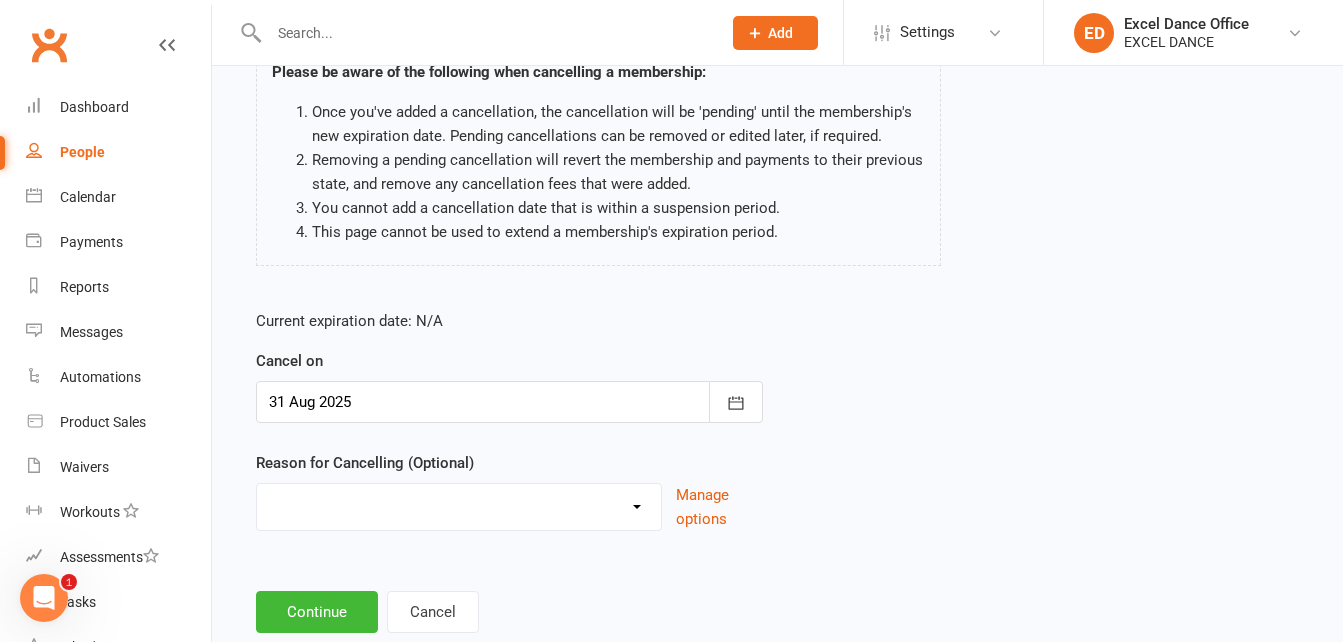 click on "Holiday Injury Other reason" at bounding box center (459, 504) 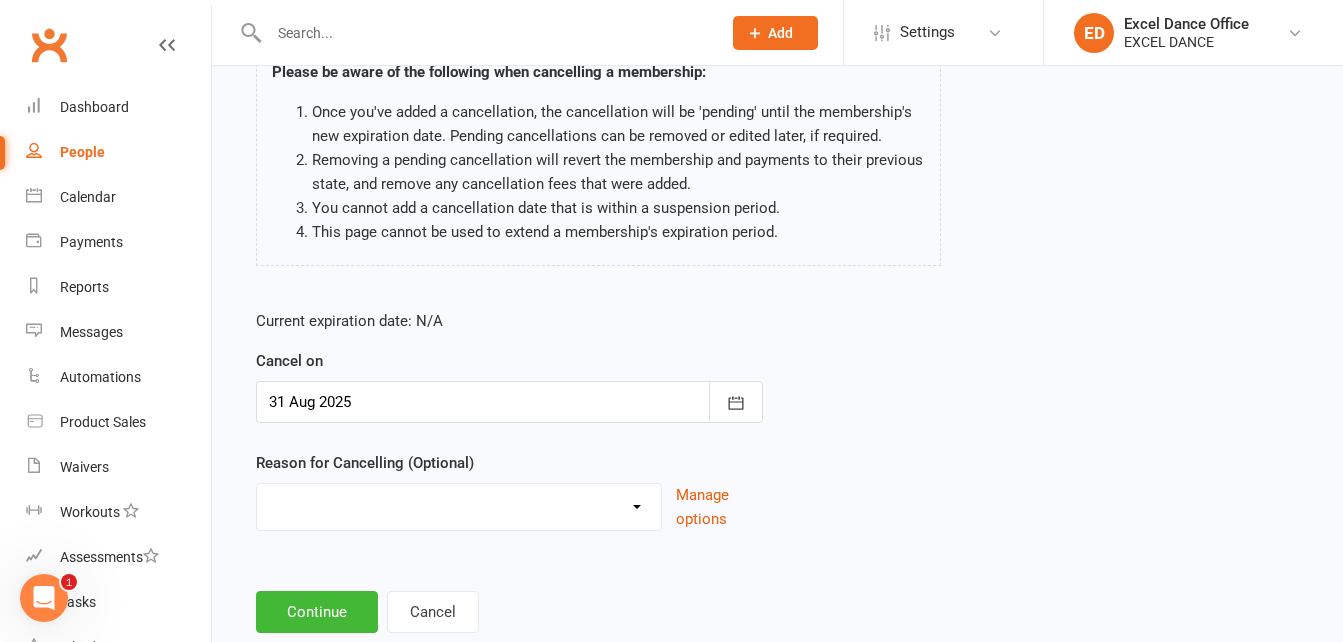 click on "Current expiration date: N/A Cancel on 31 Aug 2025
August 2025
Sun Mon Tue Wed Thu Fri Sat
31
27
28
29
30
31
01
02
32
03
04
05
06
07
08
09
33
10
11
12
13
14
15
16
34
17
18
19
20
21
22
23
35
24
25
26
27
28
29" at bounding box center (777, 426) 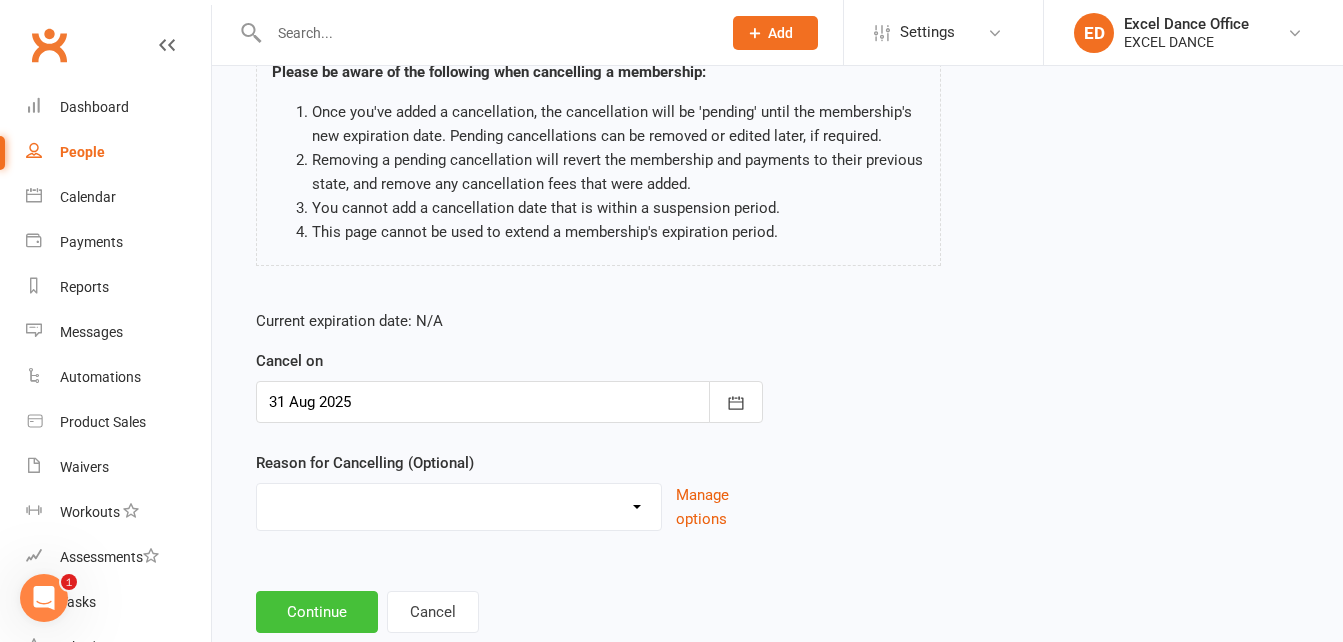 click on "Continue" at bounding box center [317, 612] 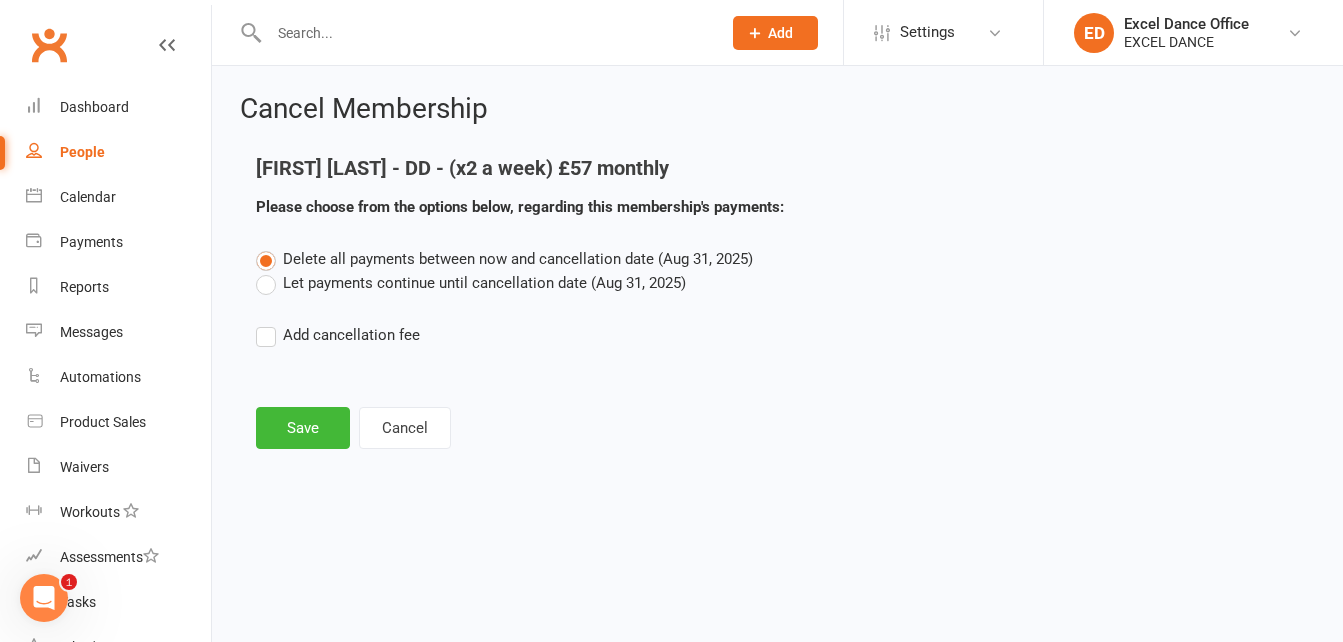 scroll, scrollTop: 0, scrollLeft: 0, axis: both 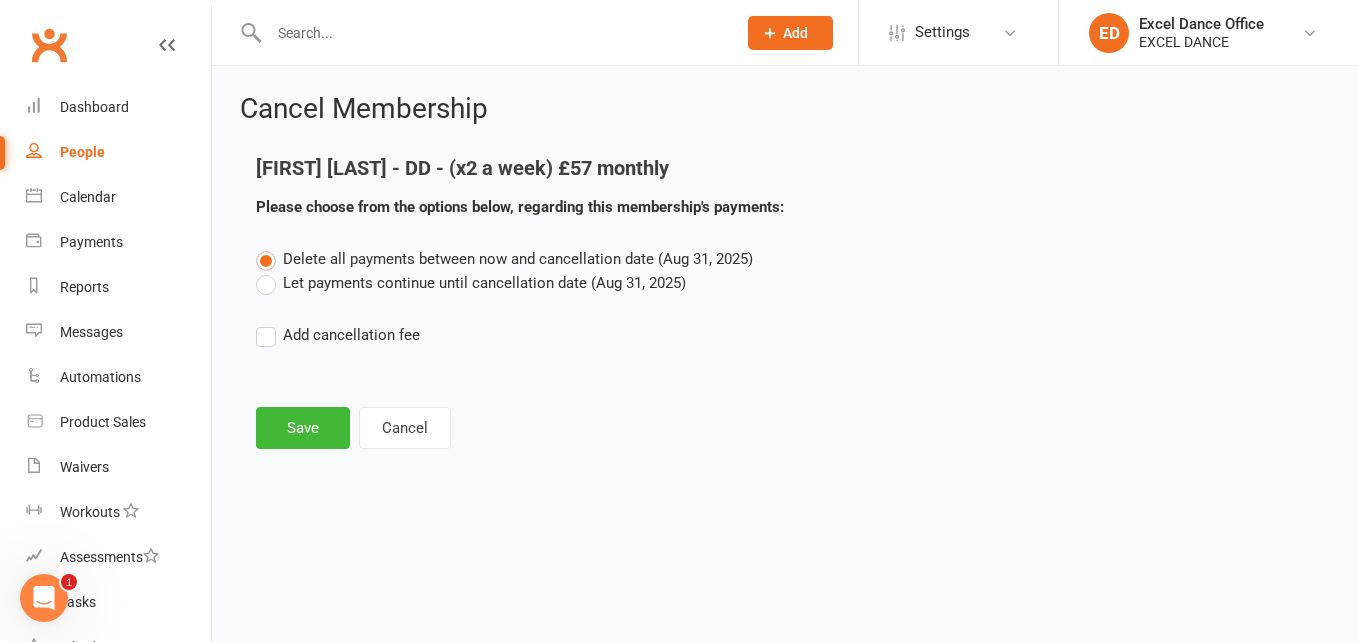 click on "Let payments continue until cancellation date (Aug 31, 2025)" at bounding box center [471, 283] 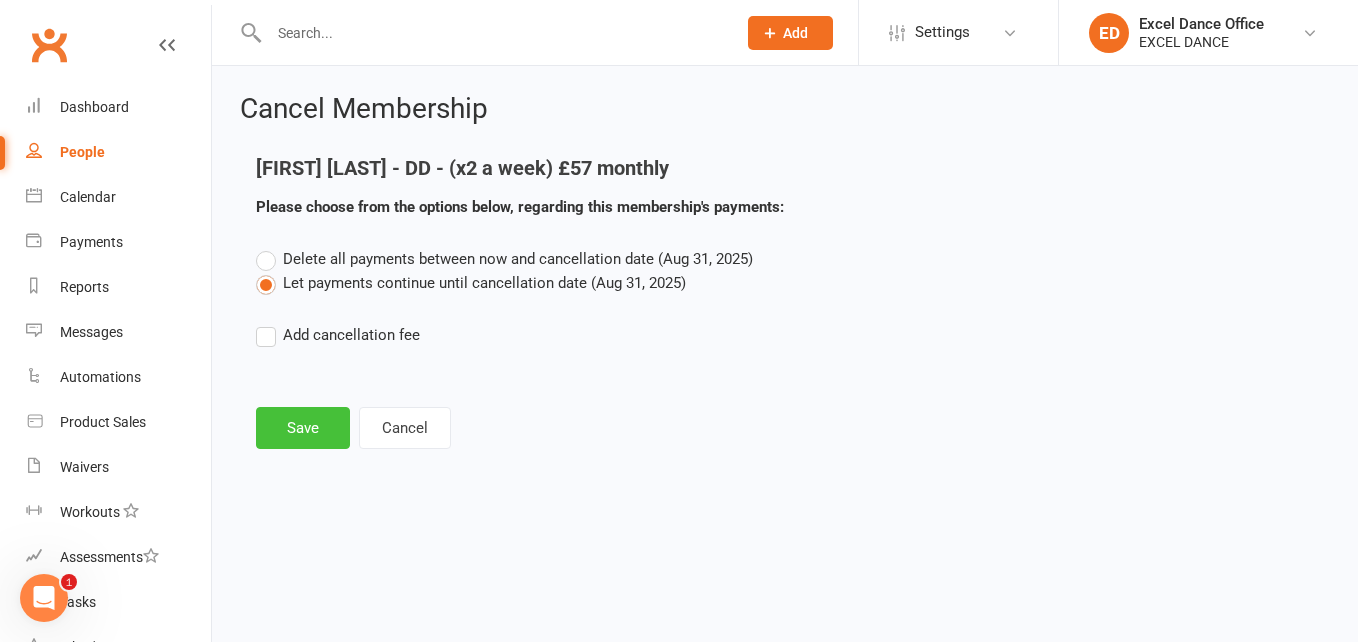 click on "Save" at bounding box center (303, 428) 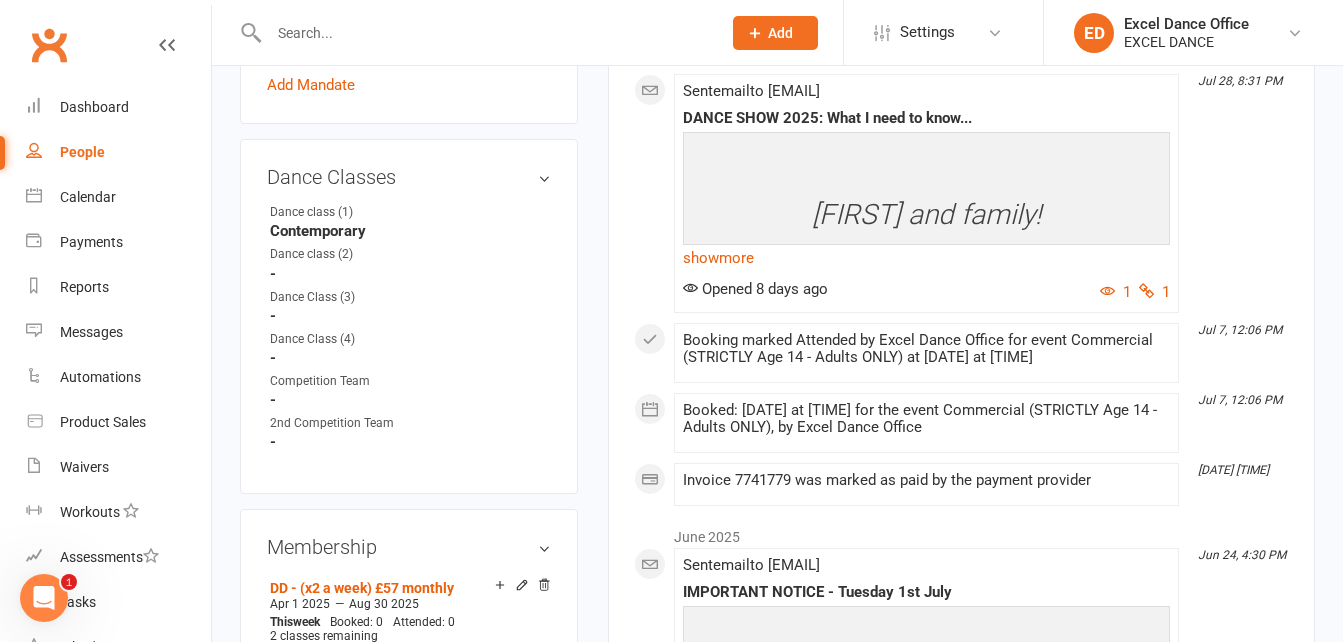 scroll, scrollTop: 766, scrollLeft: 0, axis: vertical 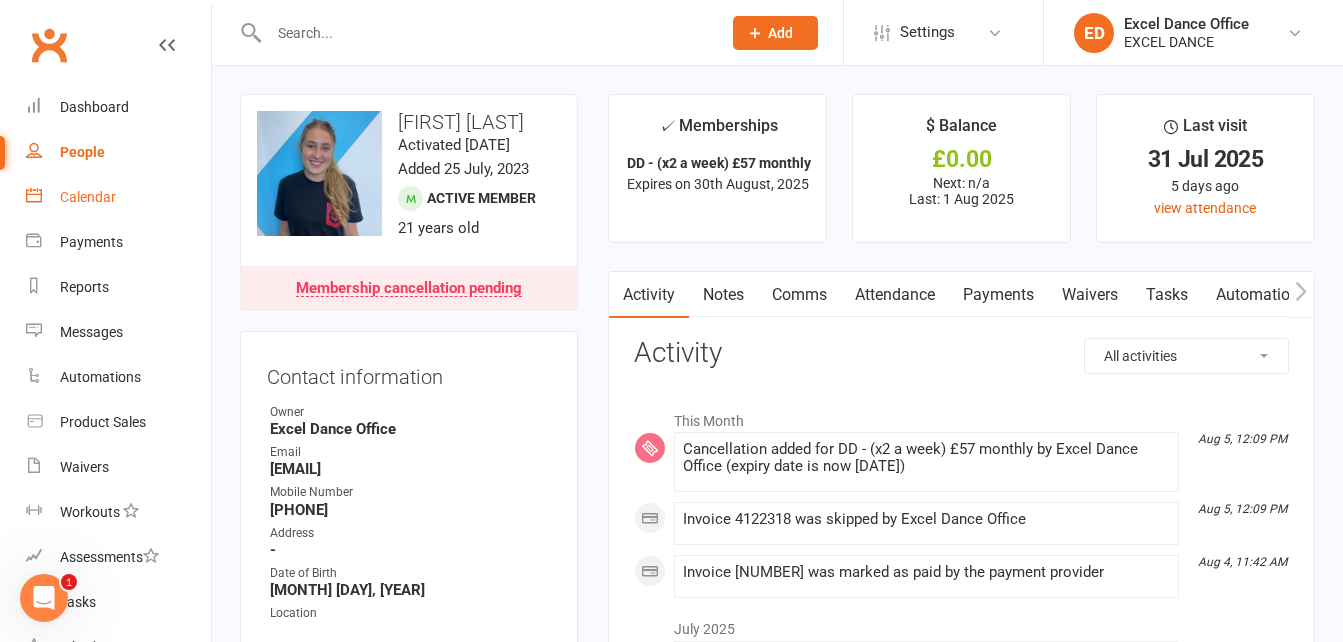 click on "Calendar" at bounding box center [88, 197] 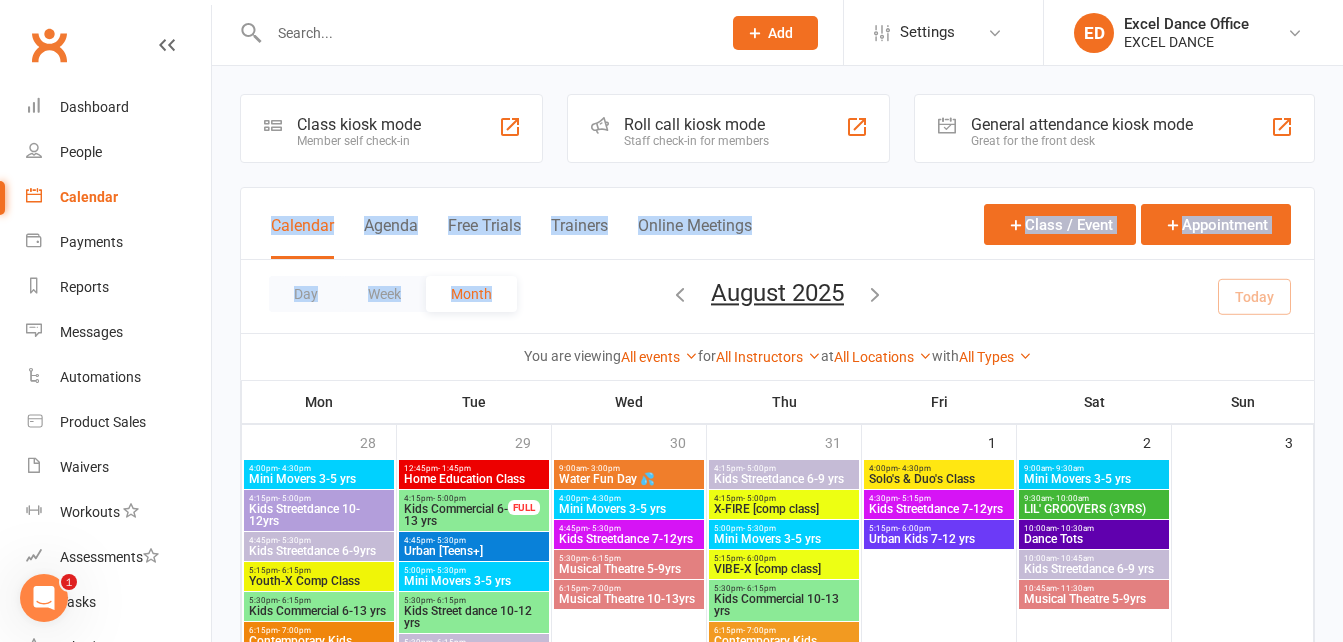 drag, startPoint x: 1342, startPoint y: 70, endPoint x: 1360, endPoint y: 273, distance: 203.79646 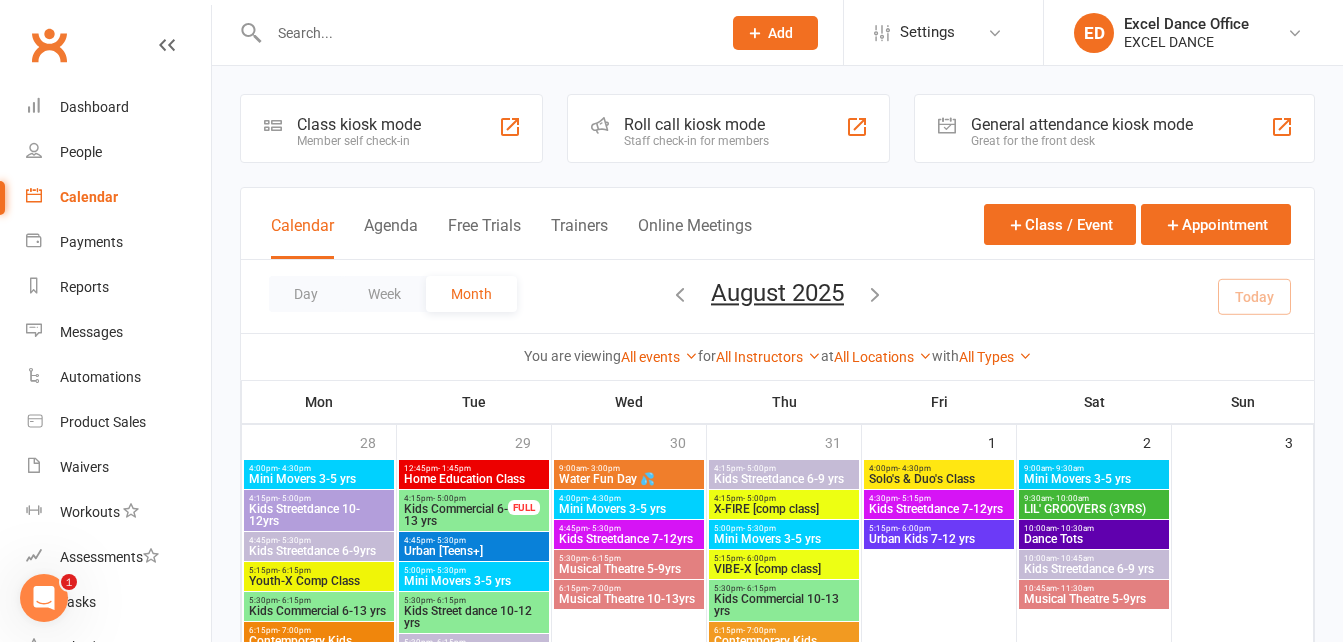 drag, startPoint x: 1357, startPoint y: 273, endPoint x: 1268, endPoint y: 65, distance: 226.24103 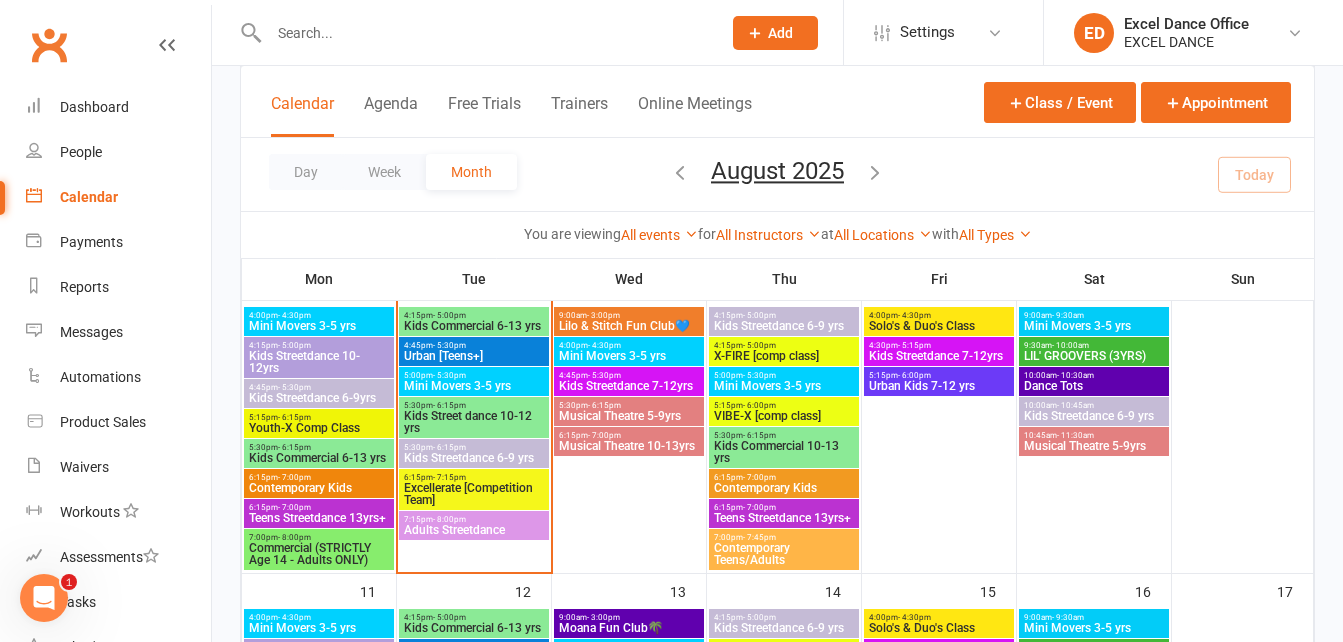 scroll, scrollTop: 444, scrollLeft: 0, axis: vertical 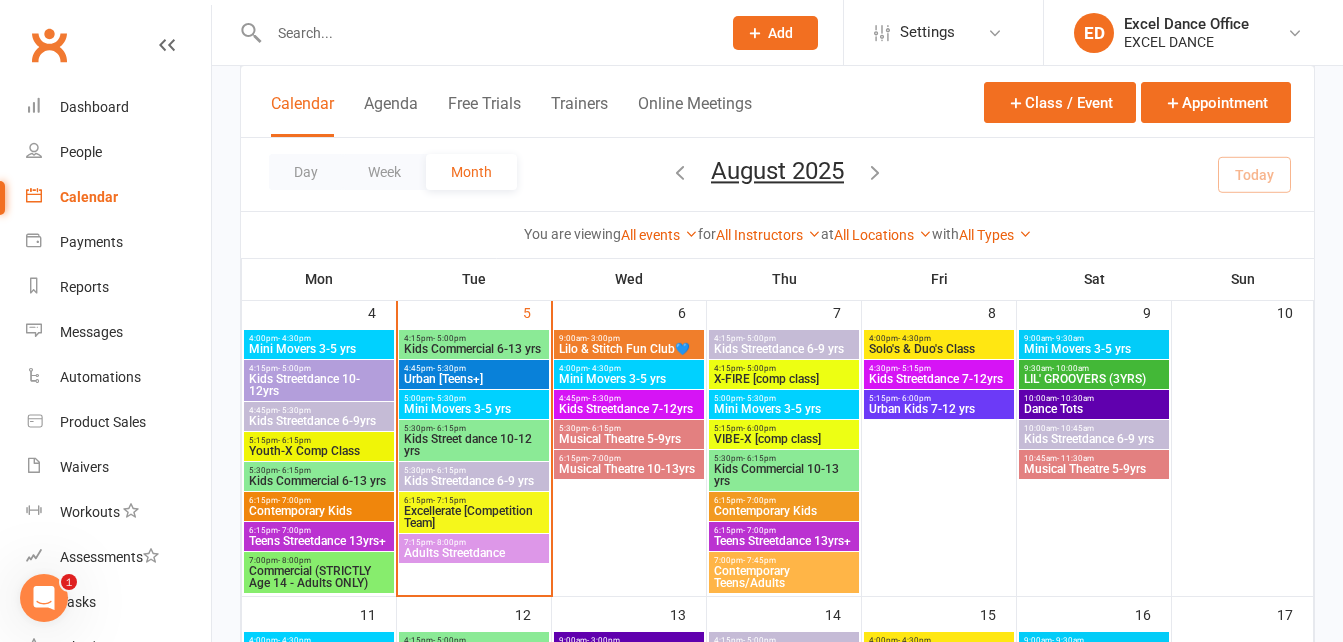 click on "Commercial (STRICTLY Age 14 - Adults ONLY)" at bounding box center (319, 577) 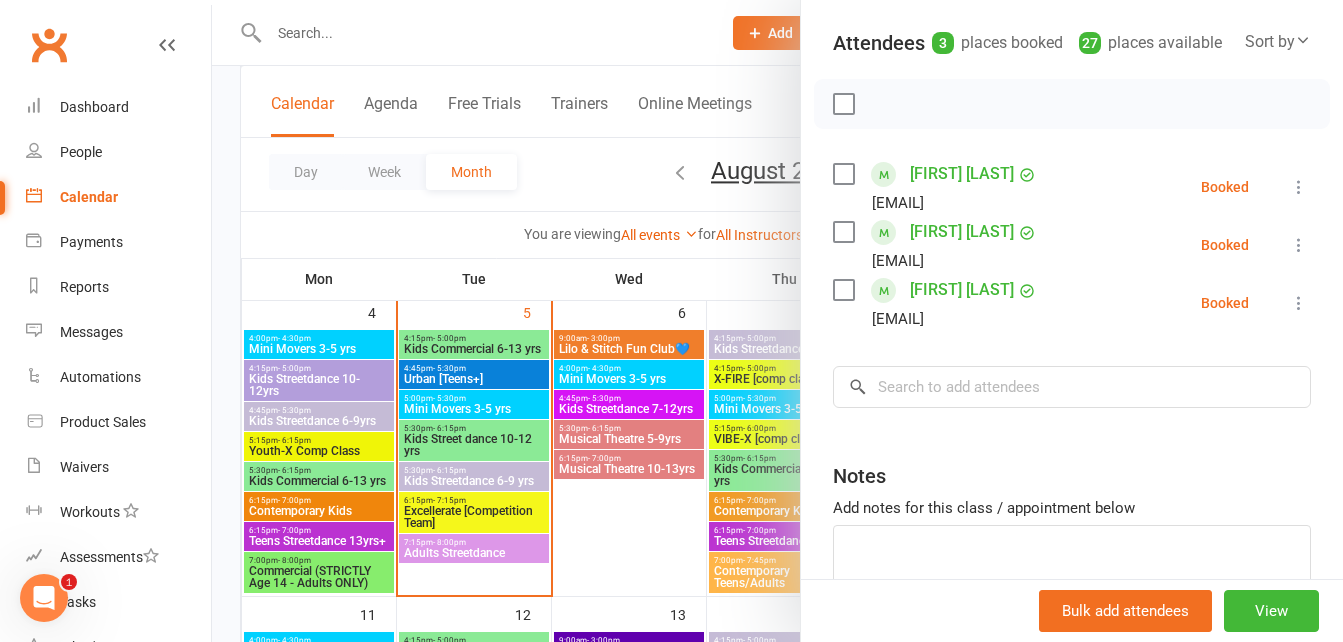scroll, scrollTop: 210, scrollLeft: 0, axis: vertical 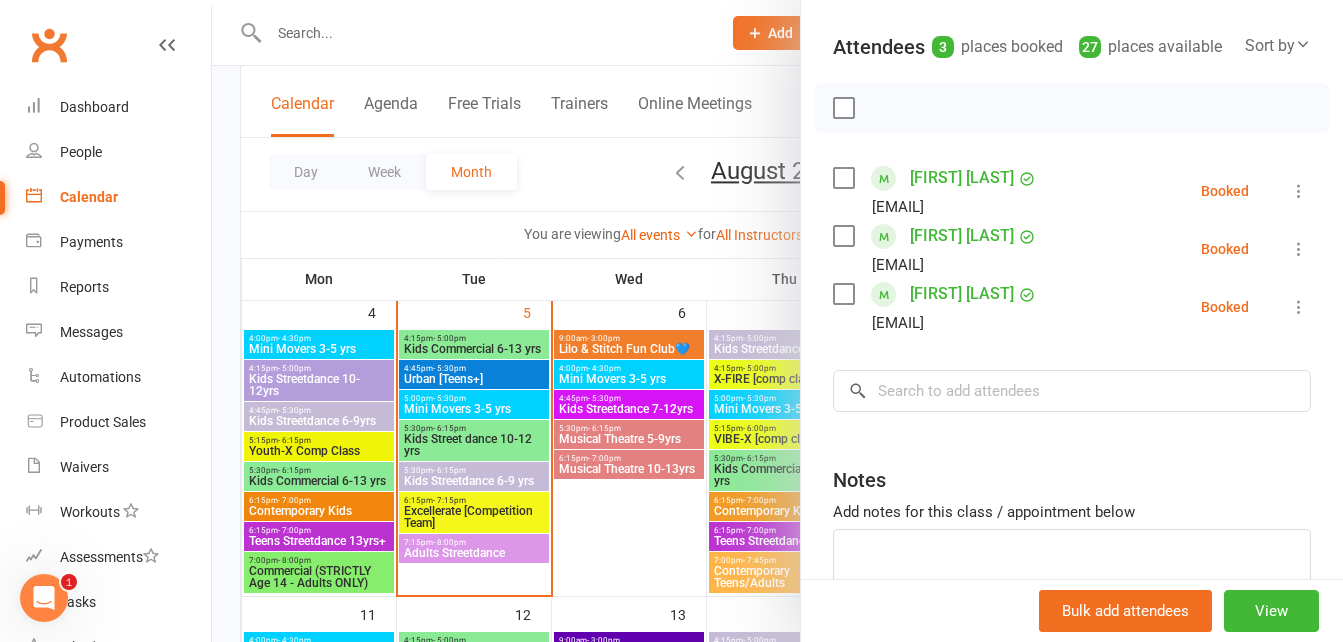 click at bounding box center (1299, 249) 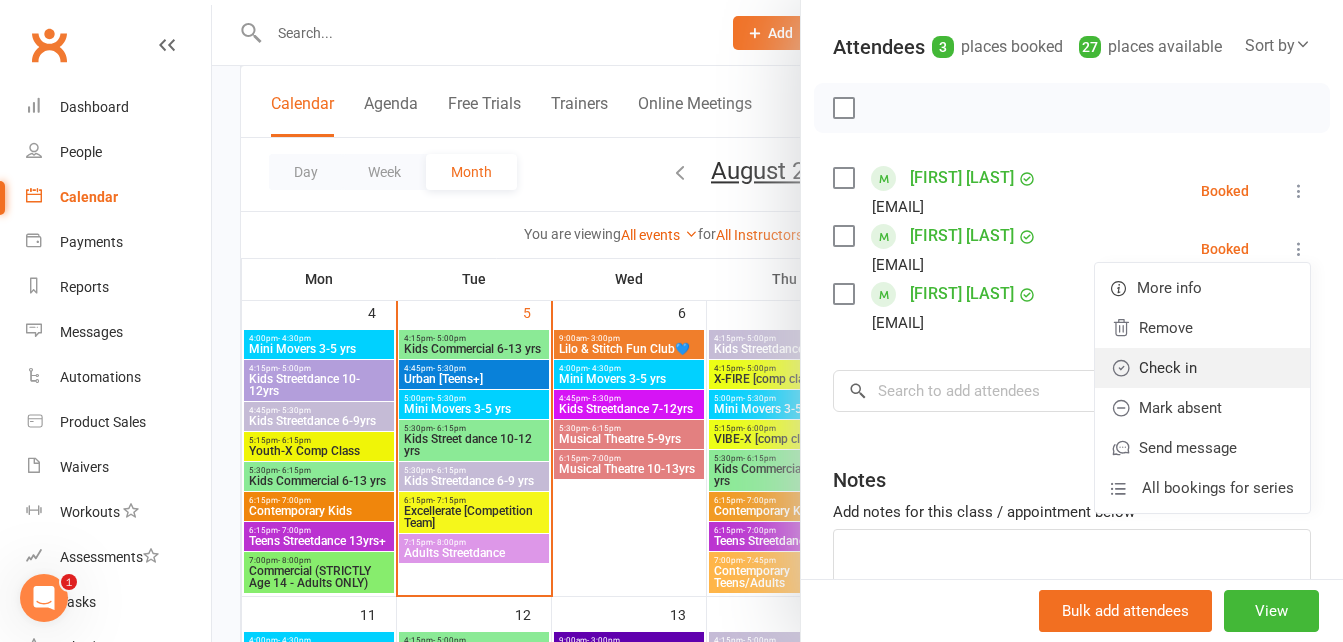 click on "Check in" at bounding box center [1202, 368] 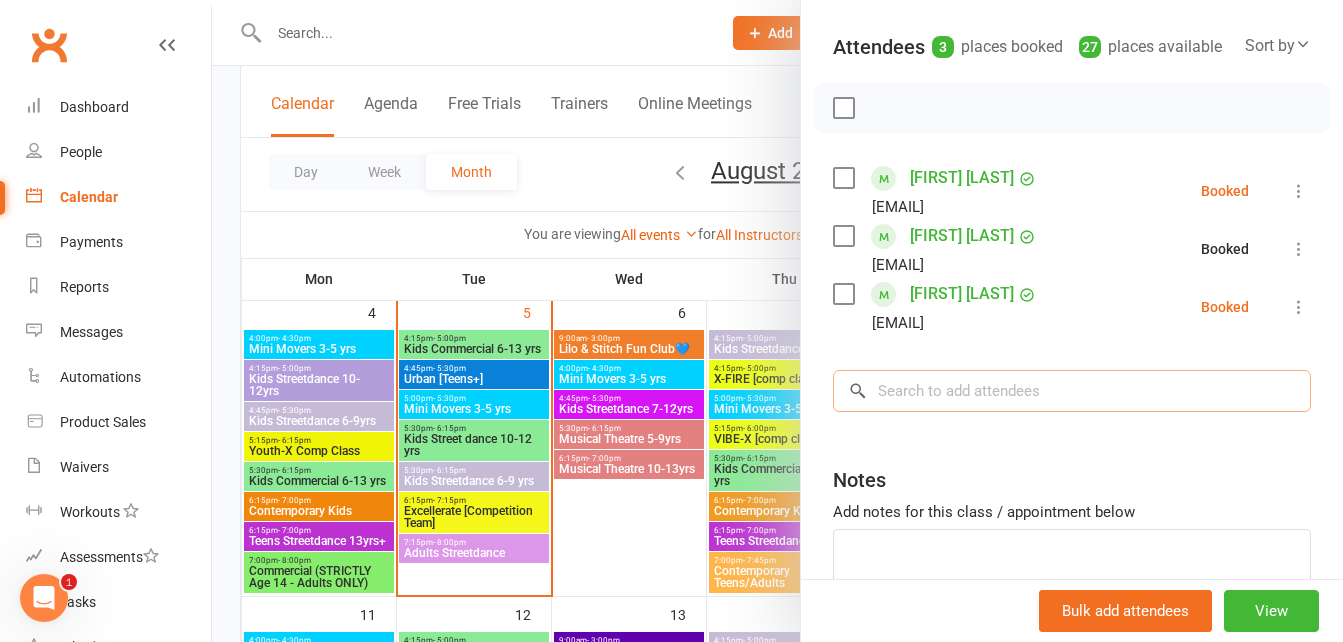 click at bounding box center [1072, 391] 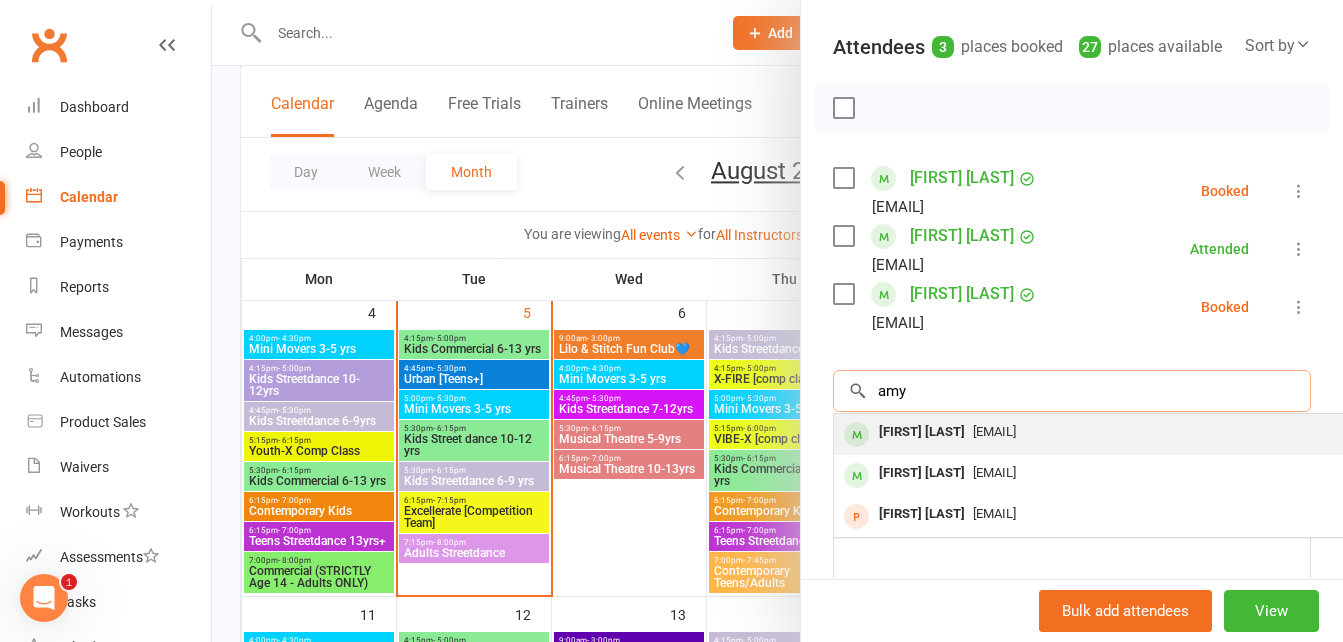 type on "amy" 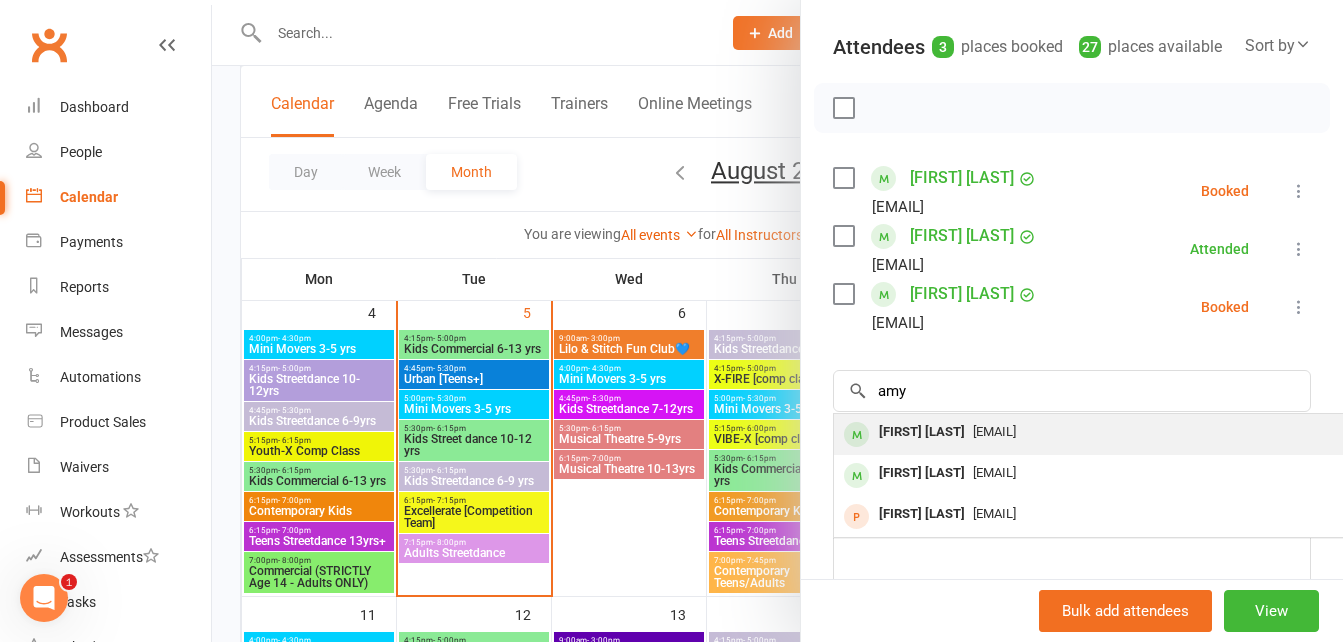 click on "amycresswell777@gmail.com" at bounding box center [994, 431] 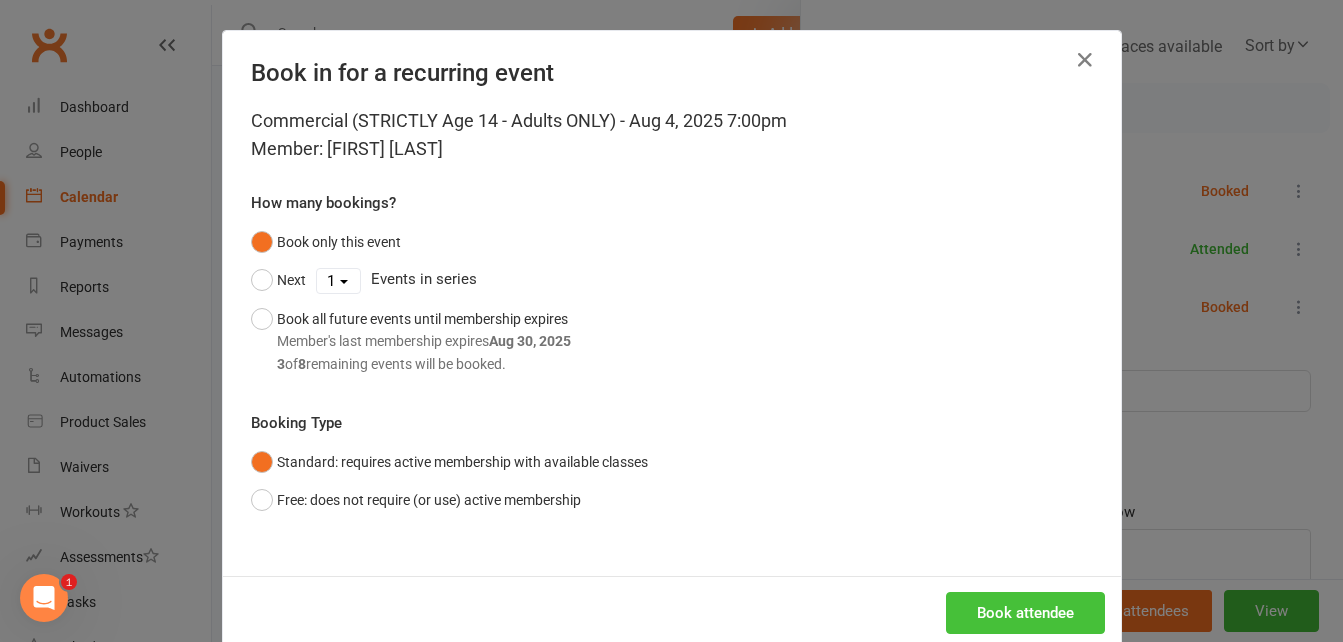 click on "Book attendee" at bounding box center (1025, 613) 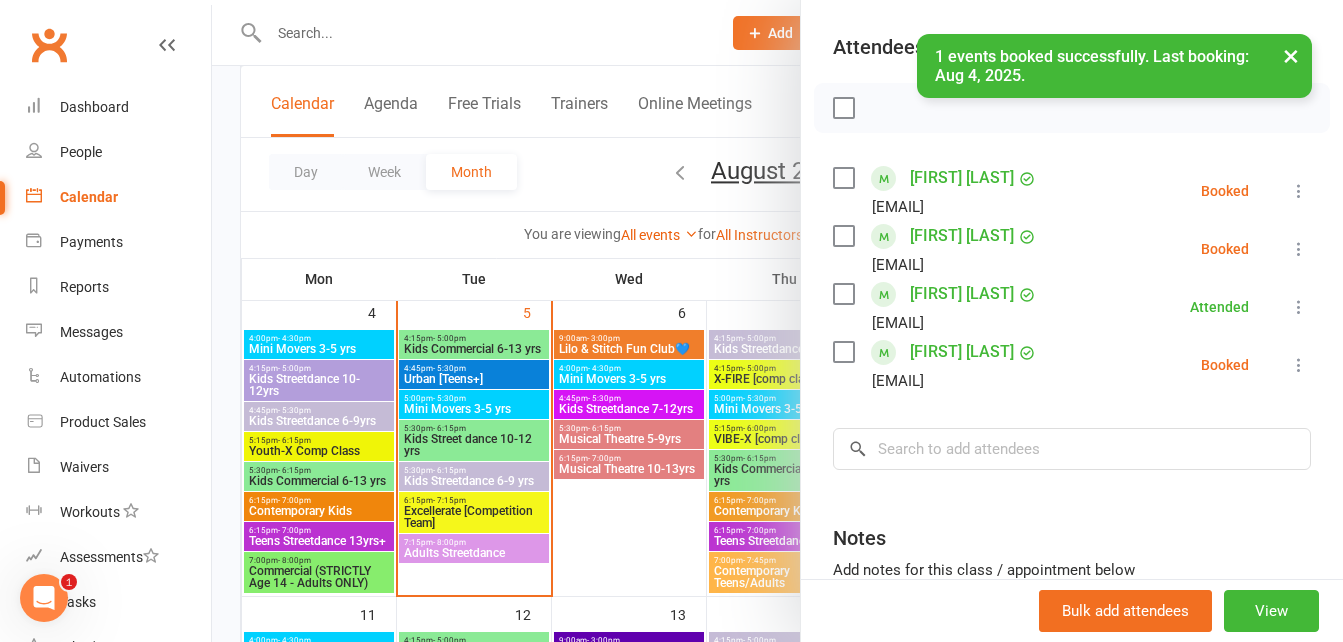 click at bounding box center (1299, 249) 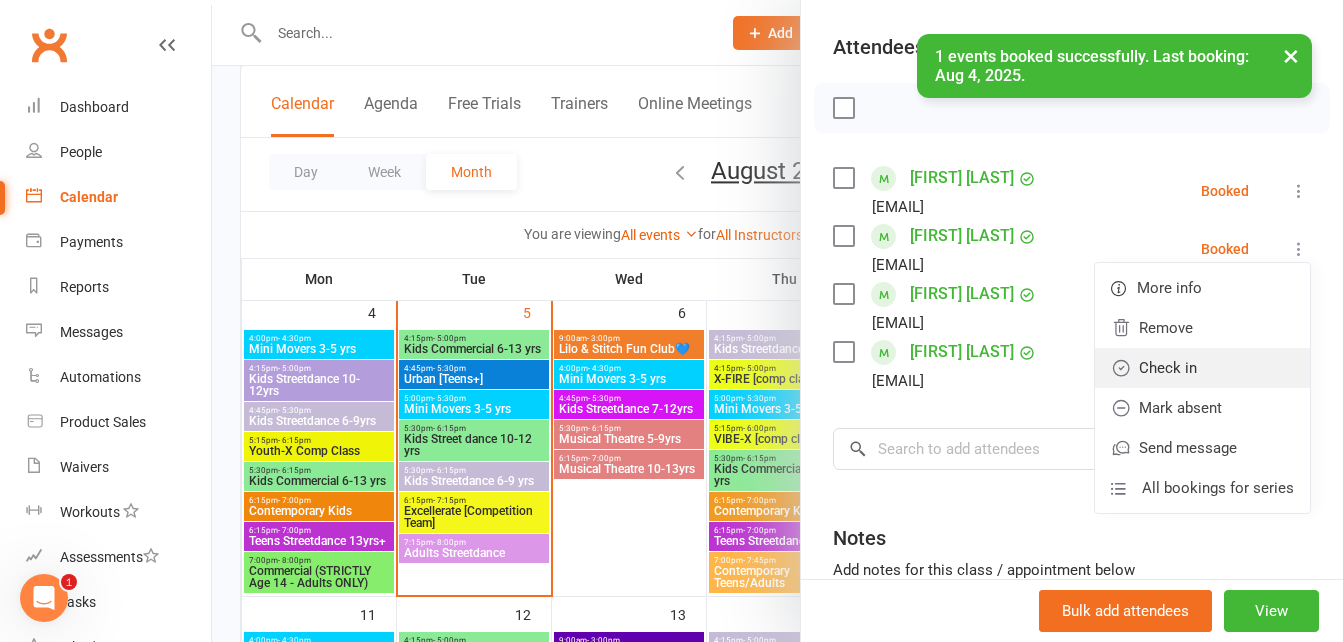 click on "Check in" at bounding box center (1202, 368) 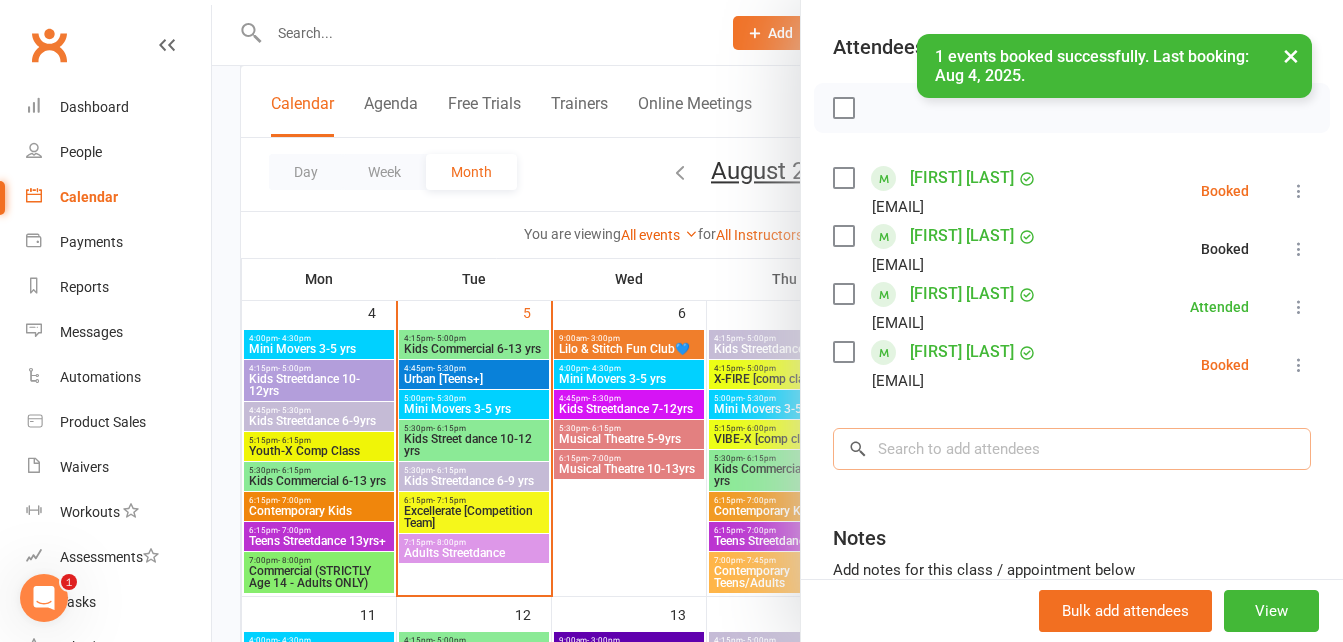 click at bounding box center (1072, 449) 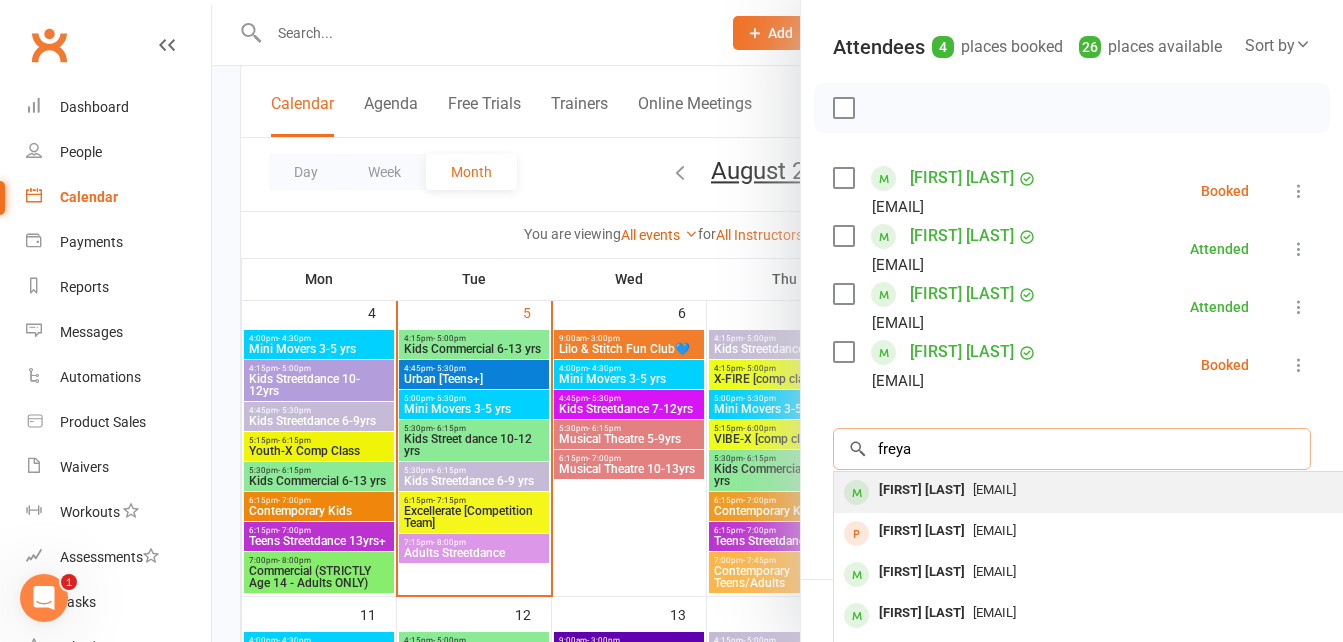 type on "freya" 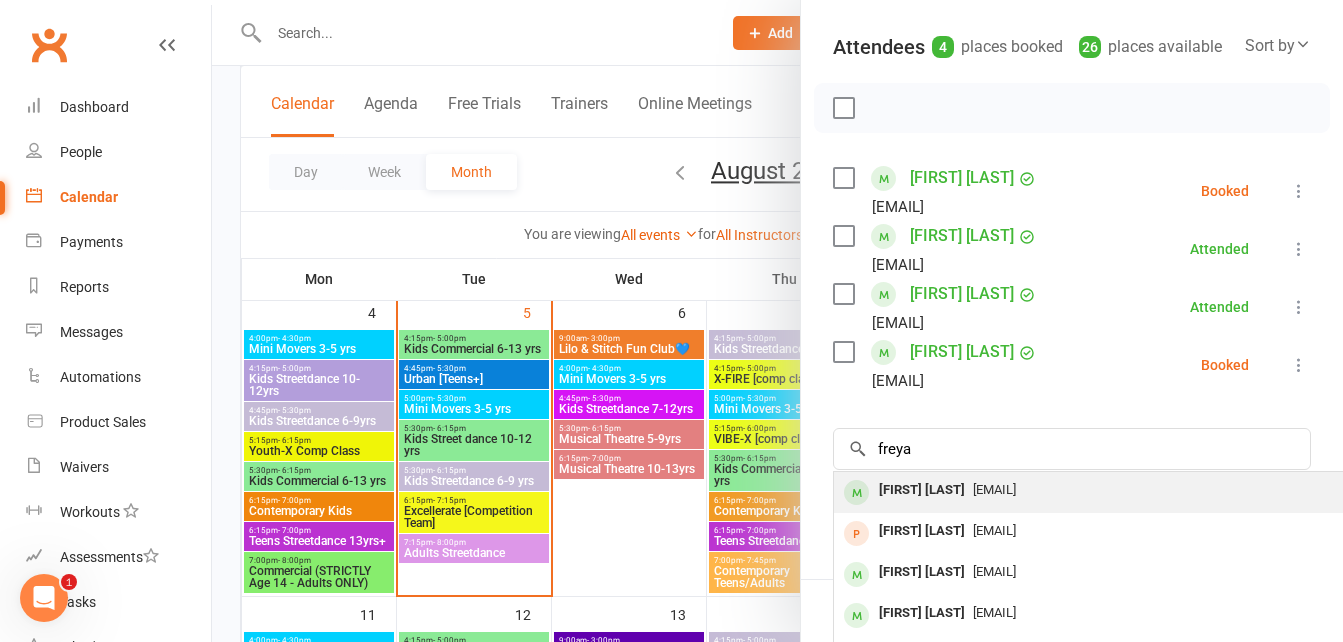 click on "freyacarney1@gmail.com" at bounding box center [994, 489] 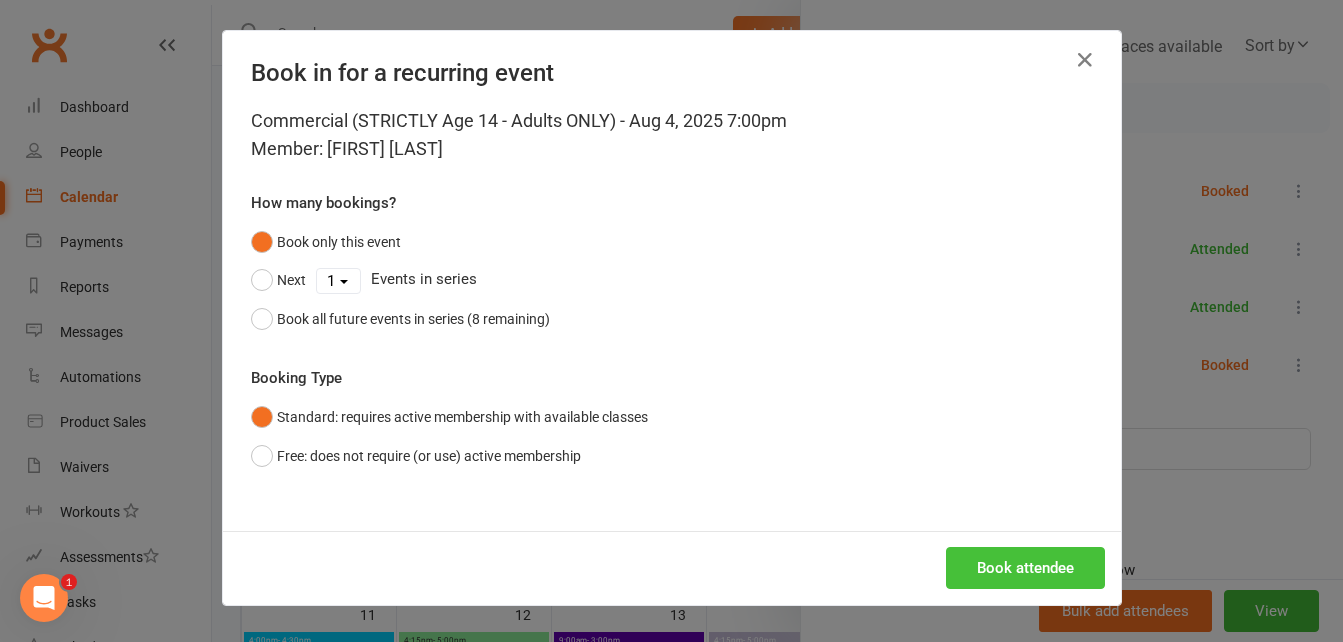 click on "Book attendee" at bounding box center [1025, 568] 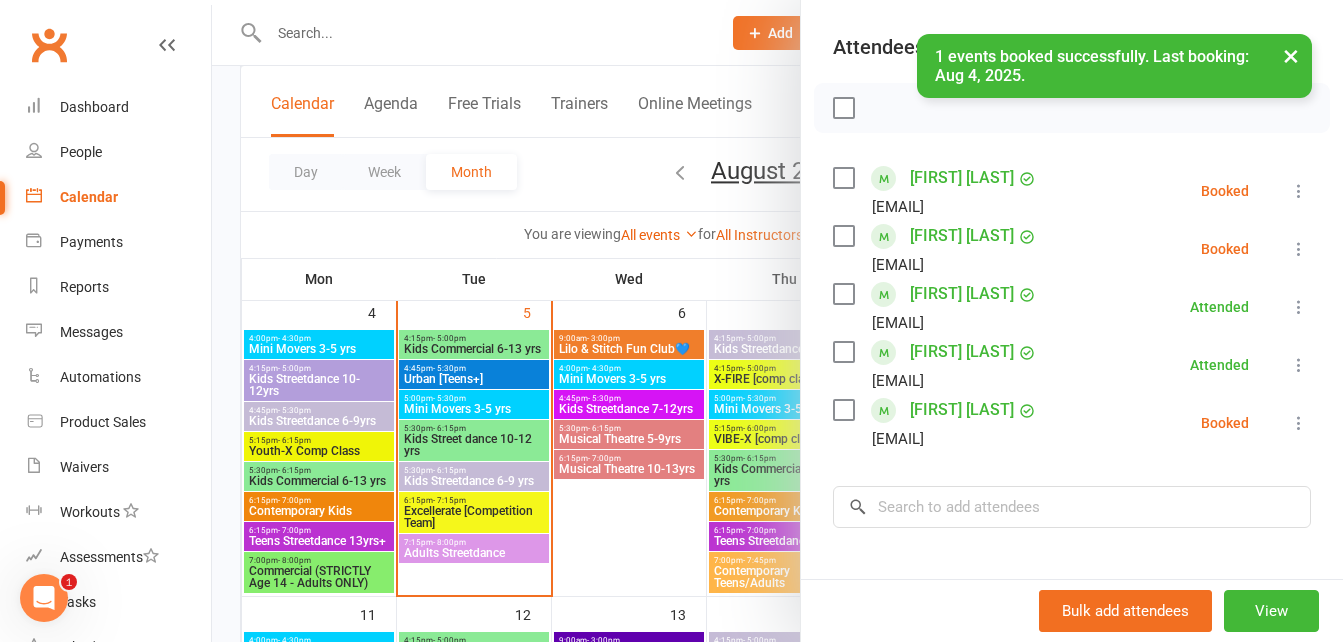 click at bounding box center (1299, 249) 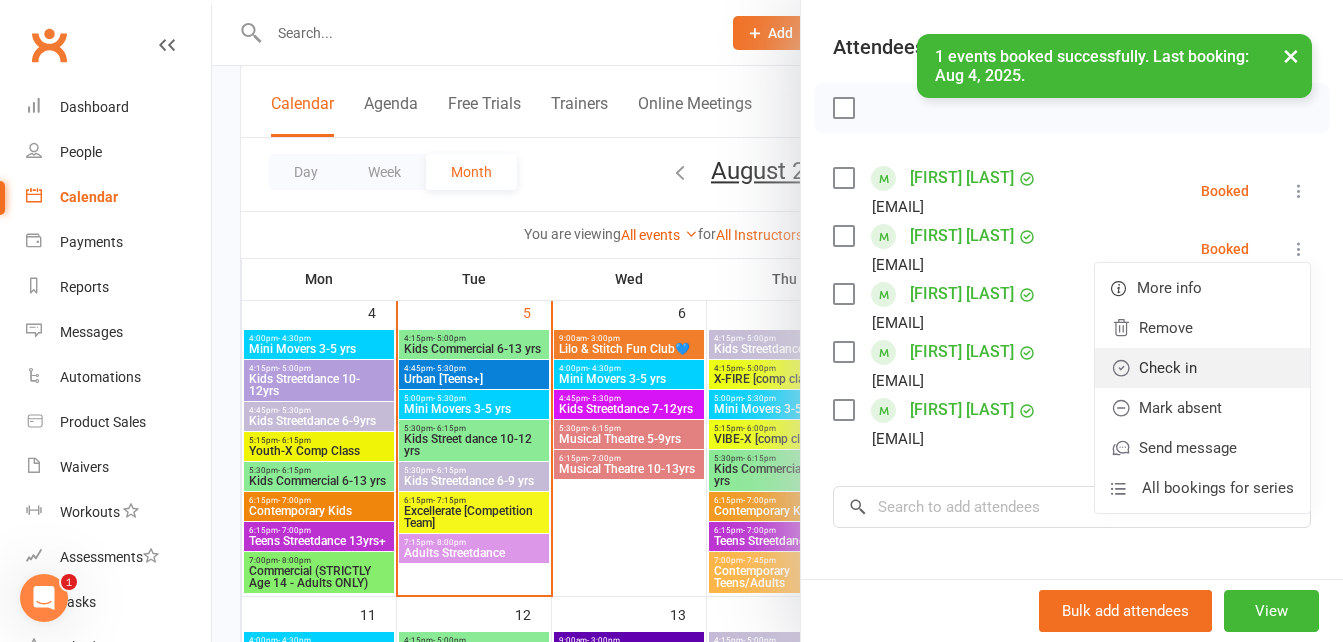 click on "Check in" at bounding box center [1202, 368] 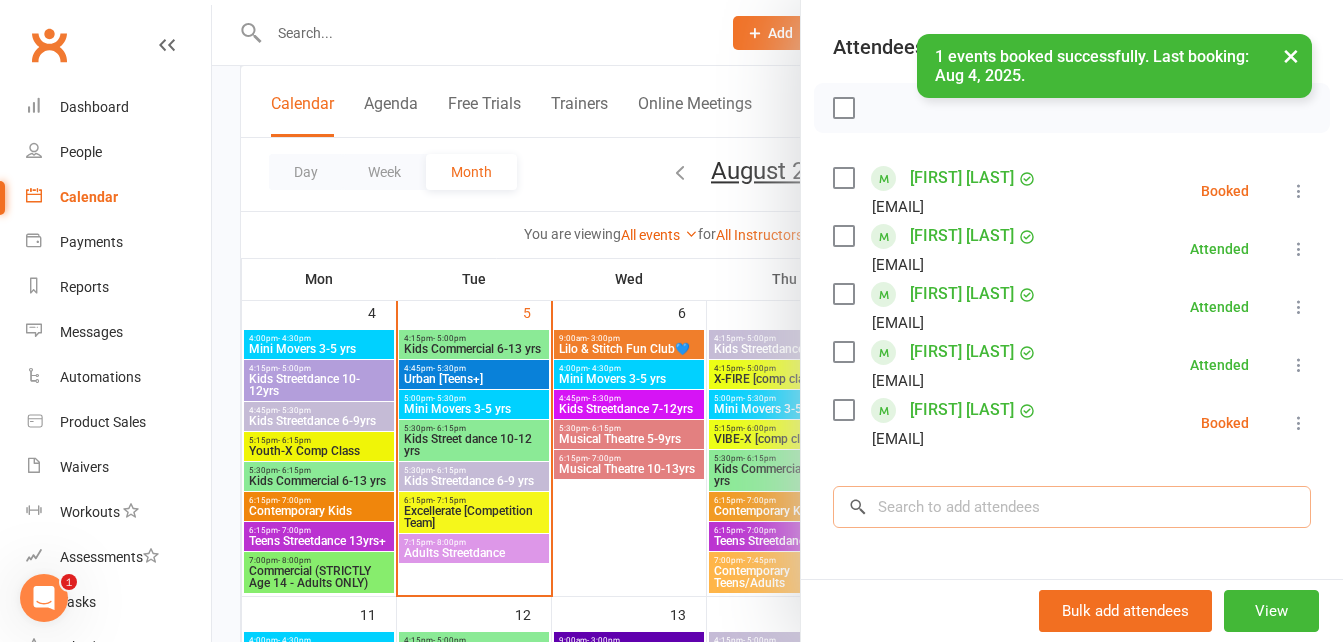 click at bounding box center [1072, 507] 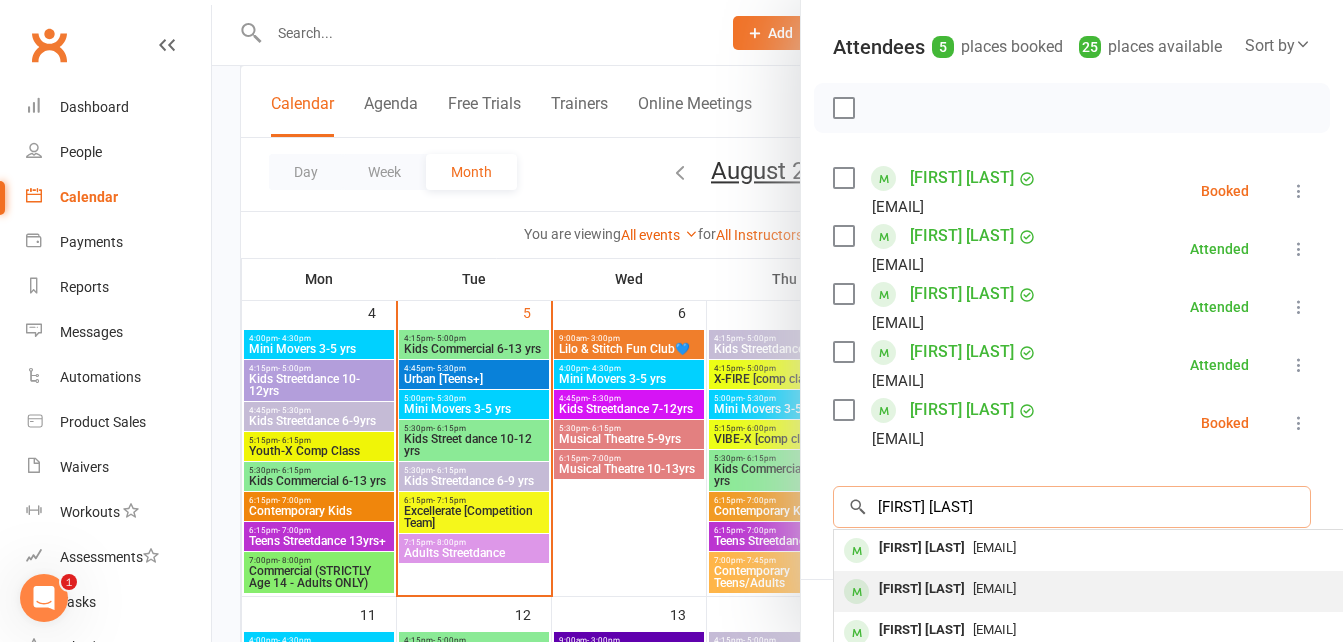 type on "sophia ro" 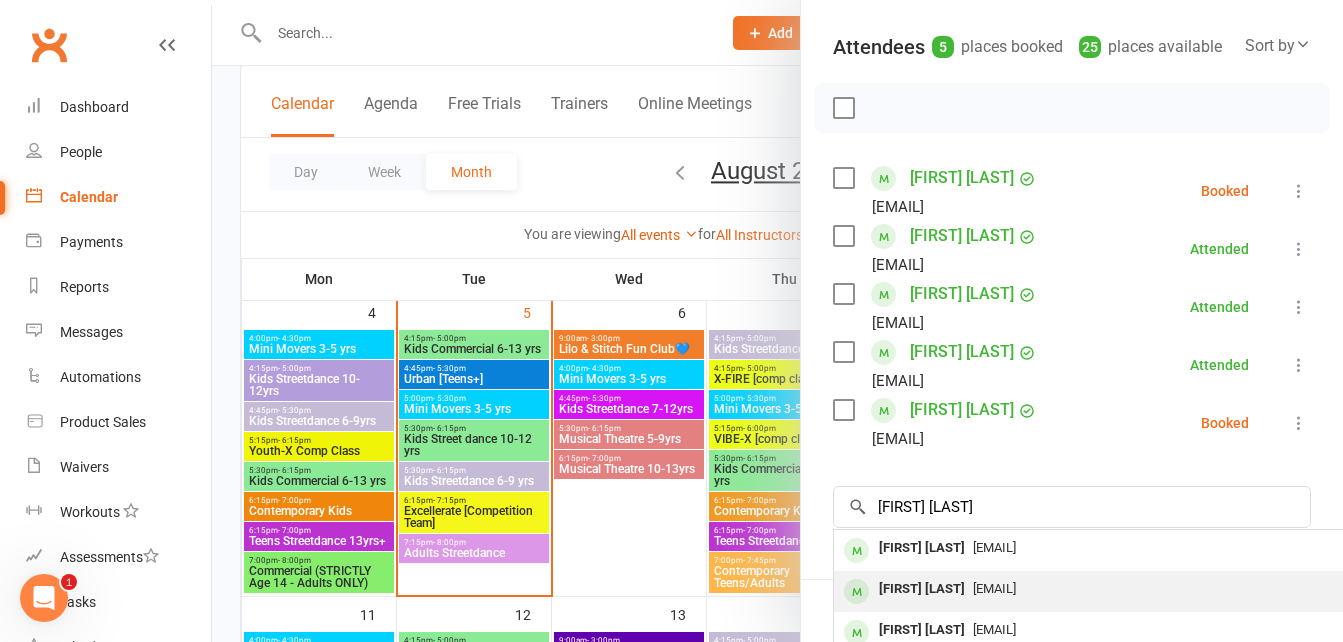 click on "penrod2005@gmail.com" at bounding box center (994, 588) 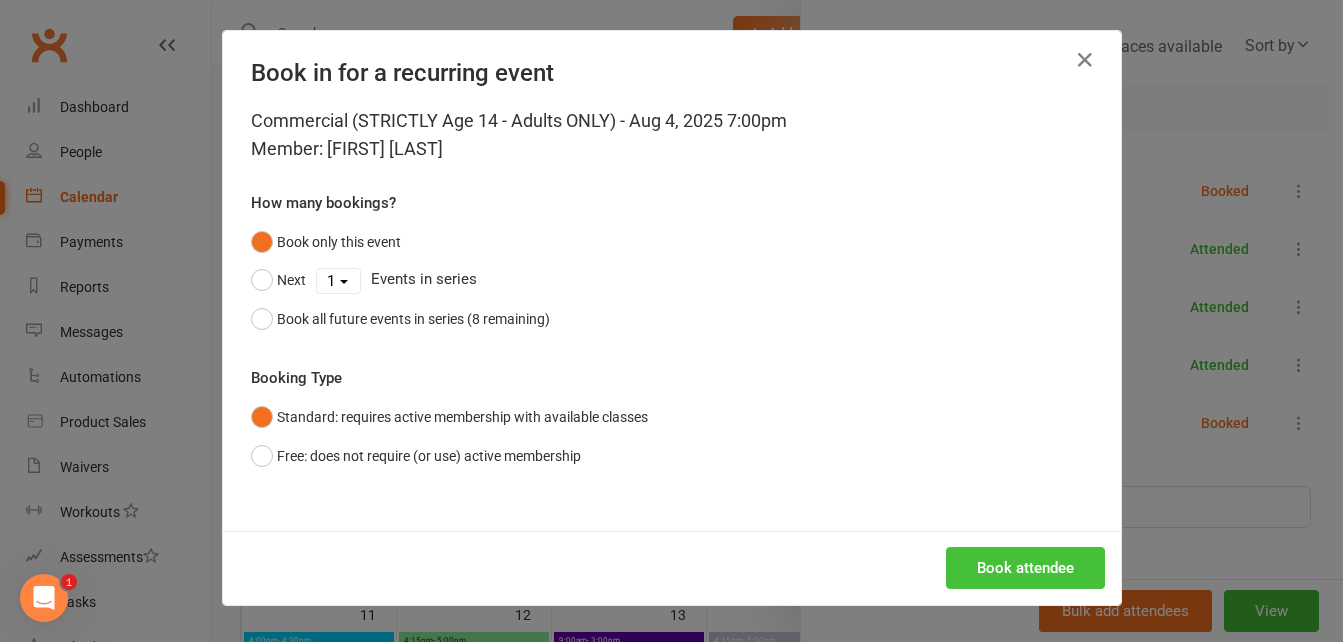 click on "Book attendee" at bounding box center (1025, 568) 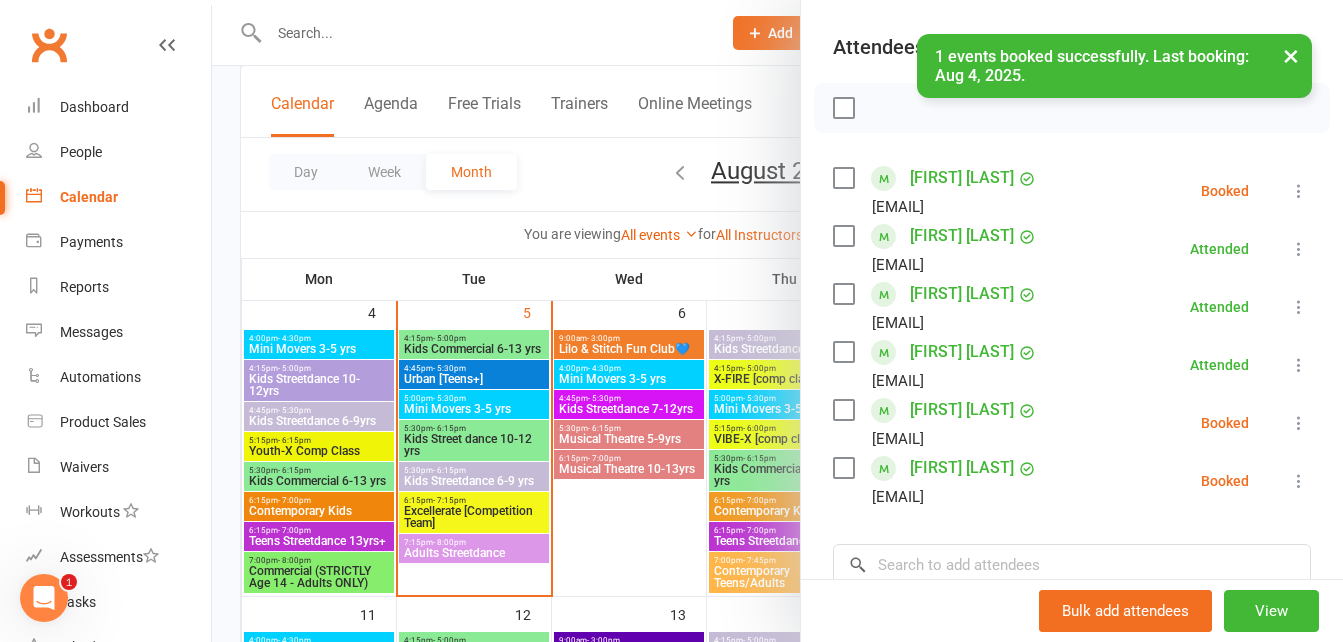 click at bounding box center (1299, 481) 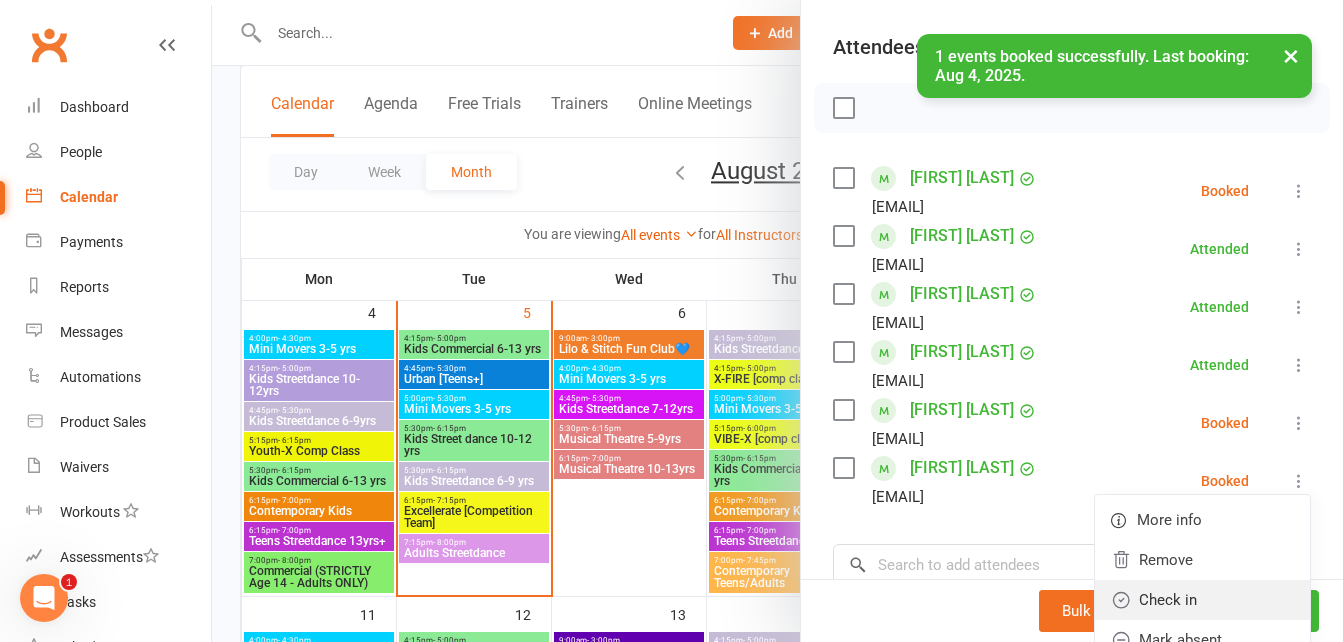 click on "Check in" at bounding box center (1202, 600) 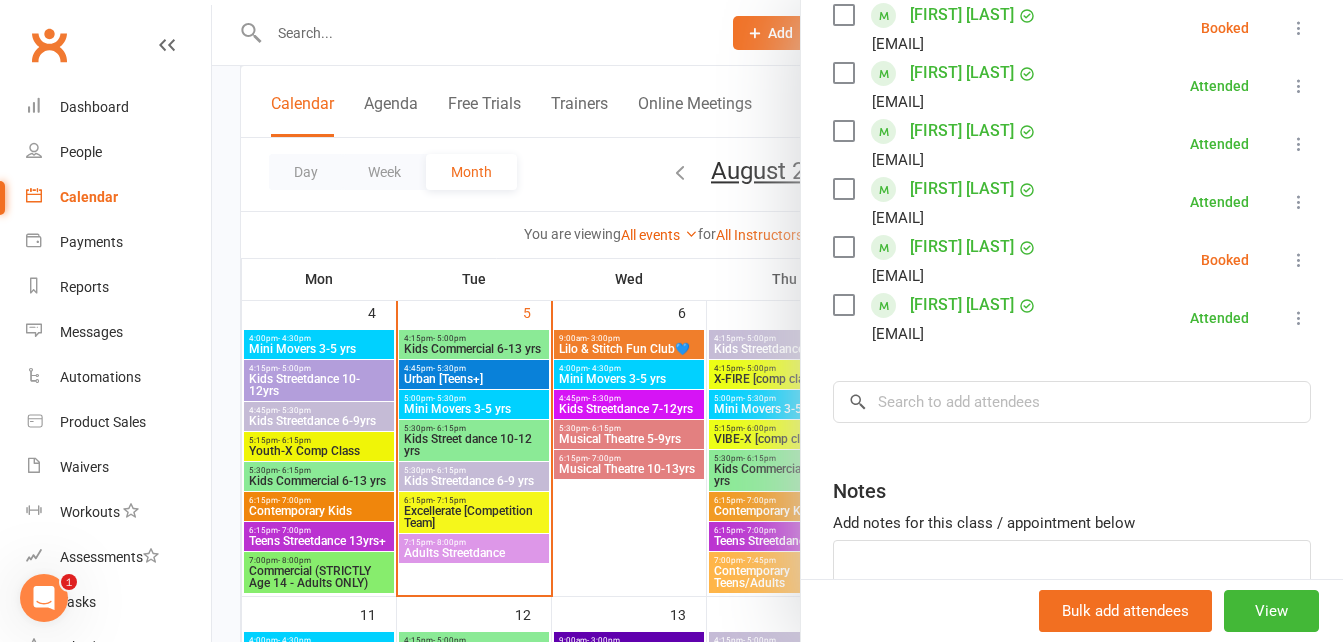 scroll, scrollTop: 381, scrollLeft: 0, axis: vertical 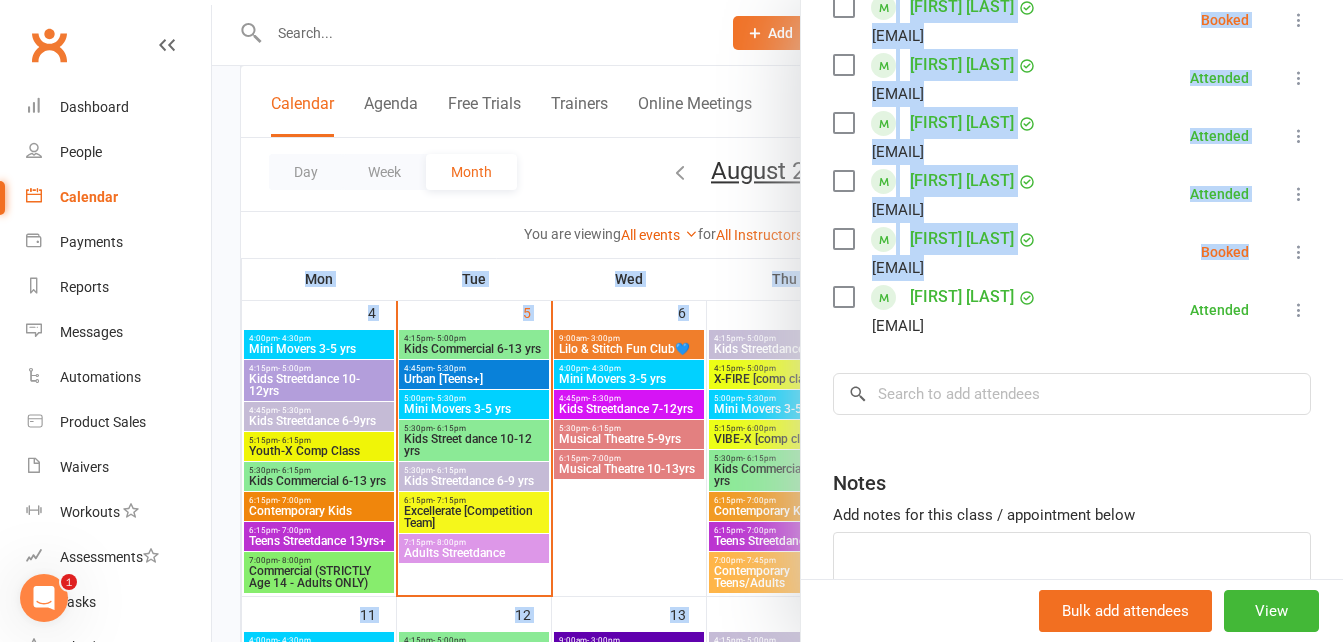 drag, startPoint x: 1312, startPoint y: 258, endPoint x: 1345, endPoint y: 164, distance: 99.62429 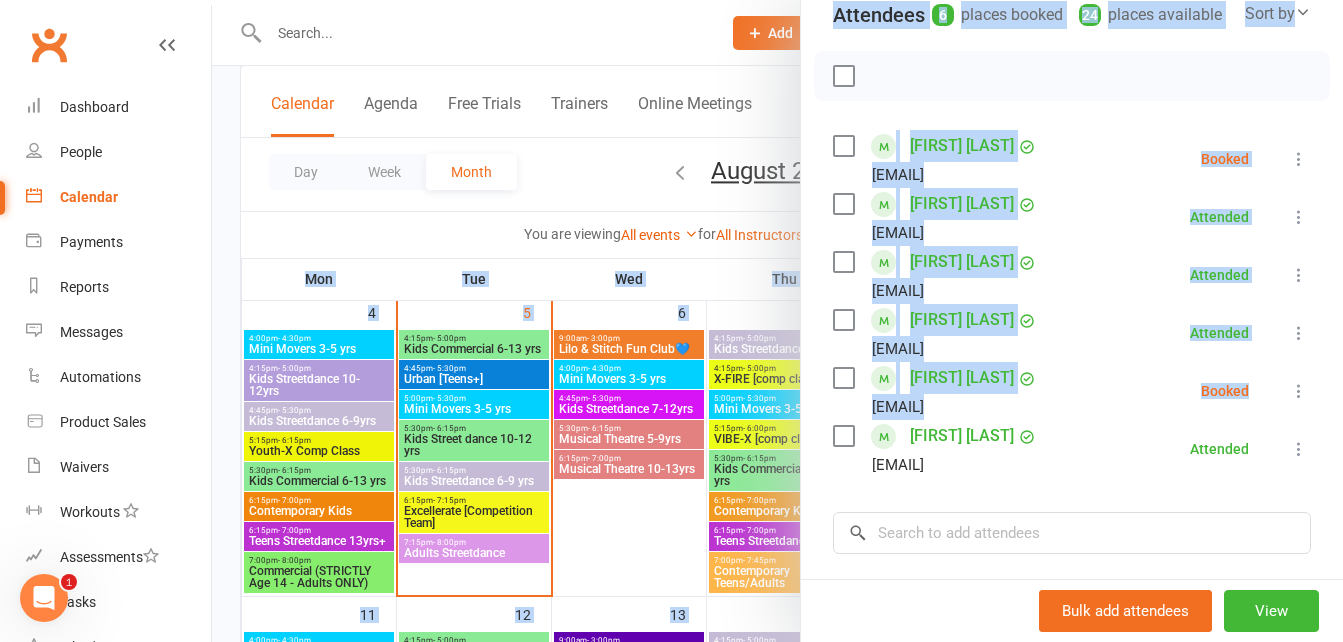 scroll, scrollTop: 234, scrollLeft: 0, axis: vertical 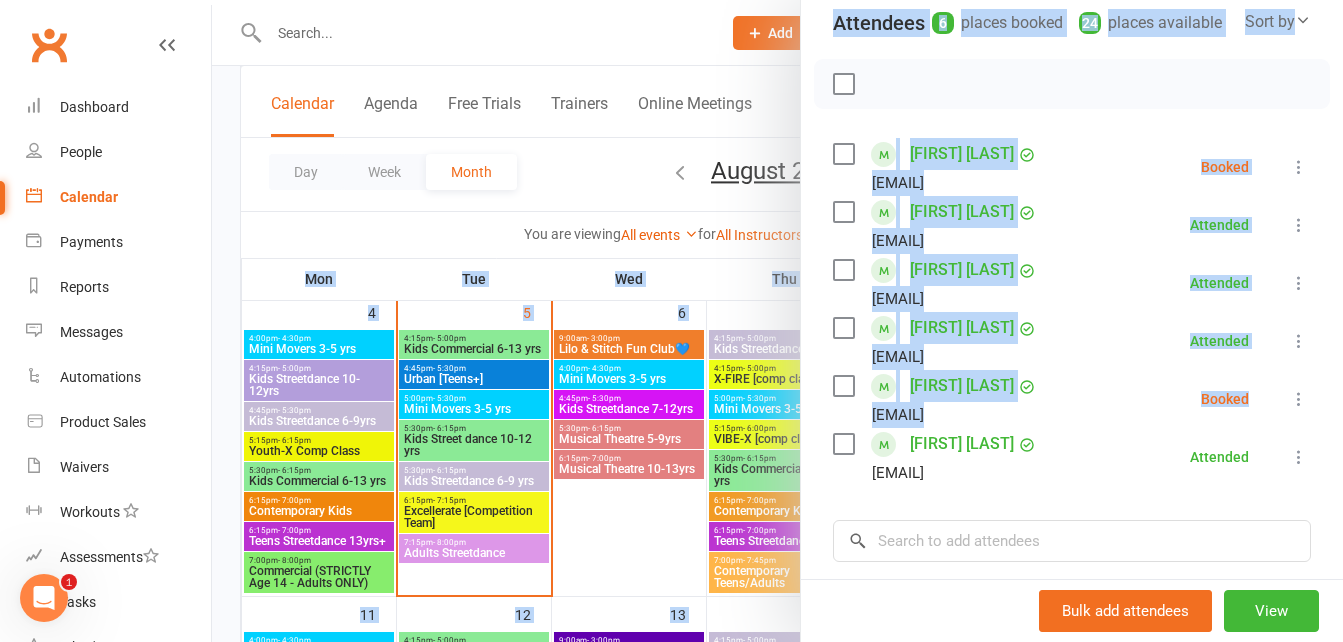 click at bounding box center (777, 321) 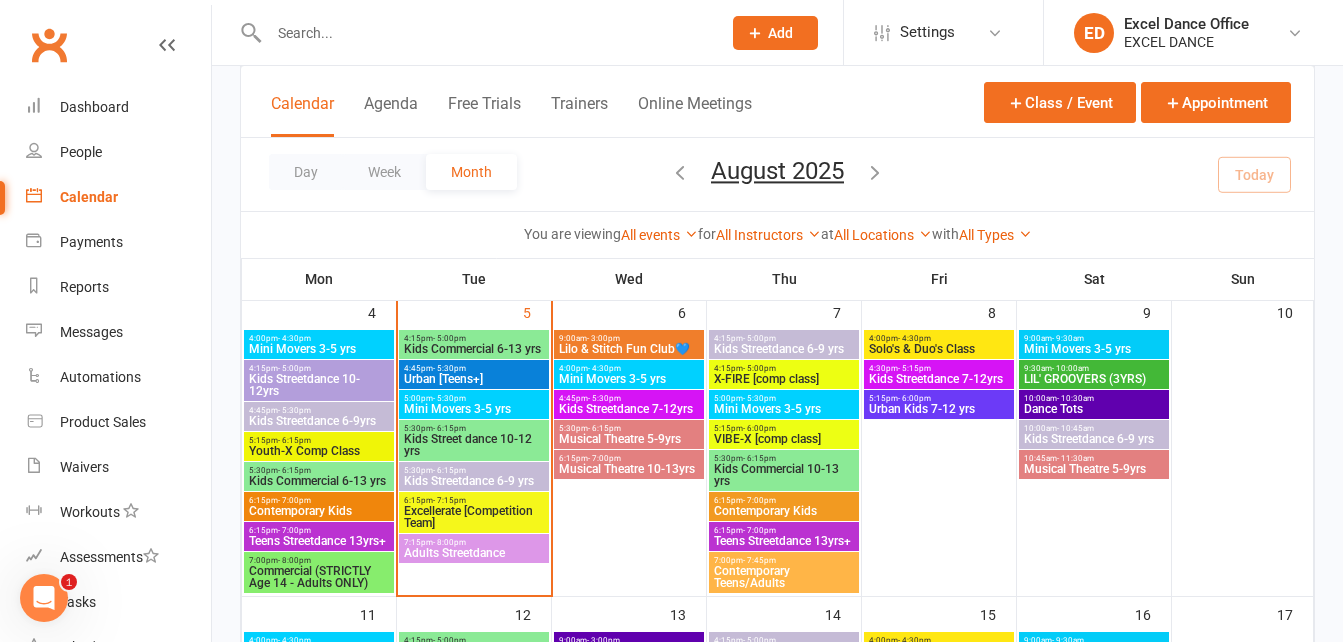 click on "Kids Commercial 6-13 yrs" at bounding box center (319, 481) 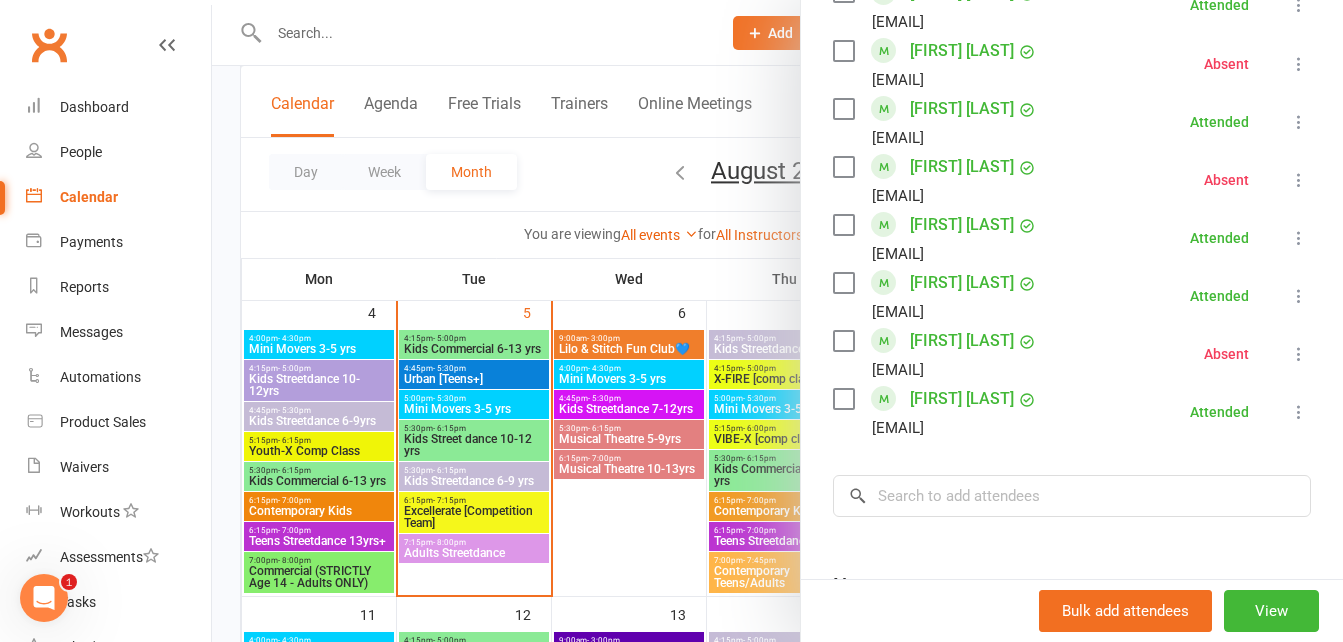 scroll, scrollTop: 973, scrollLeft: 0, axis: vertical 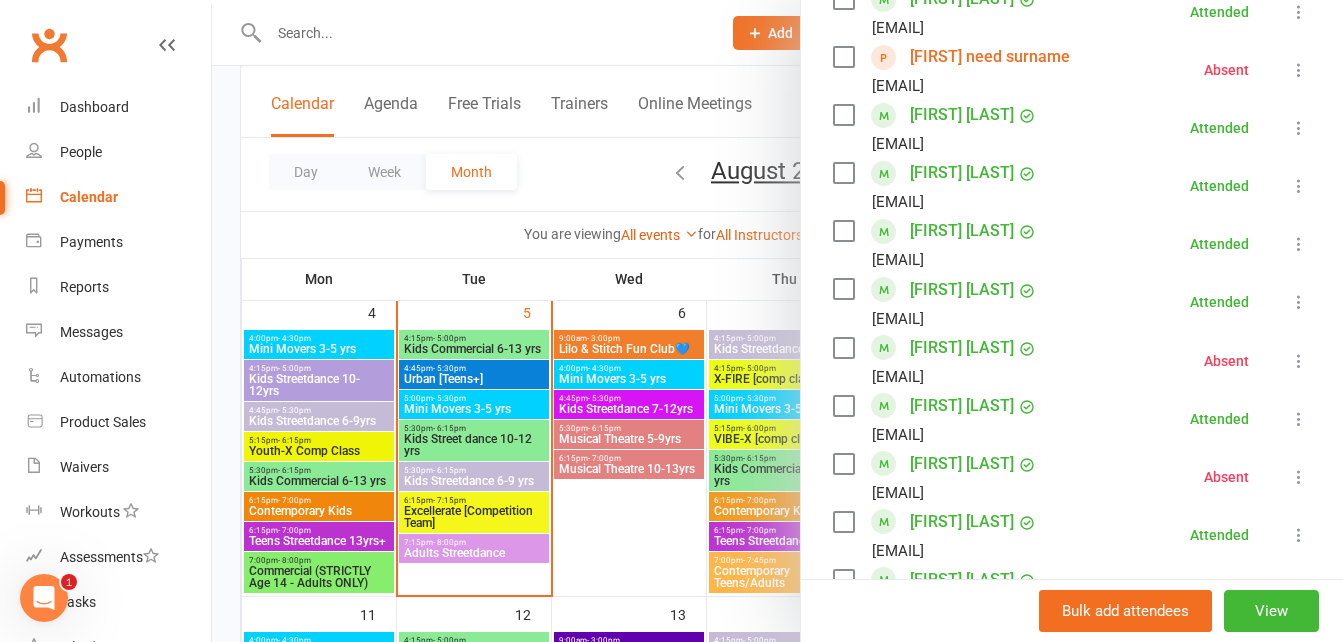 click at bounding box center [777, 321] 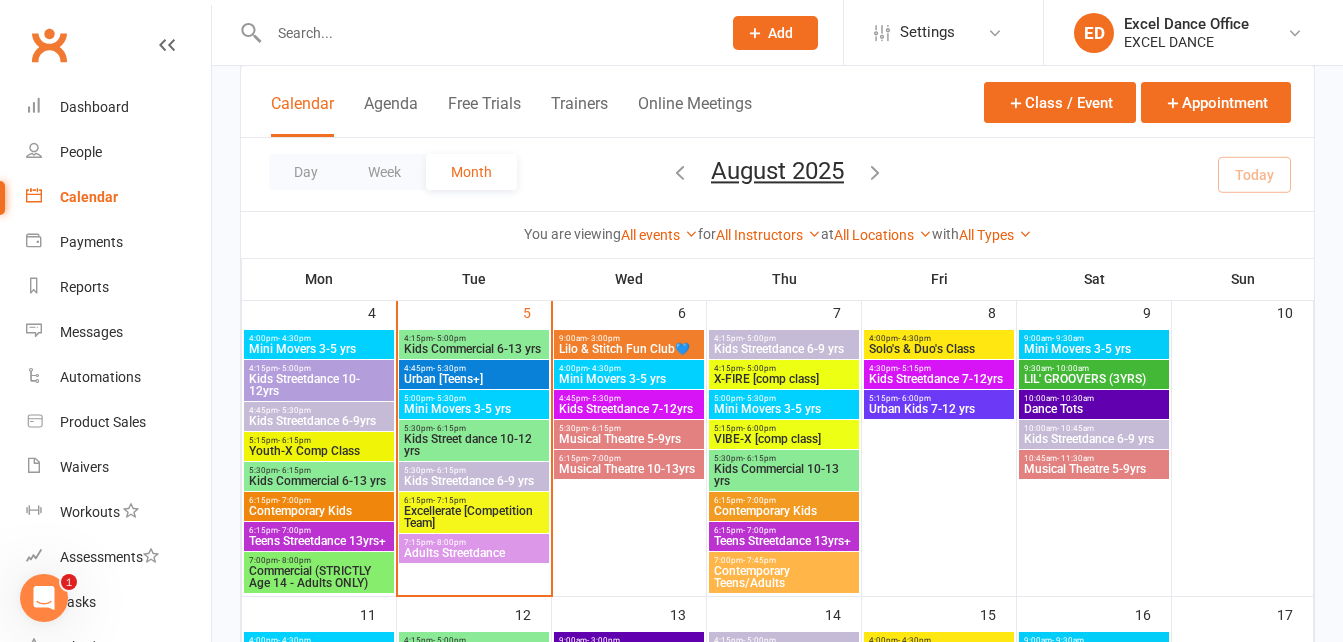 click at bounding box center (875, 172) 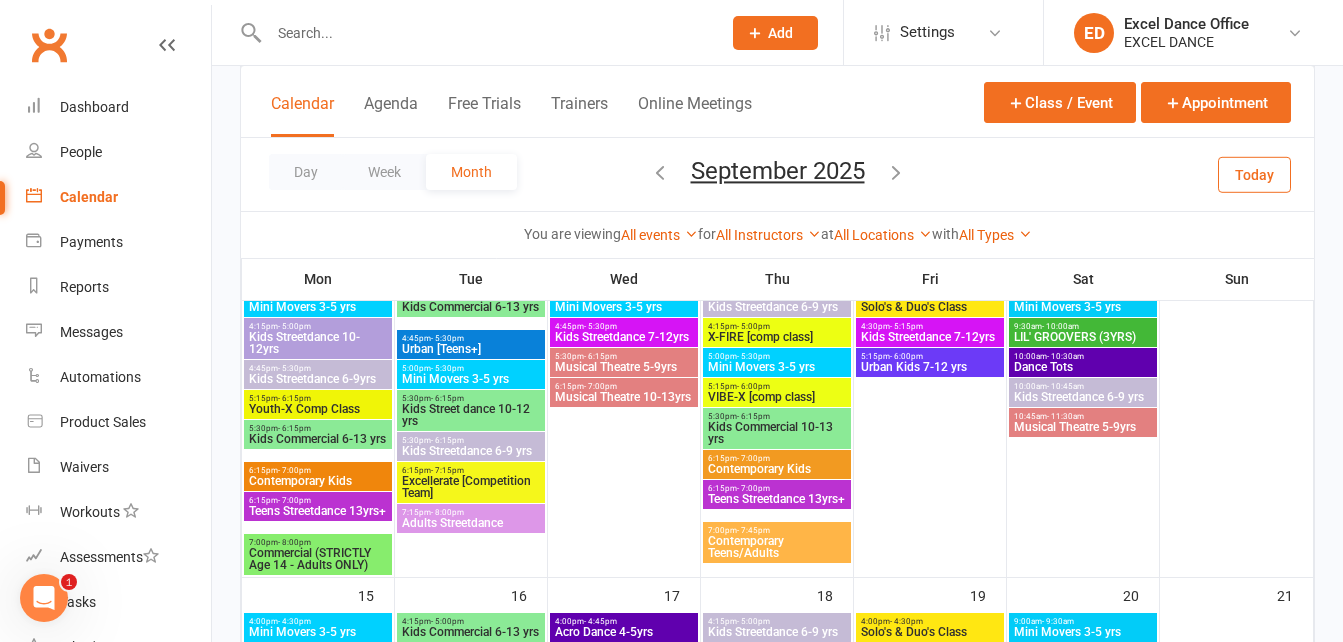 scroll, scrollTop: 515, scrollLeft: 0, axis: vertical 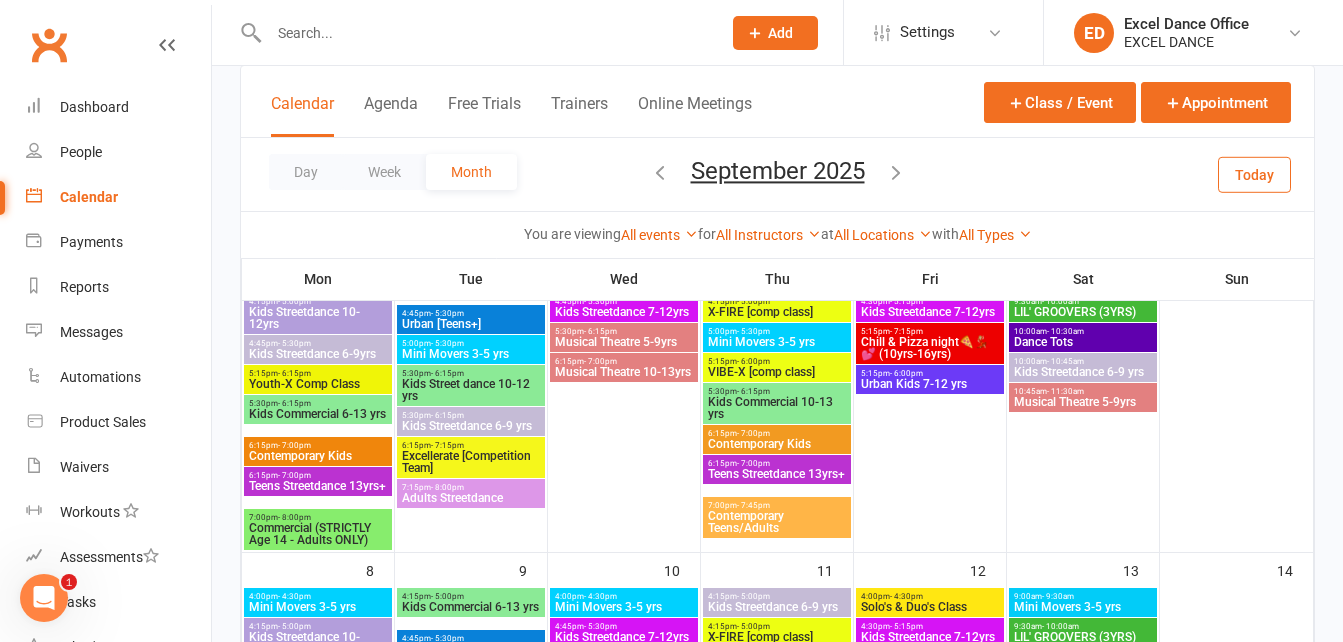 click on "5:30pm  - 6:15pm" at bounding box center (318, 403) 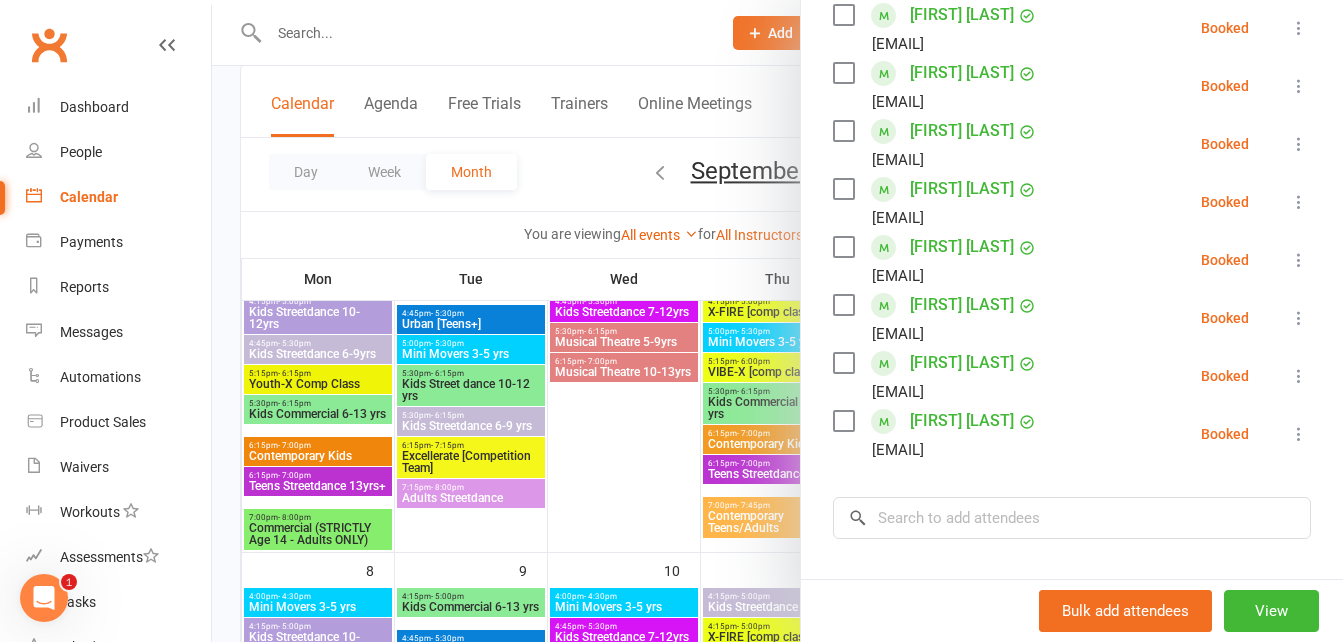 scroll, scrollTop: 898, scrollLeft: 0, axis: vertical 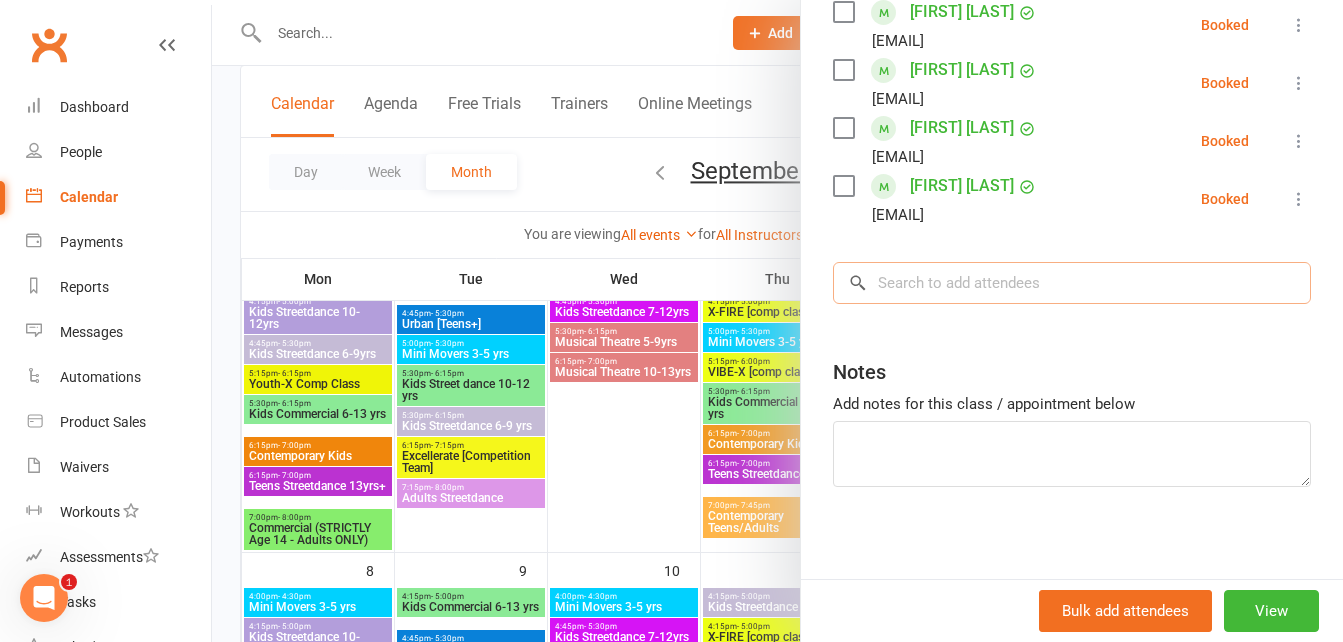 click at bounding box center [1072, 283] 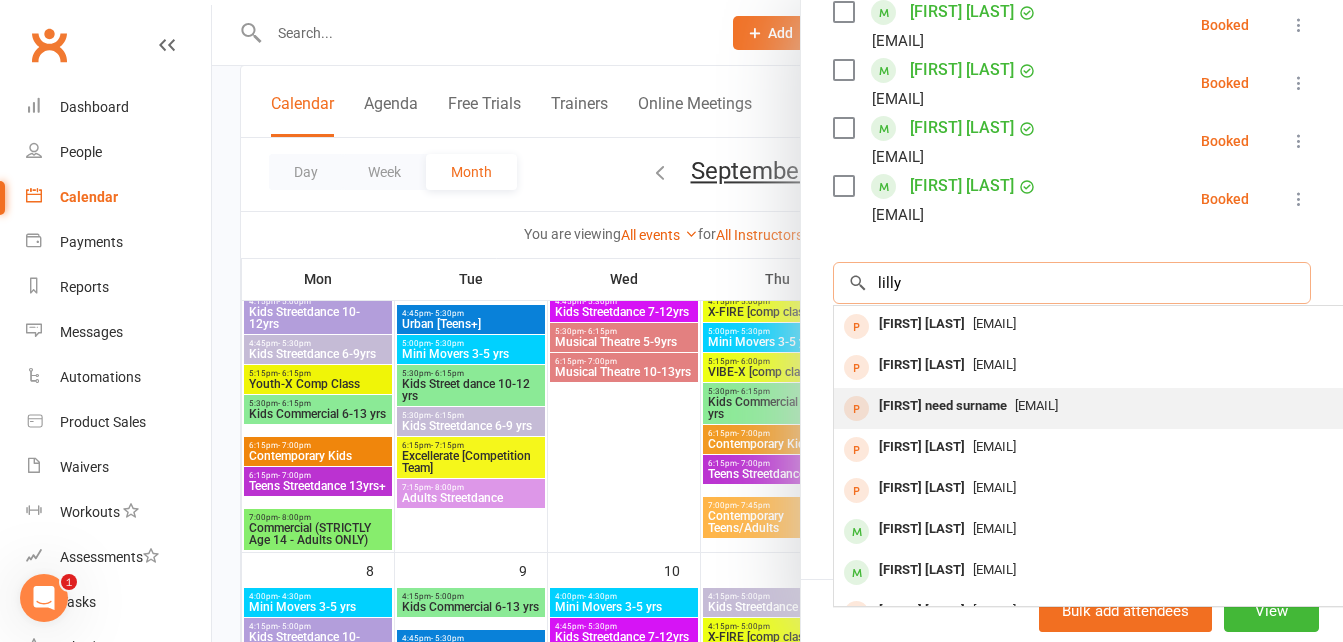 type on "lilly" 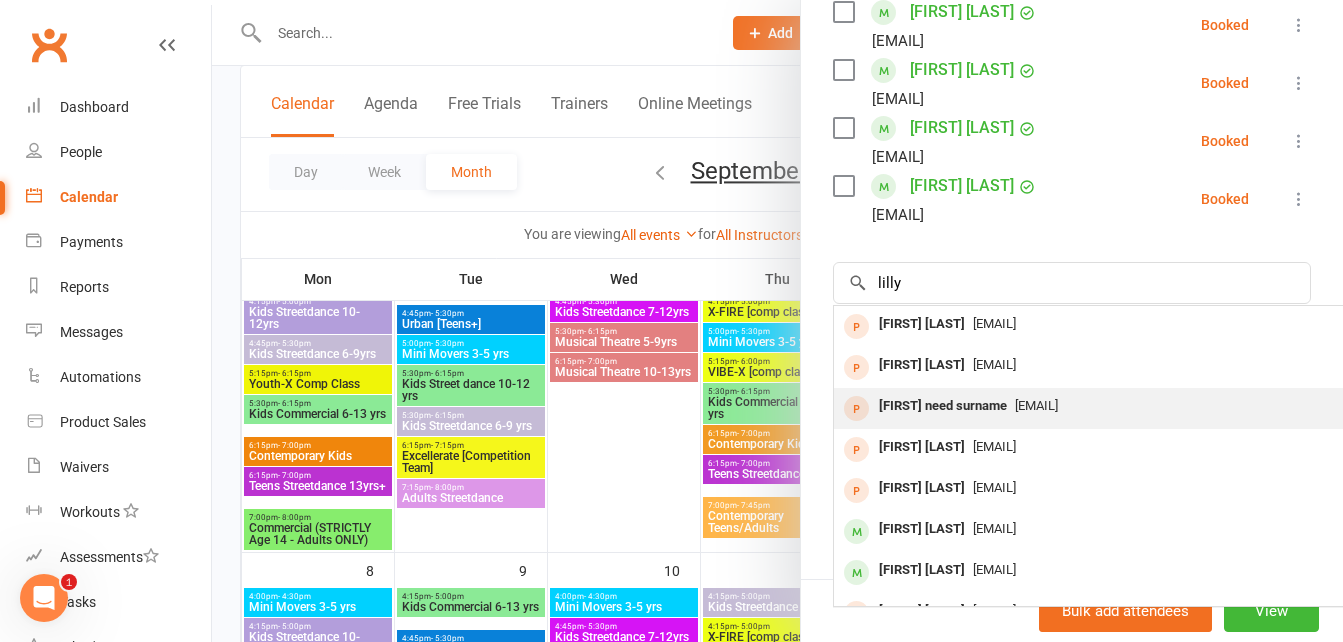 click on "Lilly need surname kellyannjo@hotmail.co.uk" at bounding box center (1133, 408) 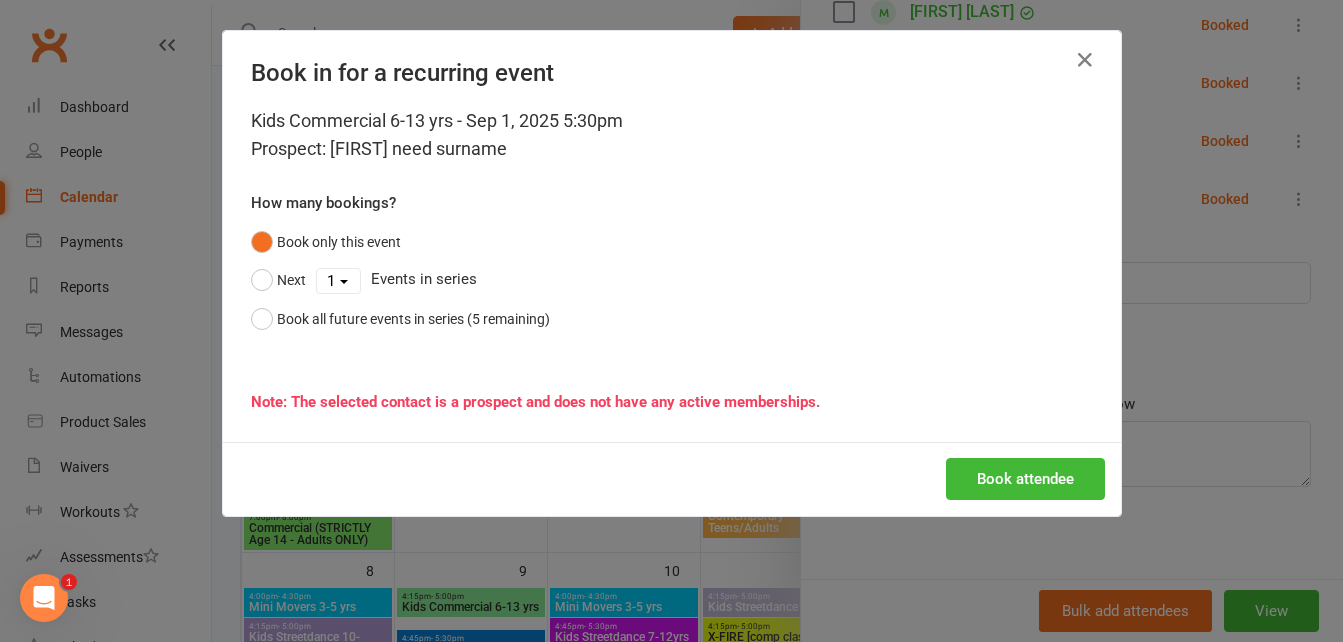 click on "Book attendee" at bounding box center [672, 479] 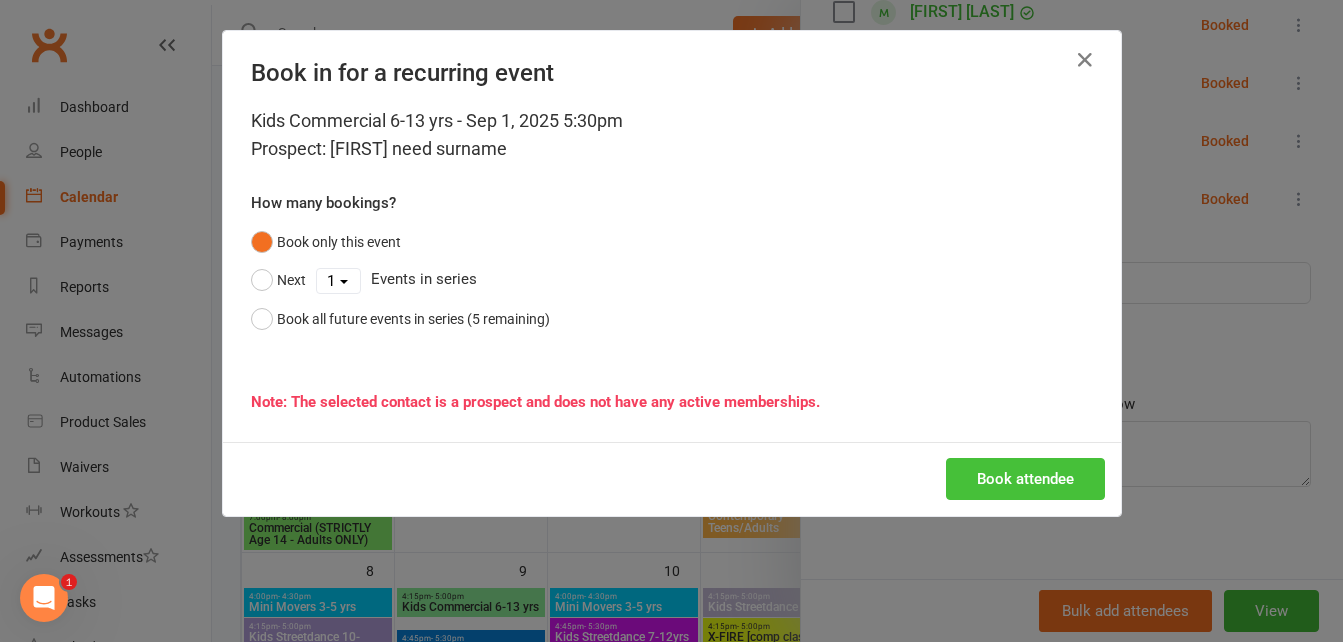 click on "Book attendee" at bounding box center (1025, 479) 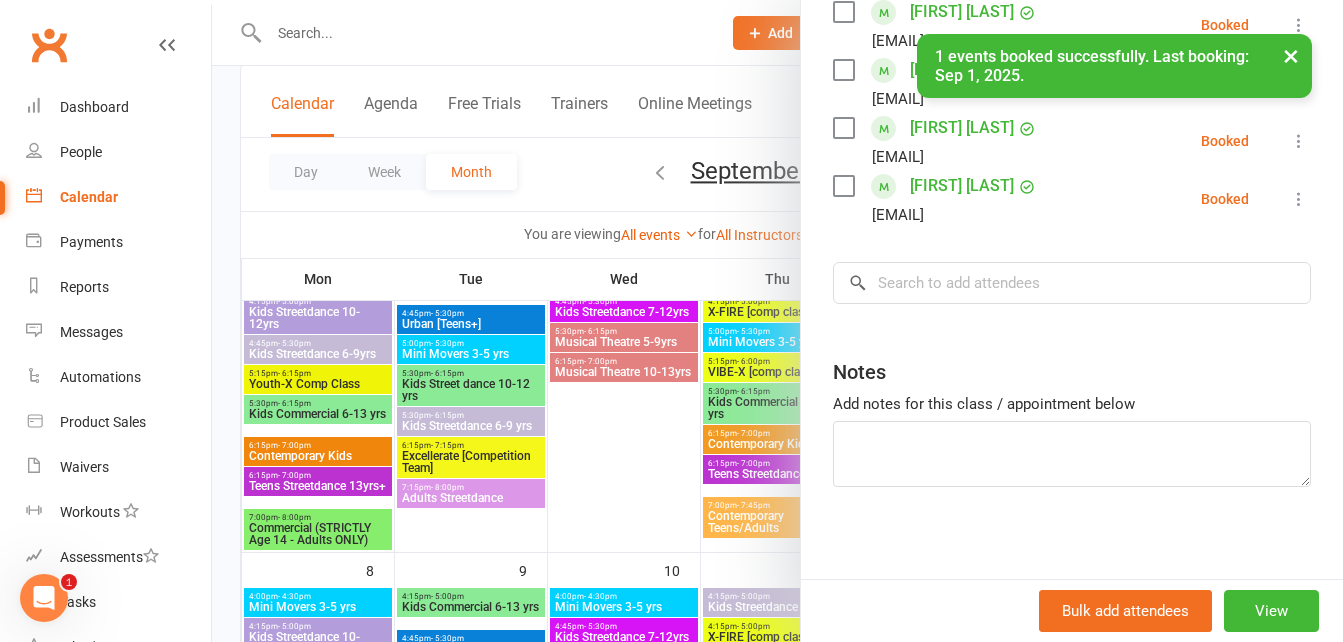 scroll, scrollTop: 956, scrollLeft: 0, axis: vertical 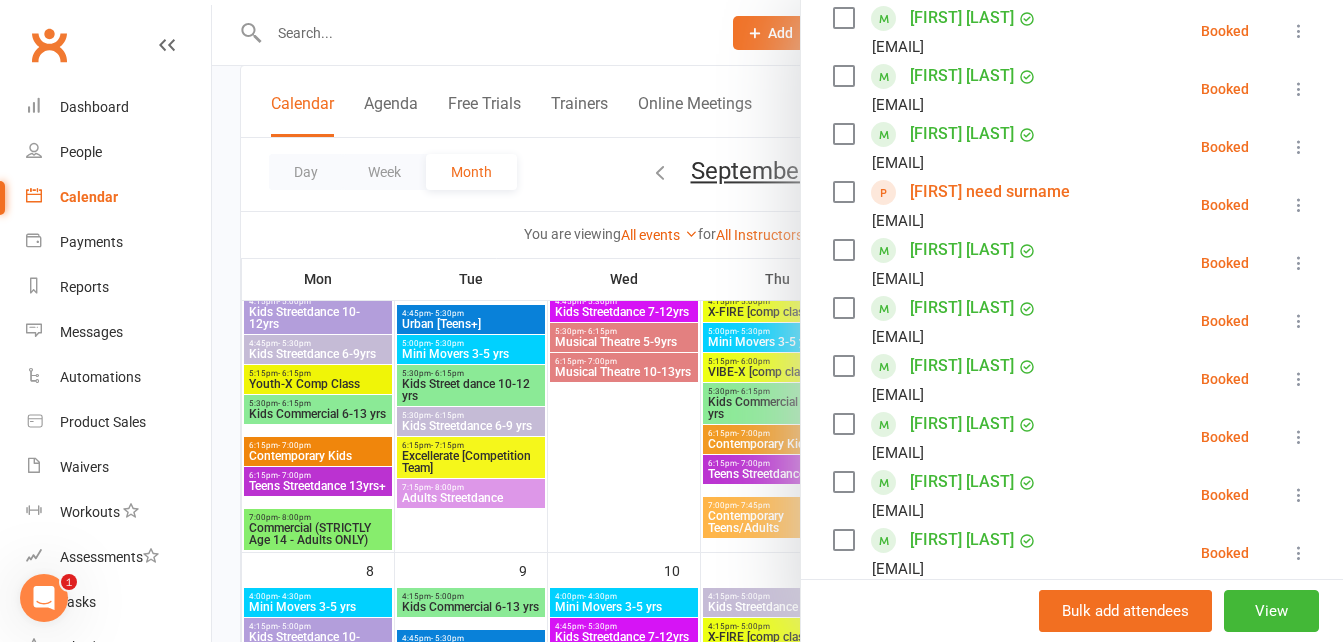 click on "Lilly need surname" at bounding box center [990, 192] 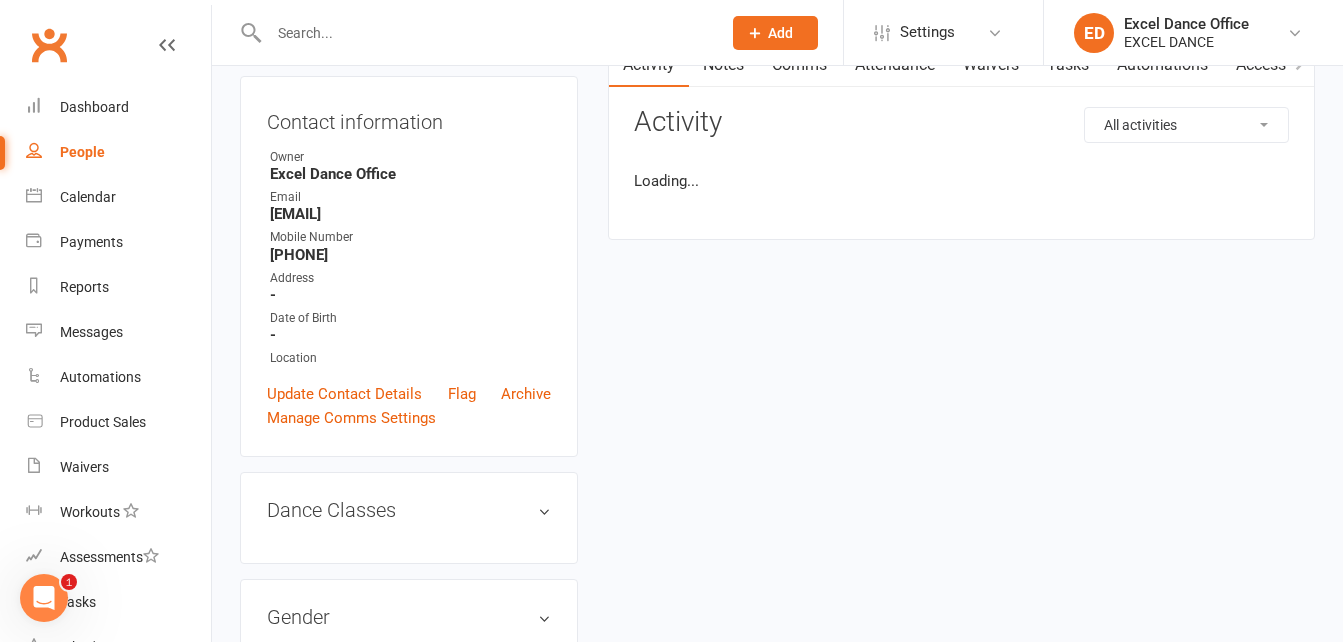 scroll, scrollTop: 0, scrollLeft: 0, axis: both 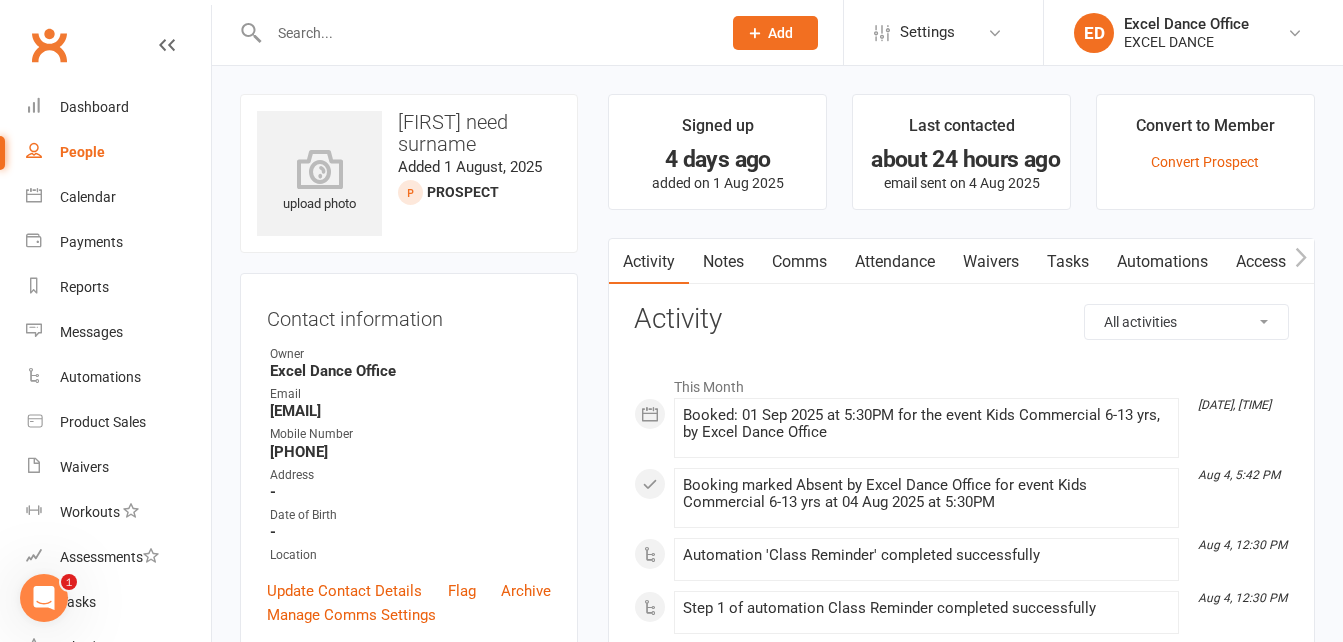 click on "Signed up 4 days ago added on 1 Aug 2025 Last contacted about 24 hours ago email sent on 4 Aug 2025 Convert to Member Convert Prospect
Activity Notes Comms Attendance Waivers Tasks Automations Access Control Consent
All activities Bookings / Attendances Communications Notes Failed SMSes Gradings Members Memberships POS Sales Payments Credit Vouchers Prospects Reports Automations Tasks Waivers Workouts Kiosk Mode Consent Assessments Contact Flags Family Relationships Activity This Month Aug 5, 12:29 PM Booked: 01 Sep 2025 at 5:30PM for the event Kids Commercial 6-13 yrs, by Excel Dance Office   Aug 4, 5:42 PM Booking marked Absent by Excel Dance Office for event Kids Commercial 6-13 yrs at 04 Aug 2025 at 5:30PM   Aug 4, 12:30 PM Automation 'Class Reminder' completed successfully   Aug 4, 12:30 PM Step 1 of automation Class Reminder completed successfully   Aug 4, 12:30 PM   Sent  email  to   kellyannjo@hotmail.co.uk   Reminder for your Excel Dance Class Hi Lilly   Kids Commercial 6-13 yrs   session." at bounding box center (961, 1082) 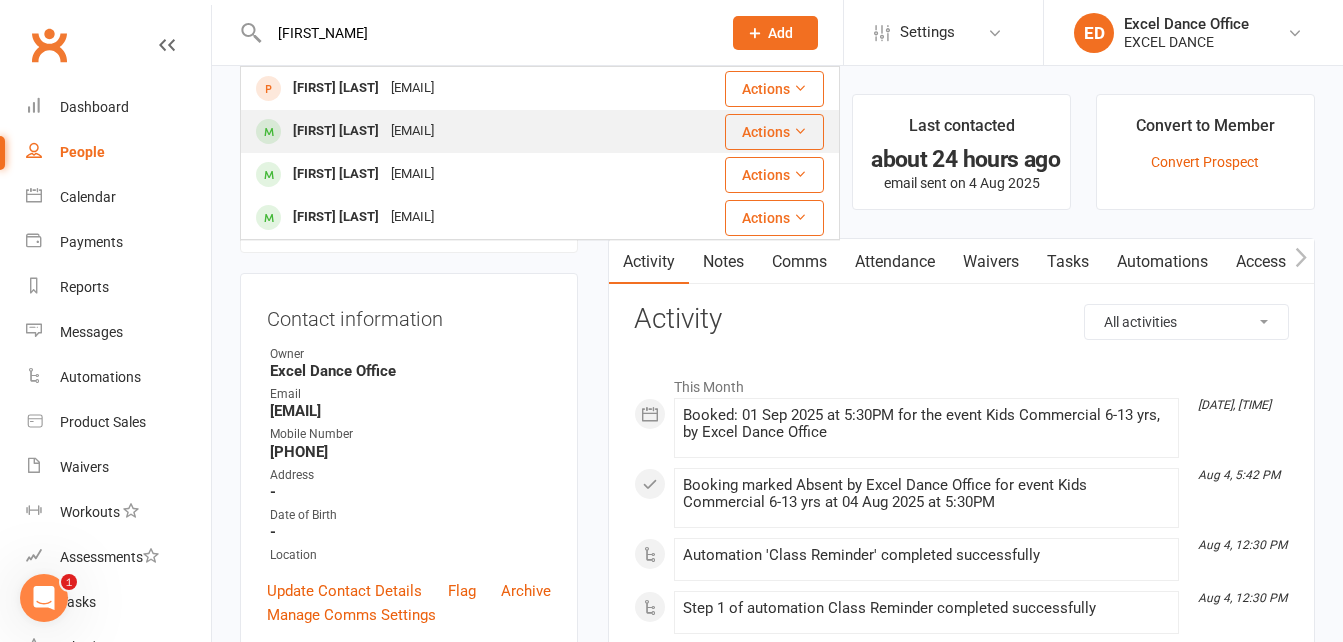 drag, startPoint x: 506, startPoint y: 39, endPoint x: 491, endPoint y: 121, distance: 83.360664 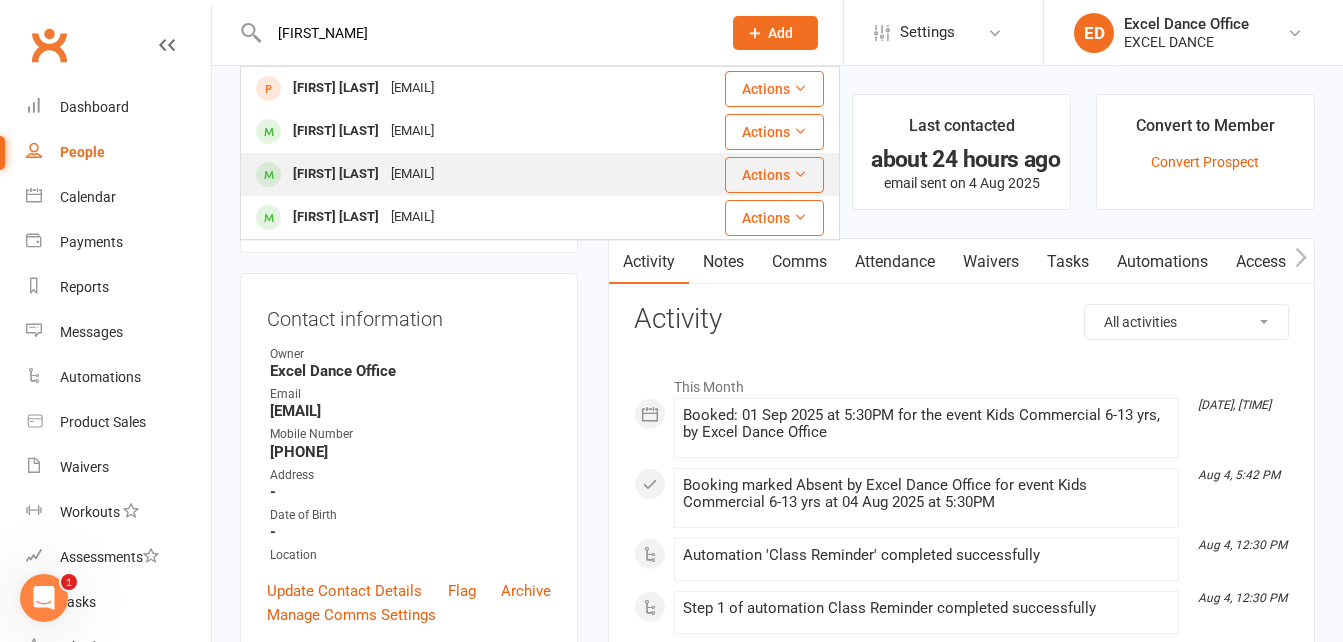 type on "eden" 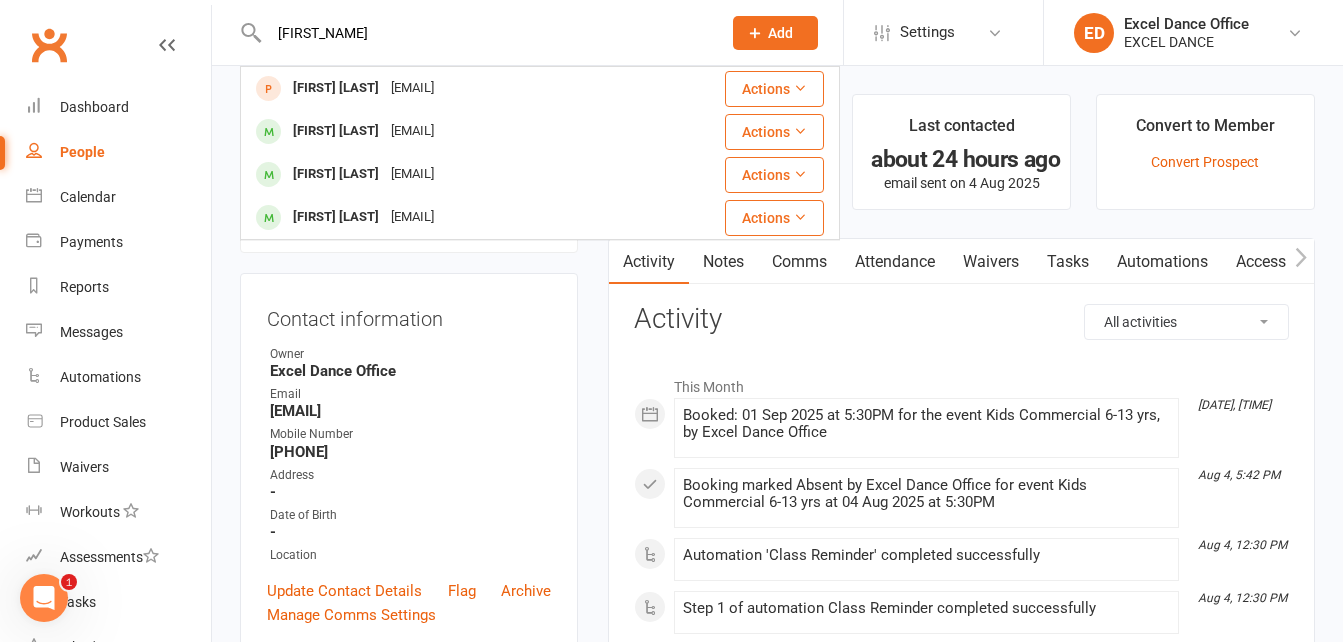 drag, startPoint x: 489, startPoint y: 169, endPoint x: 478, endPoint y: 172, distance: 11.401754 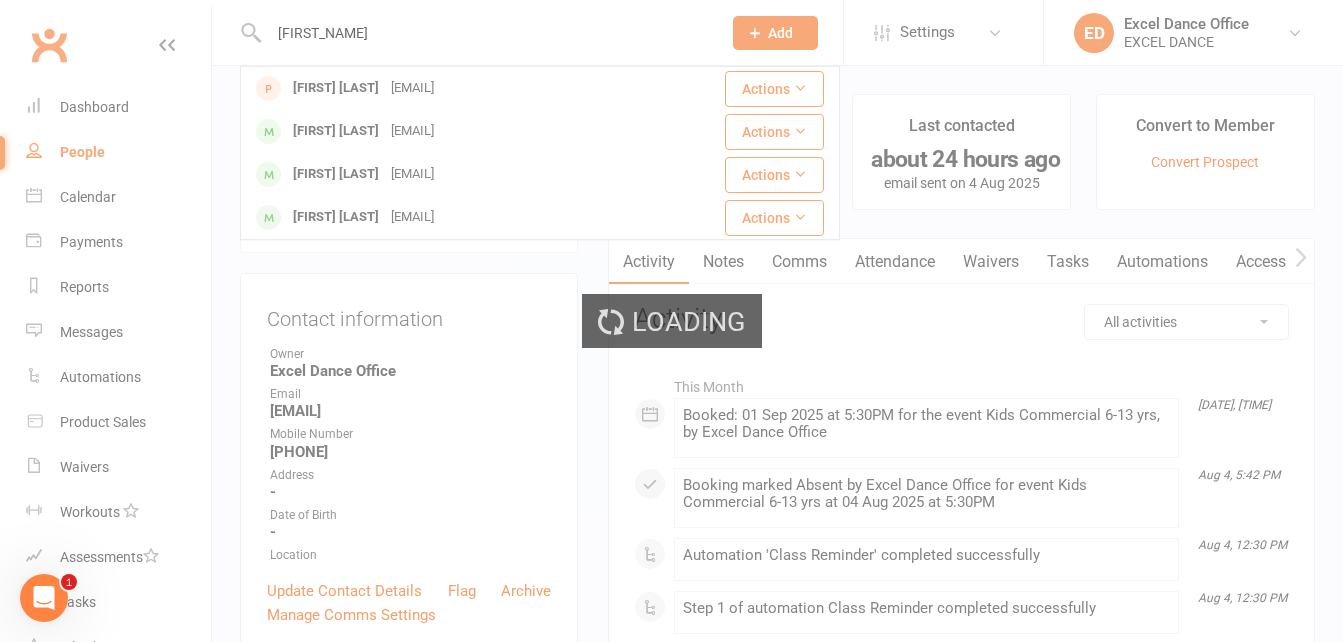 type 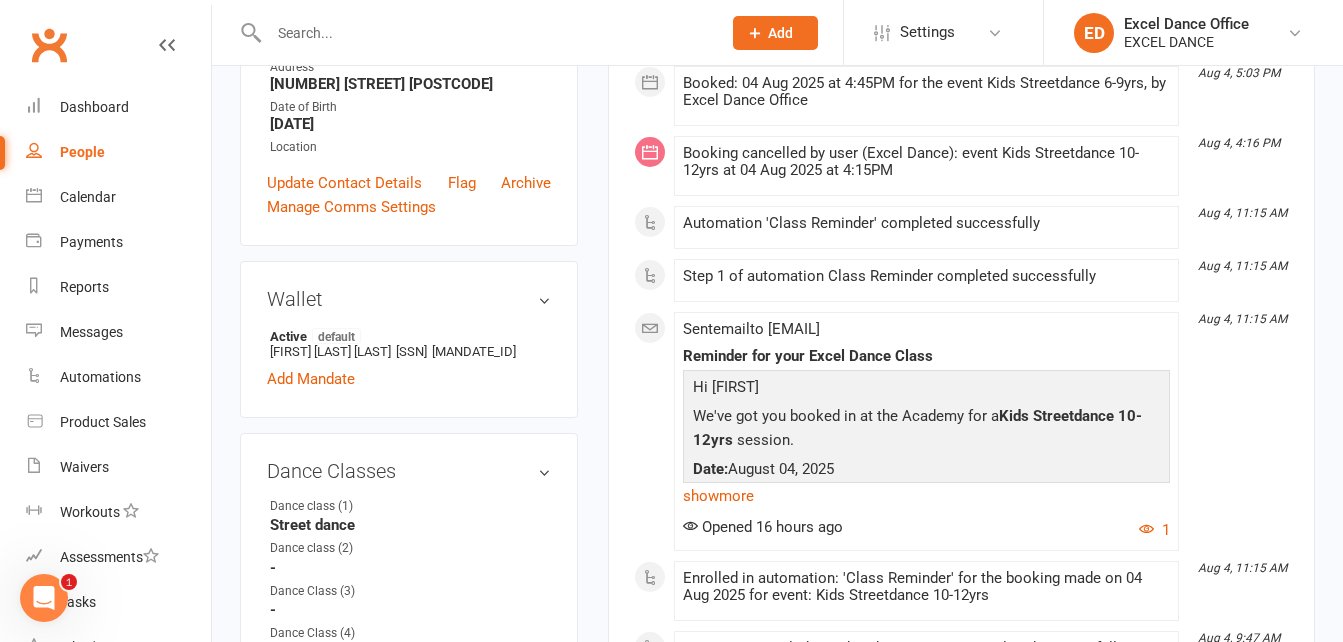 scroll, scrollTop: 0, scrollLeft: 0, axis: both 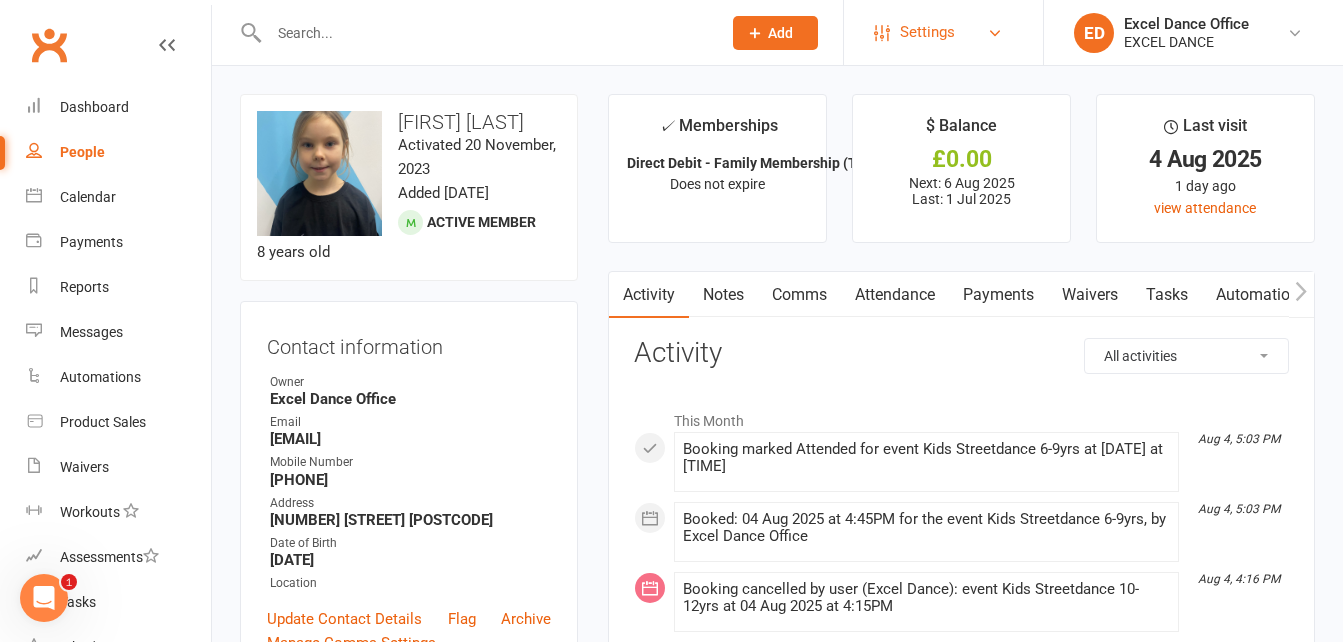 click on "Settings" at bounding box center (943, 32) 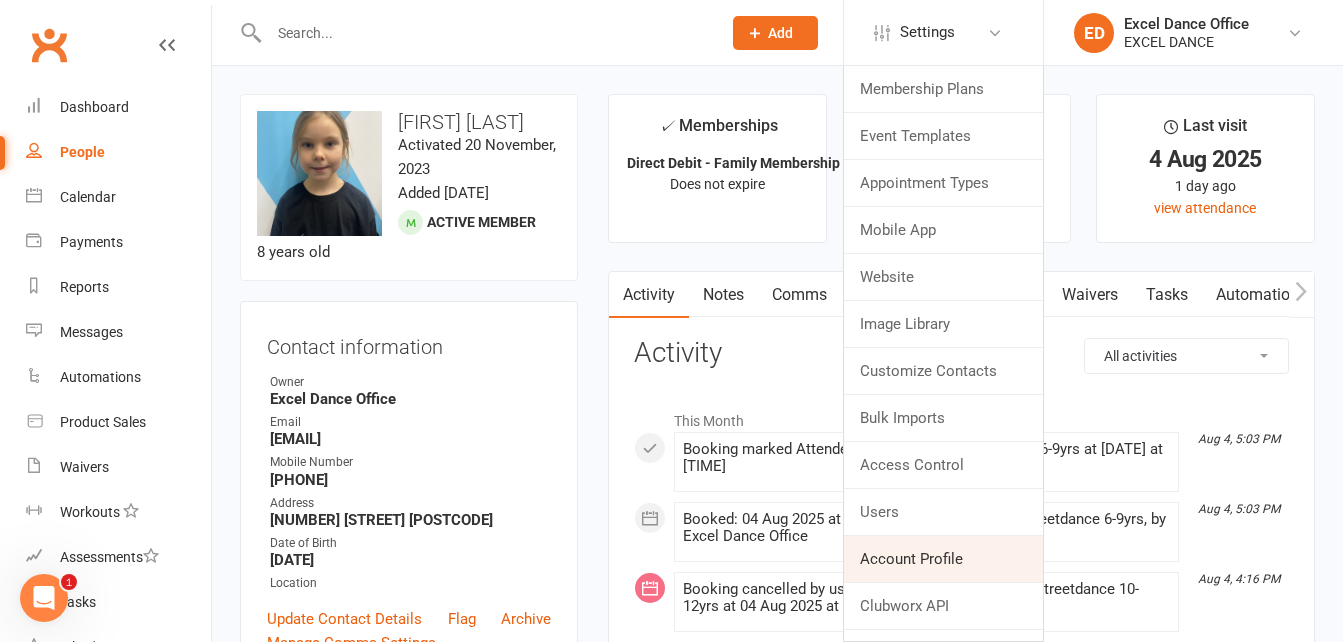 click on "Account Profile" at bounding box center (943, 559) 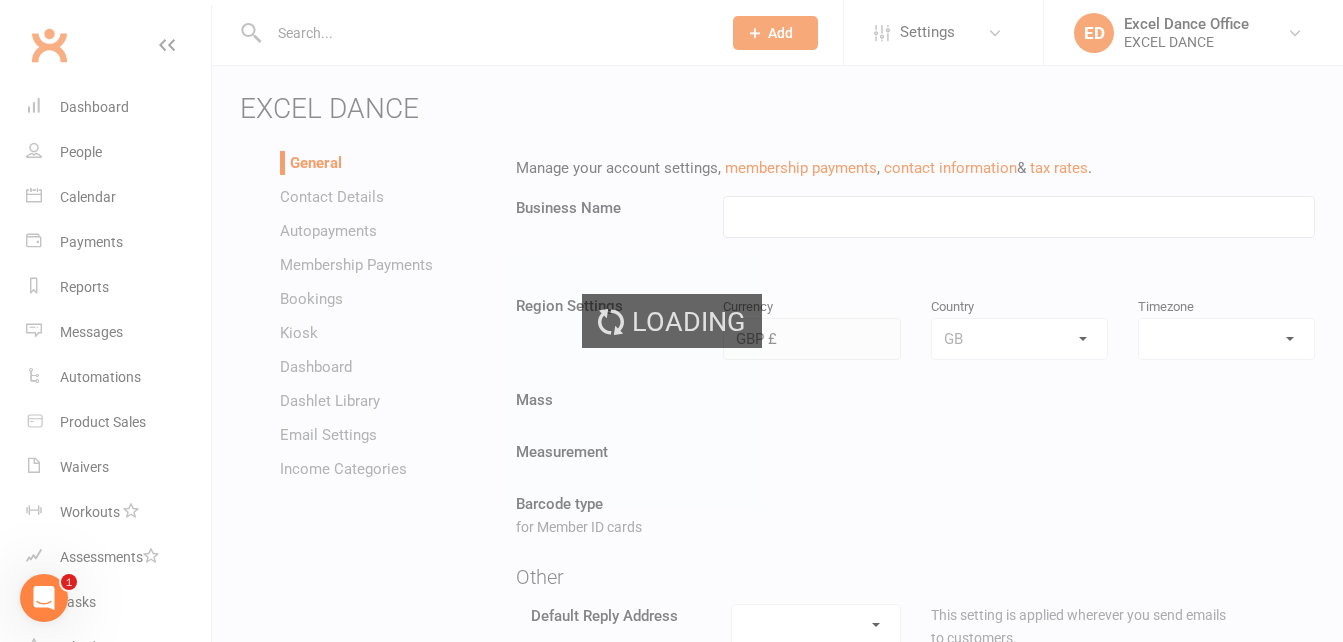 type on "EXCEL DANCE" 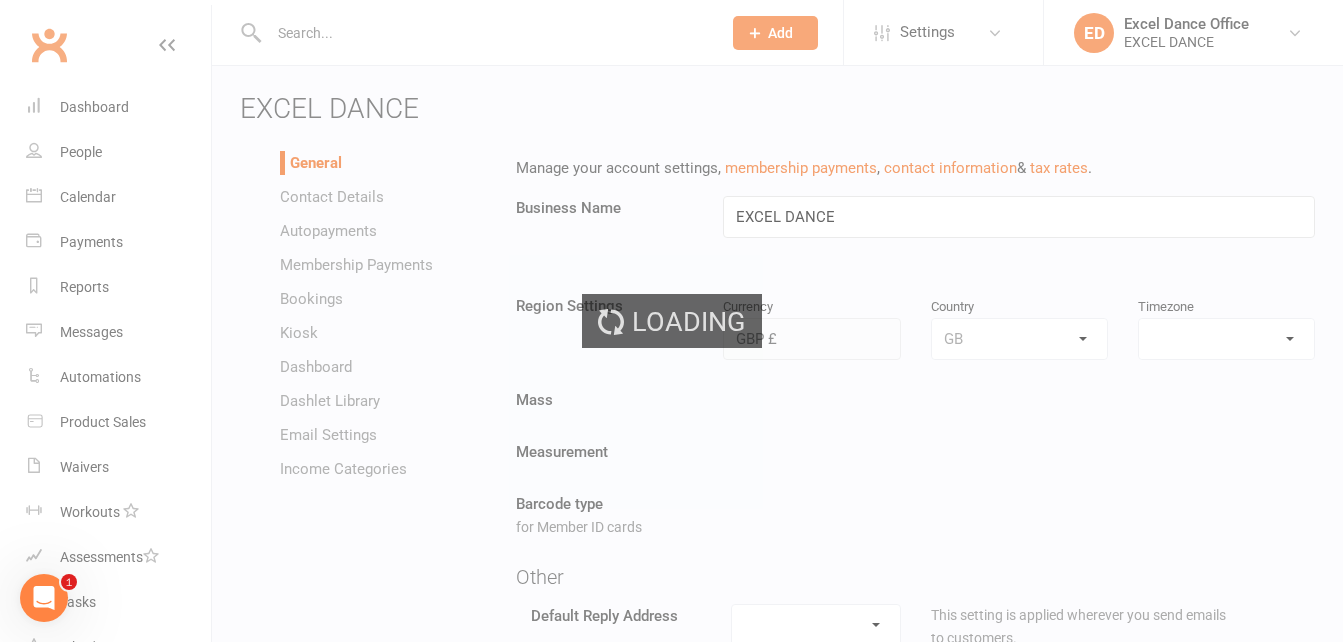 select on "Europe/London" 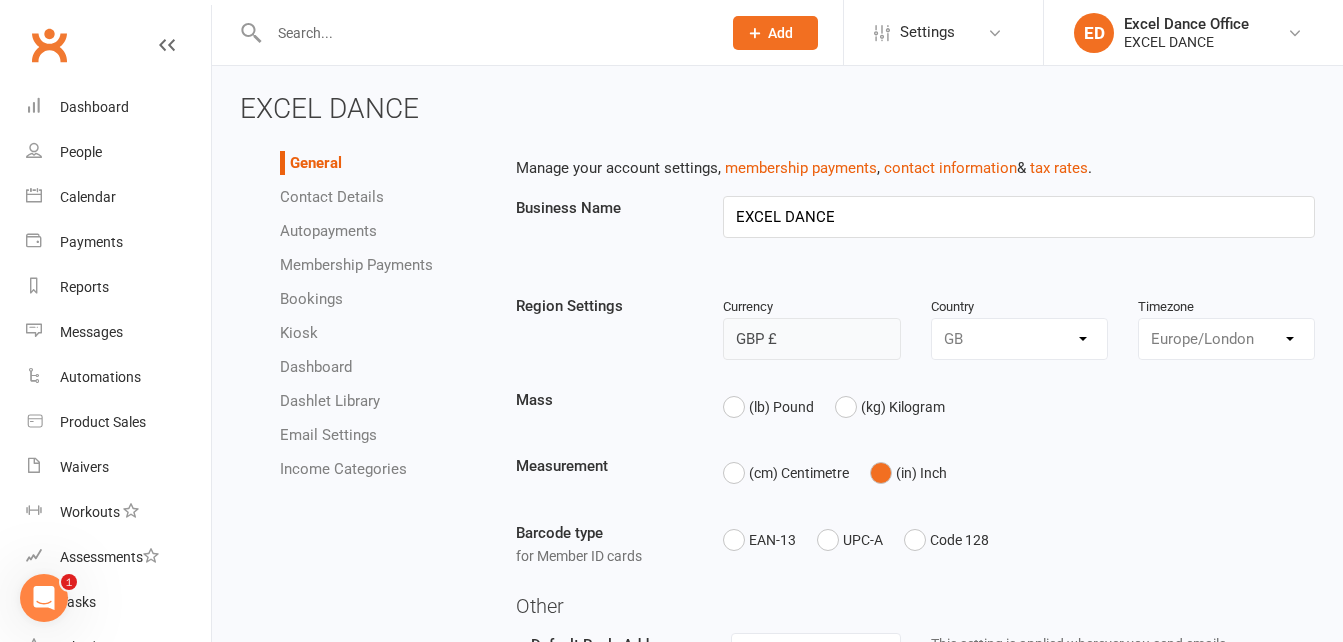 click on "Bookings" at bounding box center [383, 299] 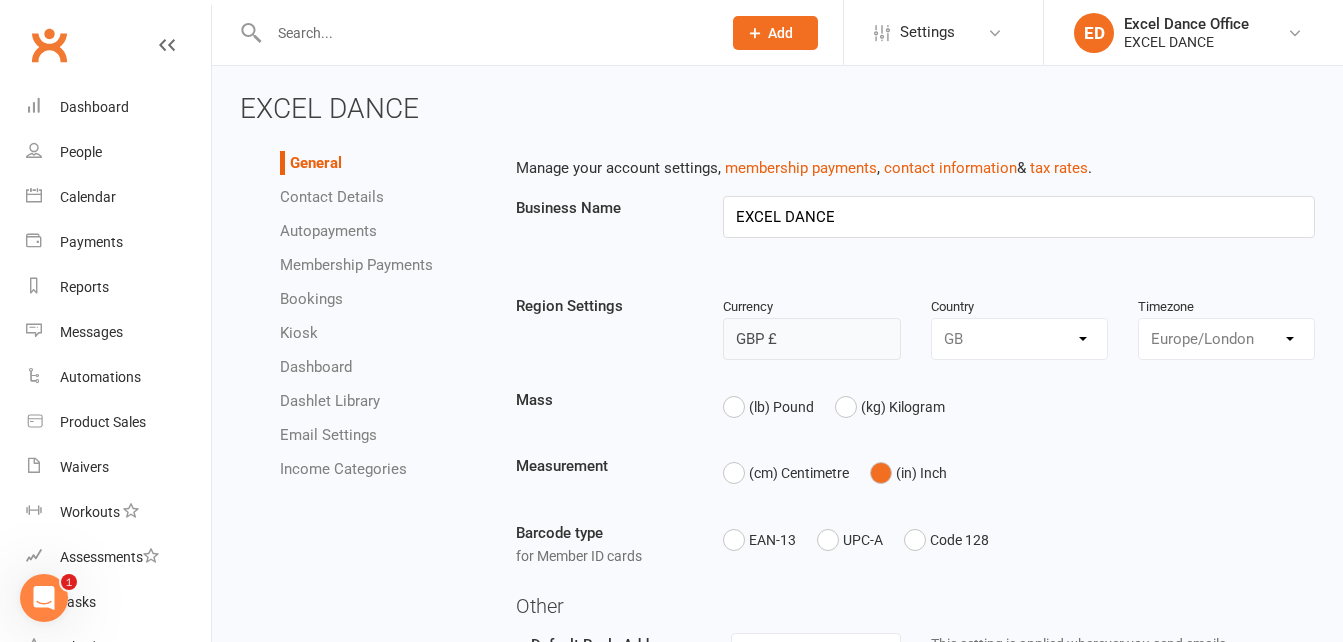 click on "Autopayments" at bounding box center (328, 231) 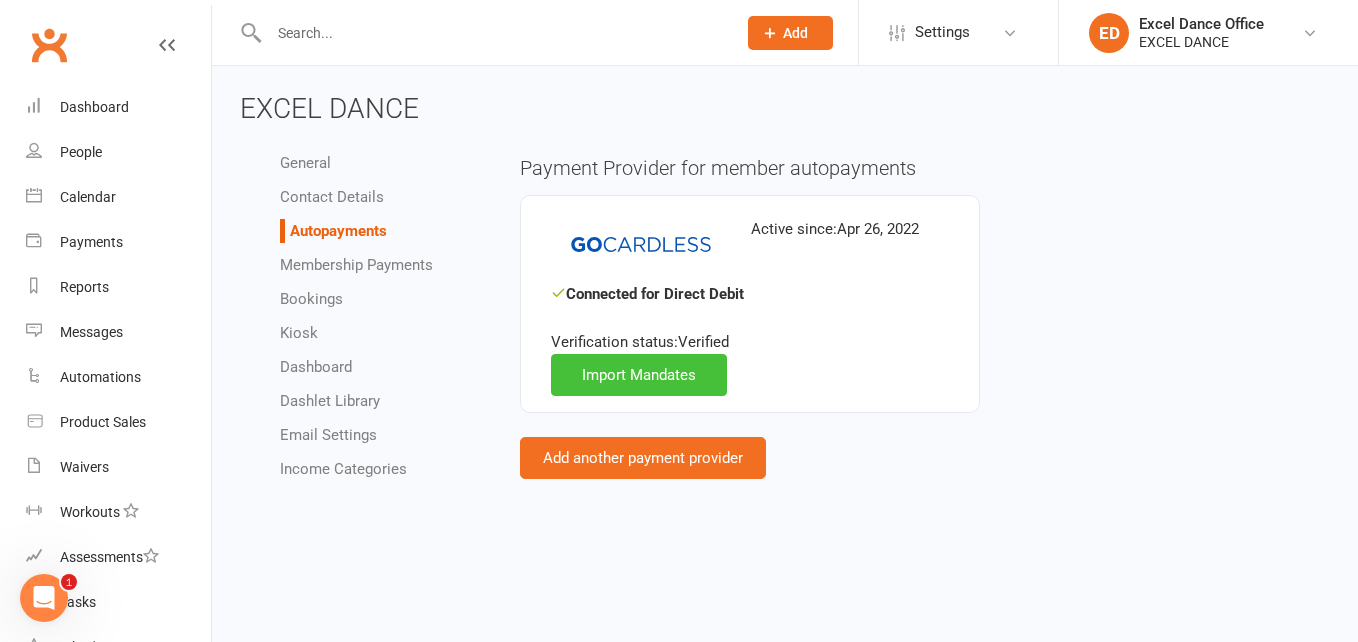 click on "Import Mandates" at bounding box center [639, 375] 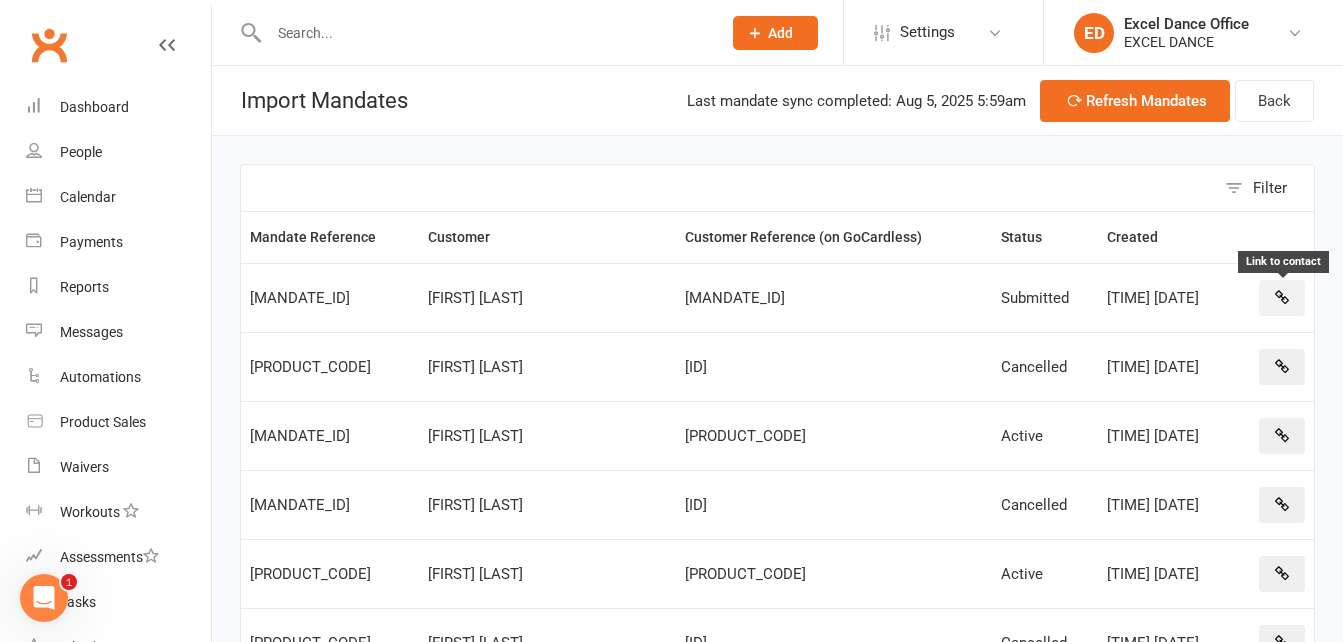 click at bounding box center (1282, 298) 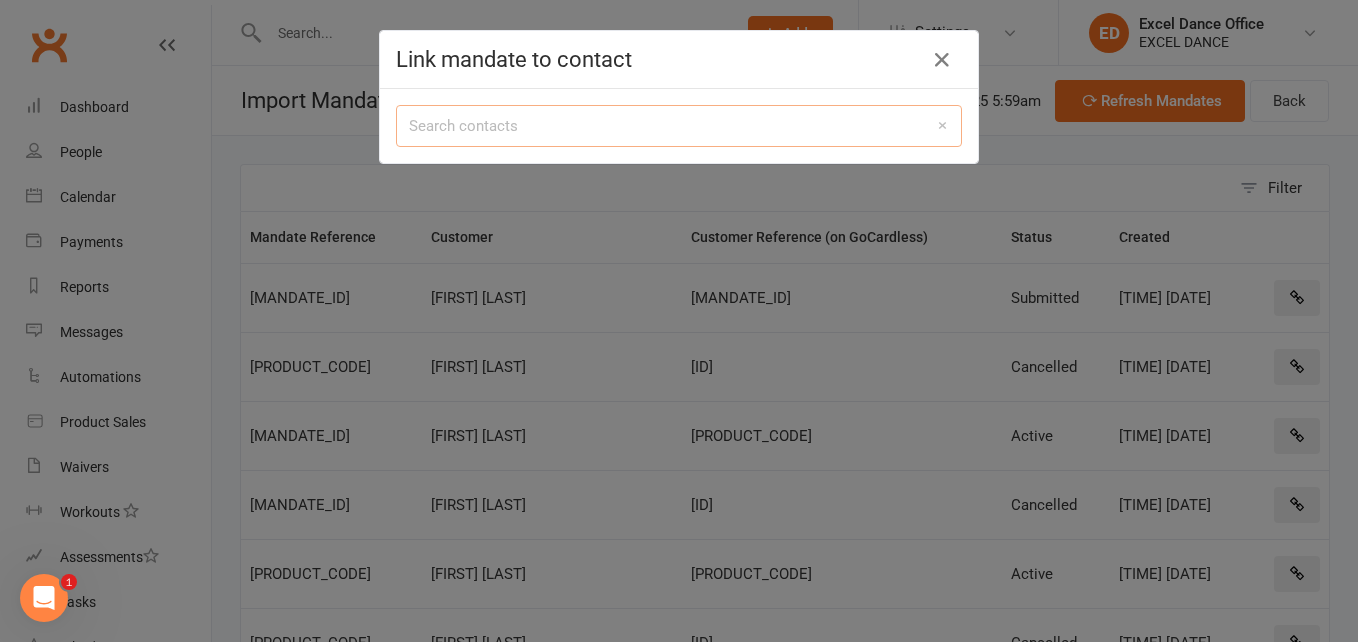 click at bounding box center [679, 126] 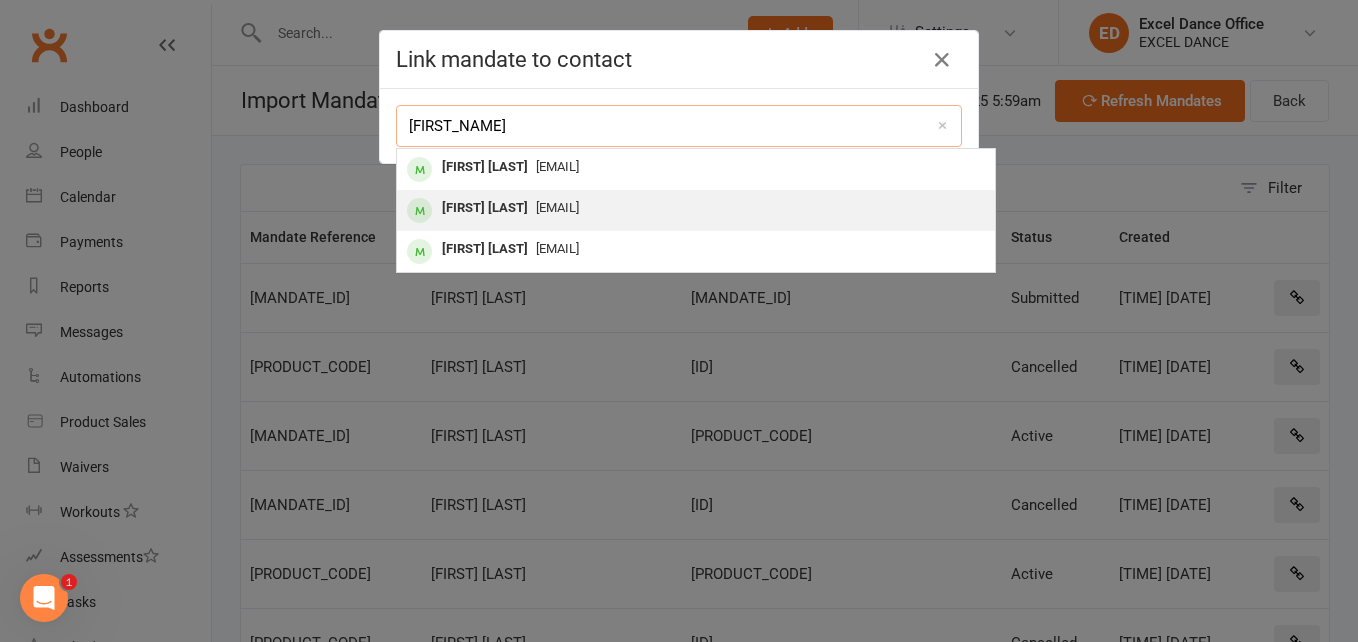 type on "eden" 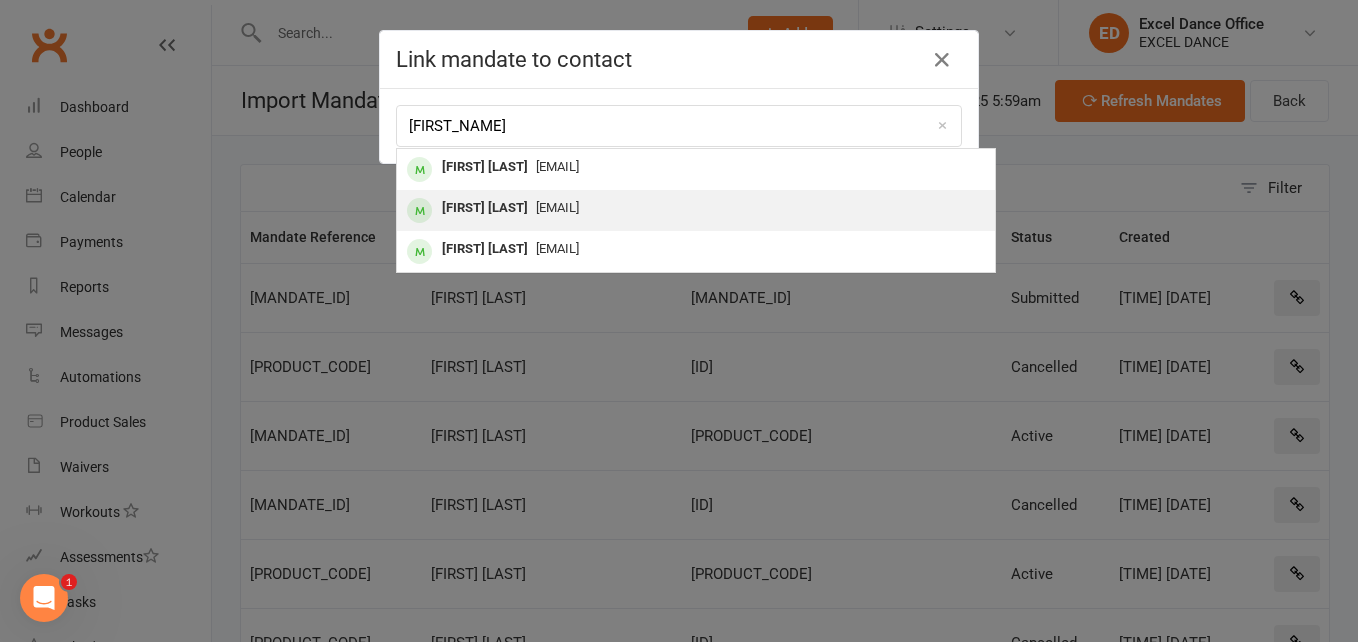 click on "[EMAIL]" at bounding box center [557, 207] 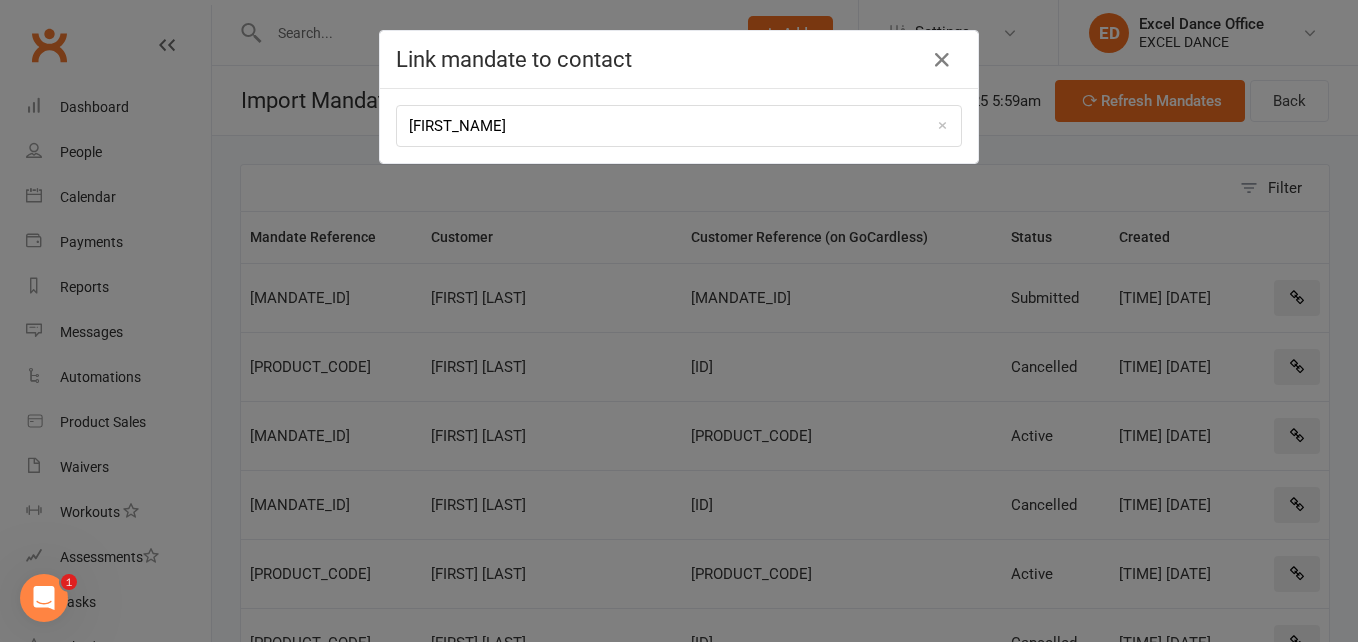 type 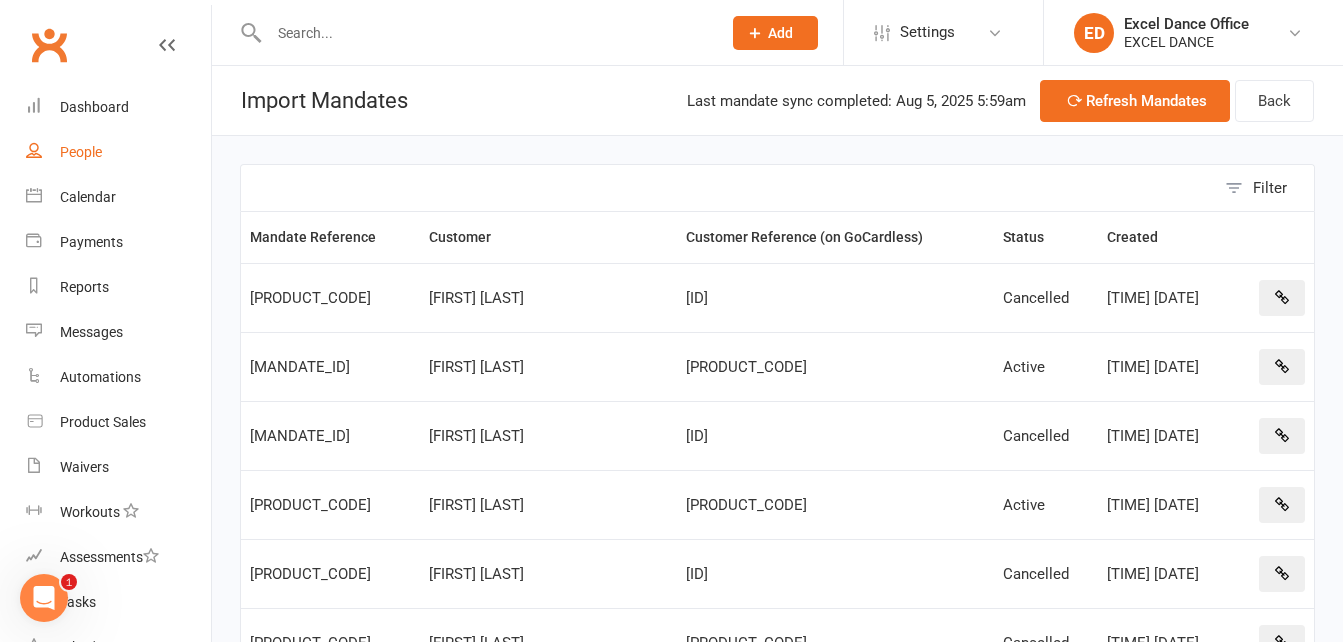 click on "People" at bounding box center (81, 152) 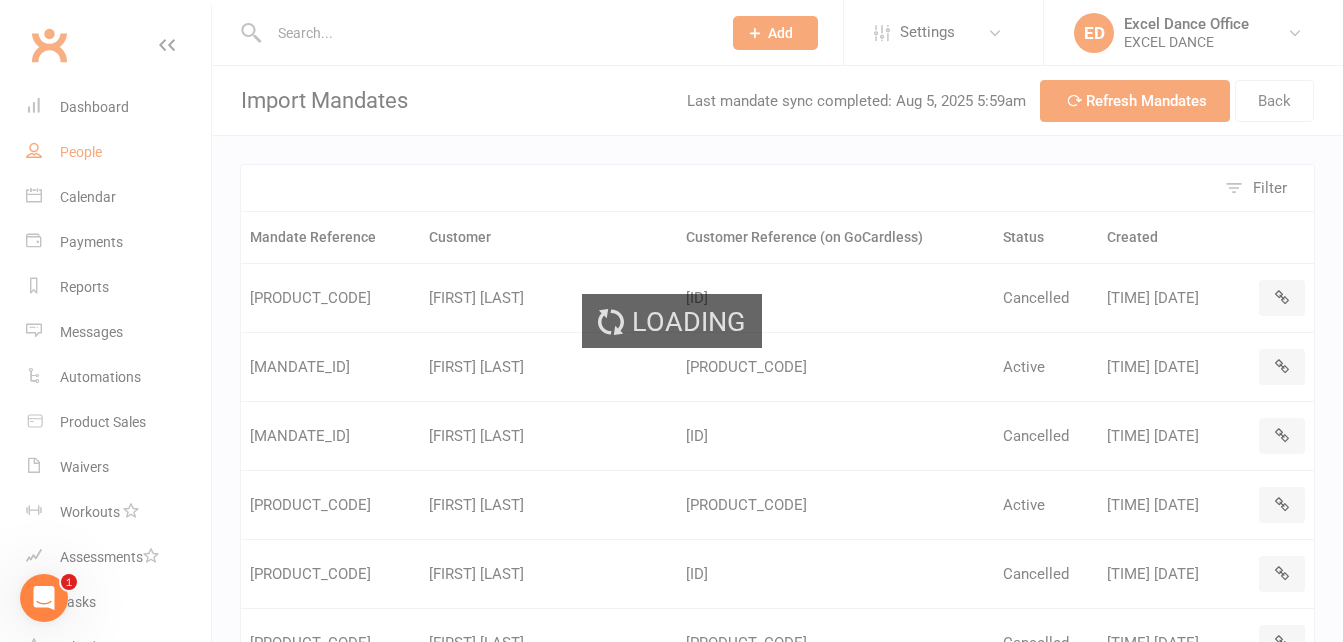select on "100" 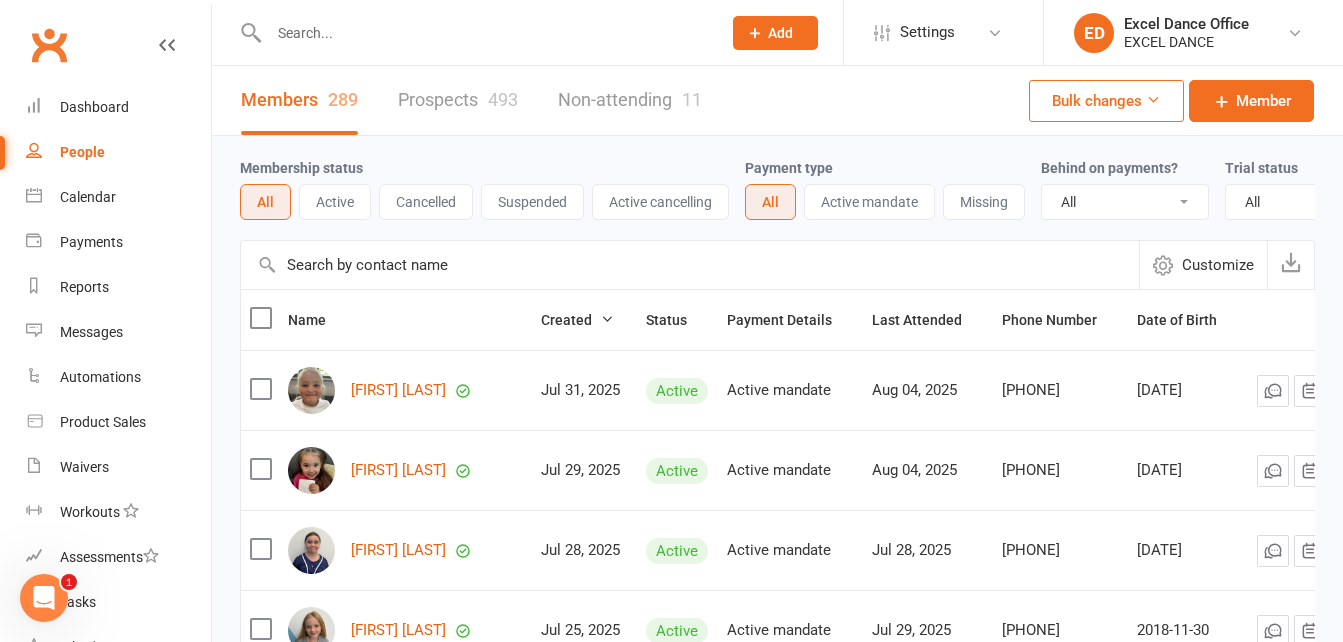 click at bounding box center [485, 33] 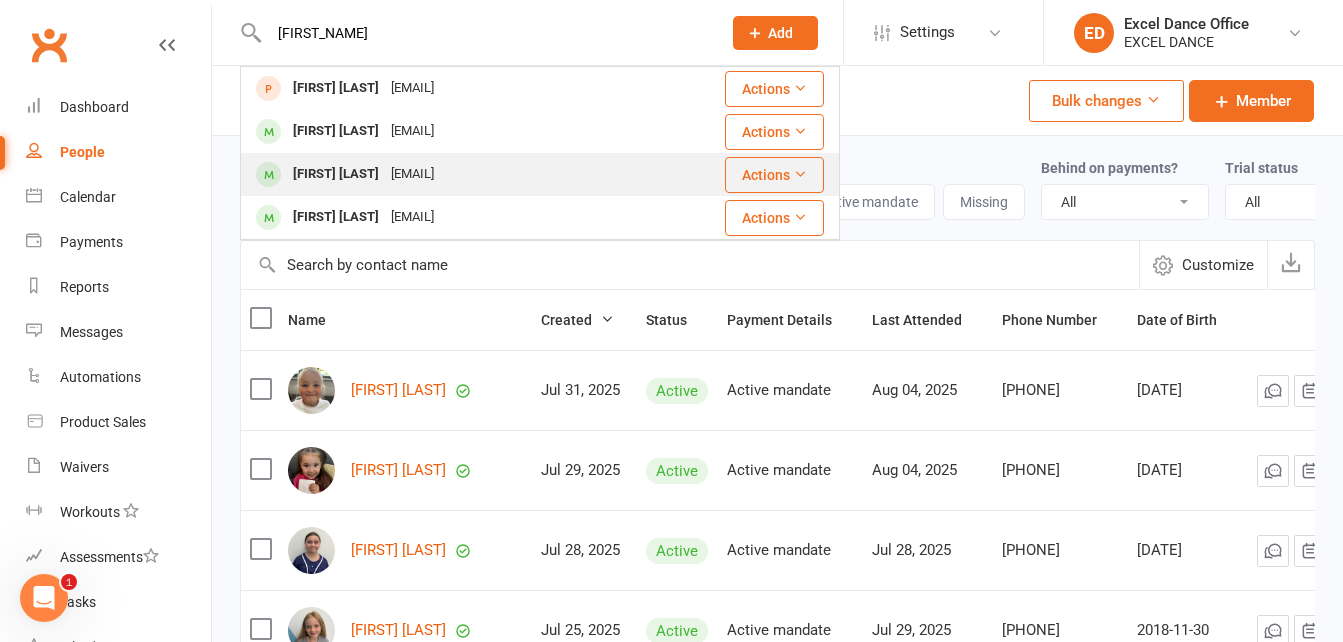 type on "eden" 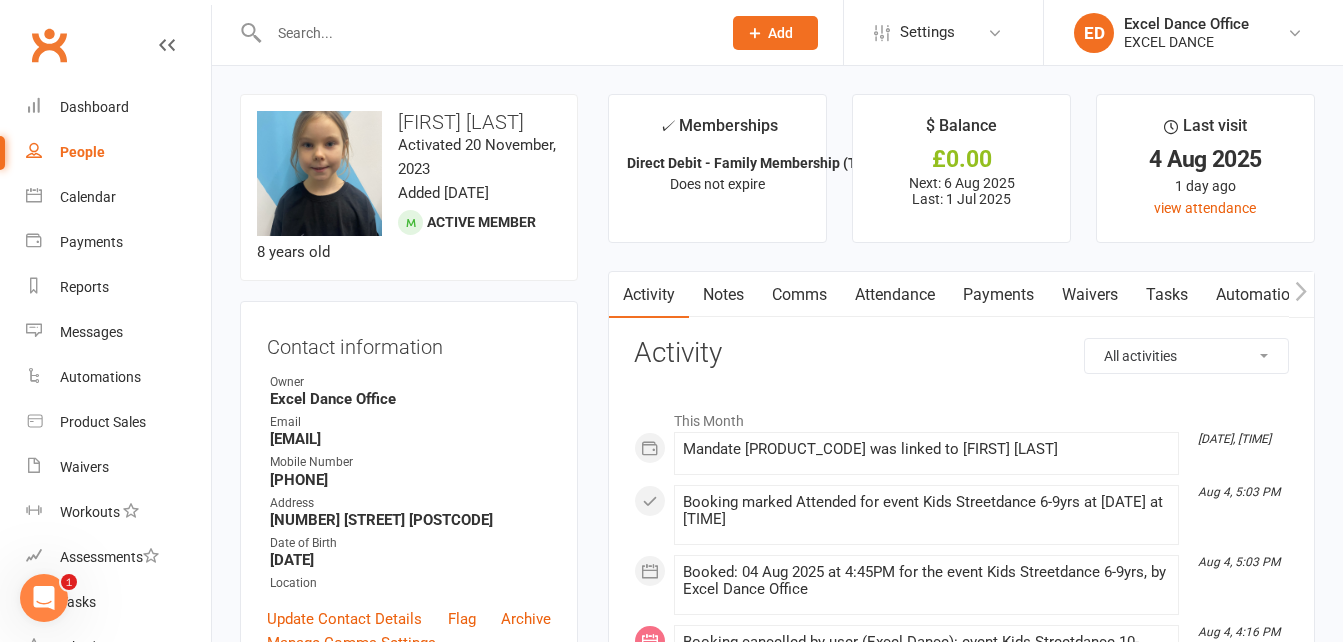 click on "✓ Memberships Direct Debit - Family Membership (This mem... Does not expire $ Balance £0.00 Next: 6 Aug 2025 Last: 1 Jul 2025 Last visit 4 Aug 2025 1 day ago view attendance
Activity Notes Comms Attendance Payments Waivers Tasks Automations Access Control Consent Mandates Credit balance
All activities Bookings / Attendances Communications Notes Failed SMSes Gradings Members Memberships POS Sales Payments Credit Vouchers Prospects Reports Automations Tasks Waivers Workouts Kiosk Mode Consent Assessments Contact Flags Family Relationships Activity This Month Aug 5, 12:39 PM Mandate MD003ZFSSX8B9C was linked to Eden Taylor-Best   Aug 4, 5:03 PM Booking marked Attended for event Kids Streetdance 6-9yrs at 04 Aug 2025 at 4:45PM   Aug 4, 5:03 PM Booked: 04 Aug 2025 at 4:45PM for the event Kids Streetdance 6-9yrs, by Excel Dance Office   Aug 4, 4:16 PM Booking cancelled by user (Excel Dance): event Kids Streetdance 10-12yrs at 04 Aug 2025 at 4:15PM   Aug 4, 11:15 AM   Aug 4, 11:15 AM   Aug 4, 11:15 AM   Sent" at bounding box center [961, 1456] 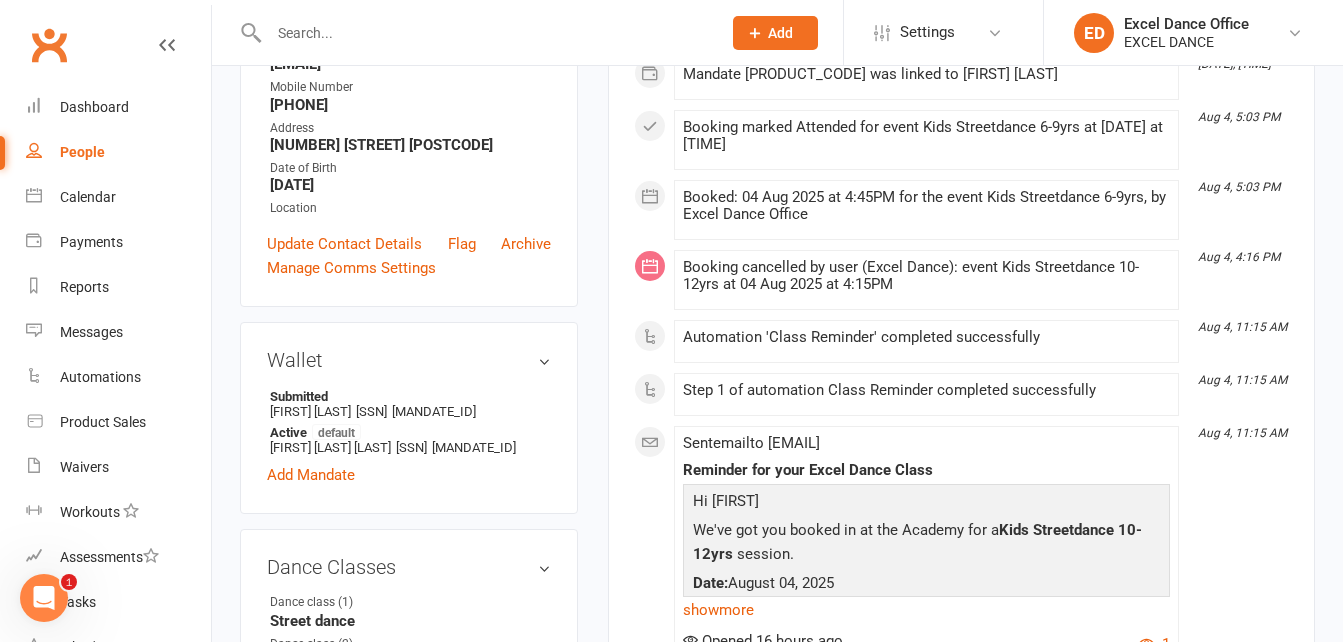 scroll, scrollTop: 385, scrollLeft: 0, axis: vertical 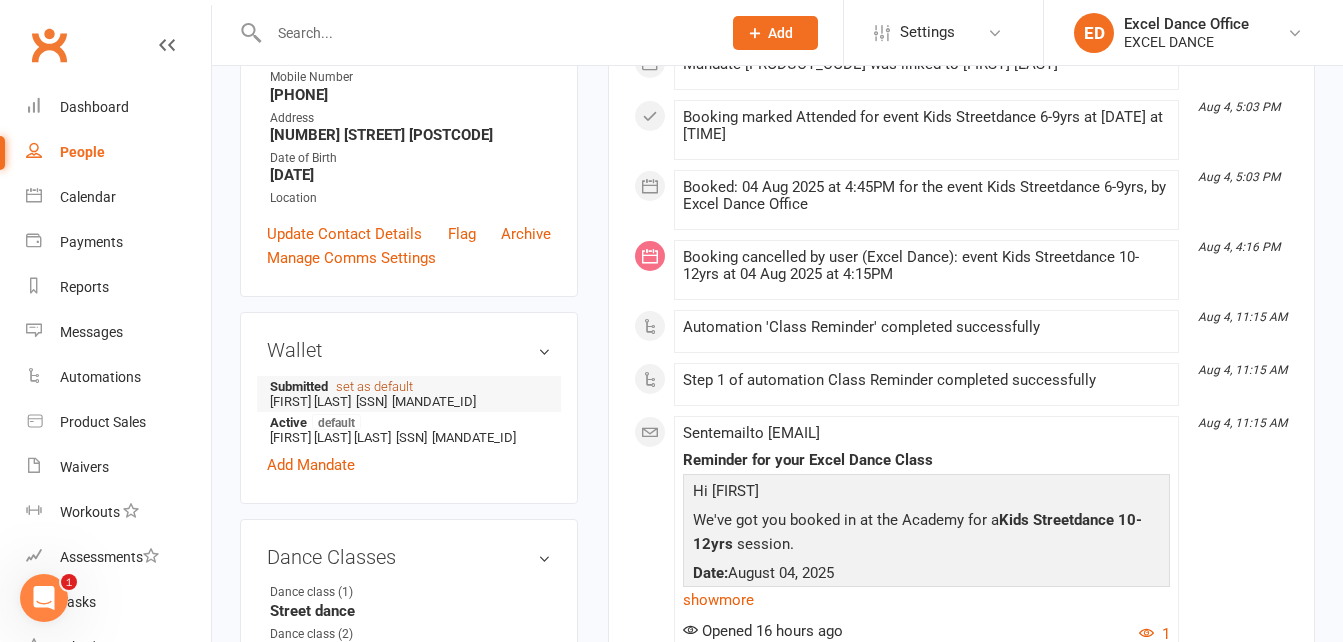click on "set as default" at bounding box center (374, 386) 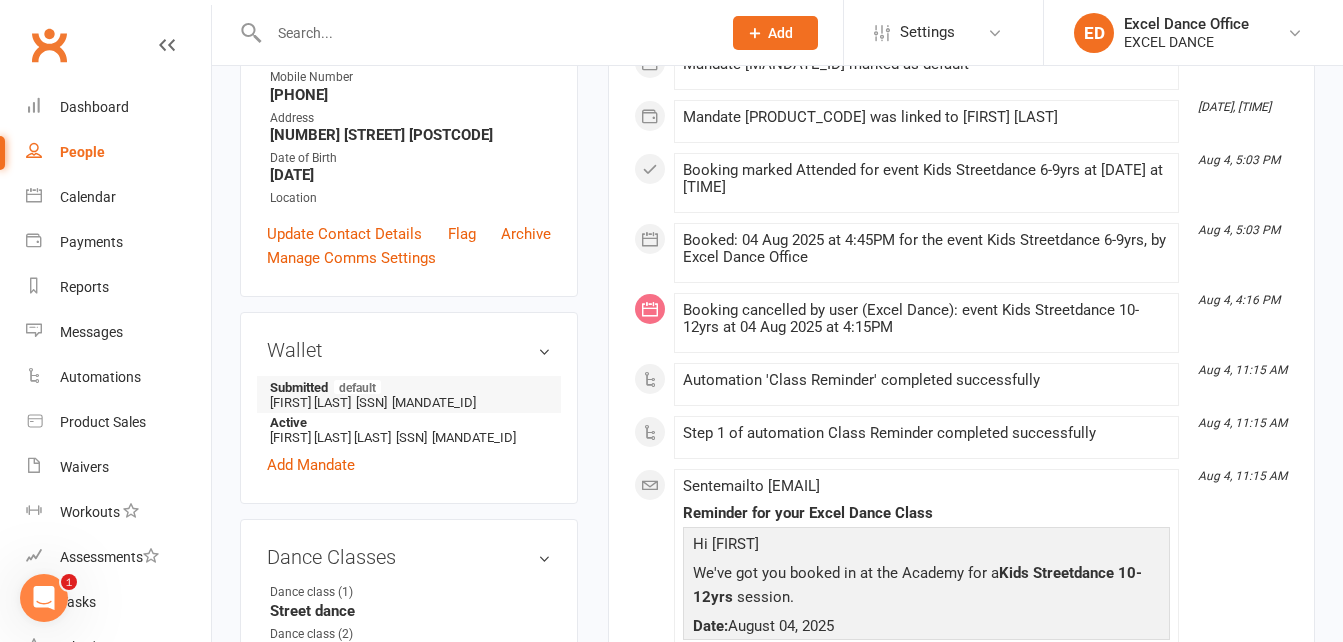 click on "Aug 5, 12:39 PM Mandate MD003ZFSSX8B9C was linked to Eden Taylor-Best" at bounding box center (926, 121) 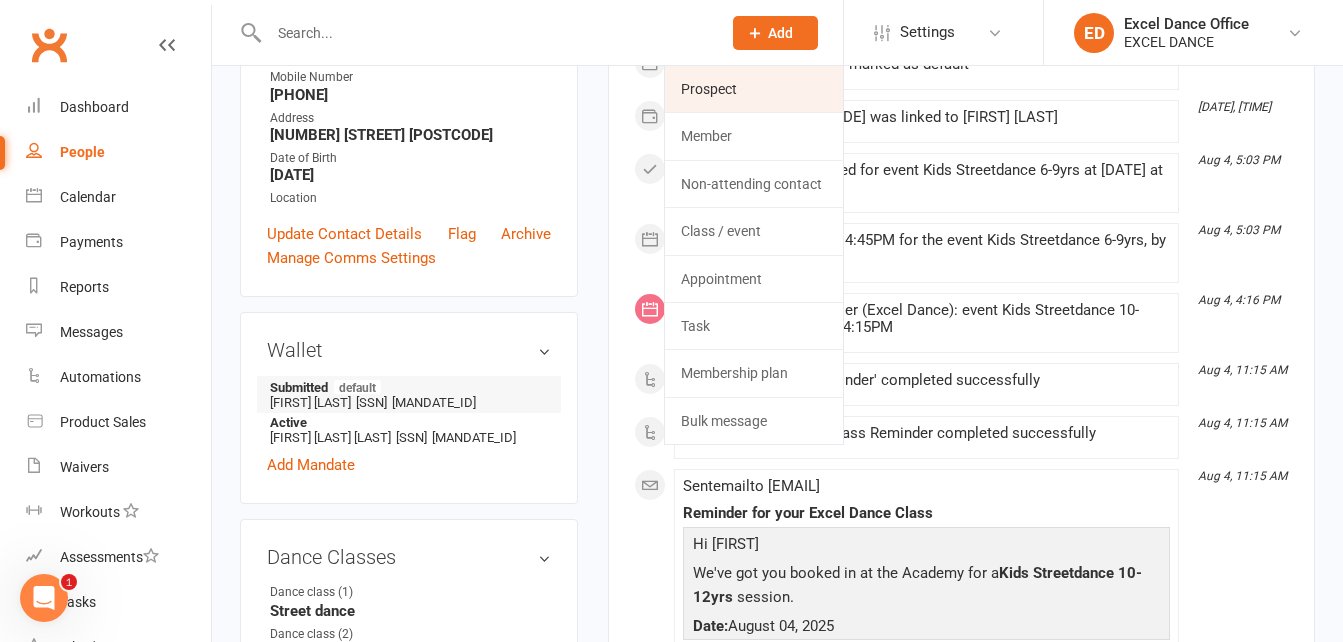 click on "Prospect" 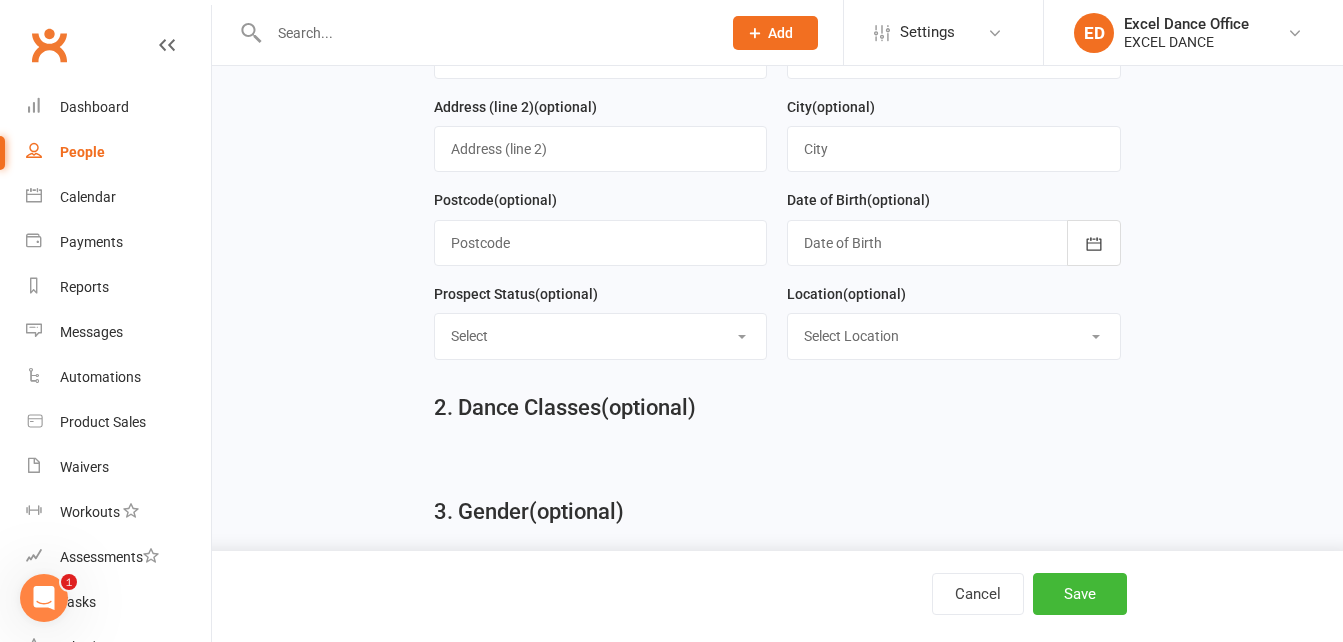 scroll, scrollTop: 0, scrollLeft: 0, axis: both 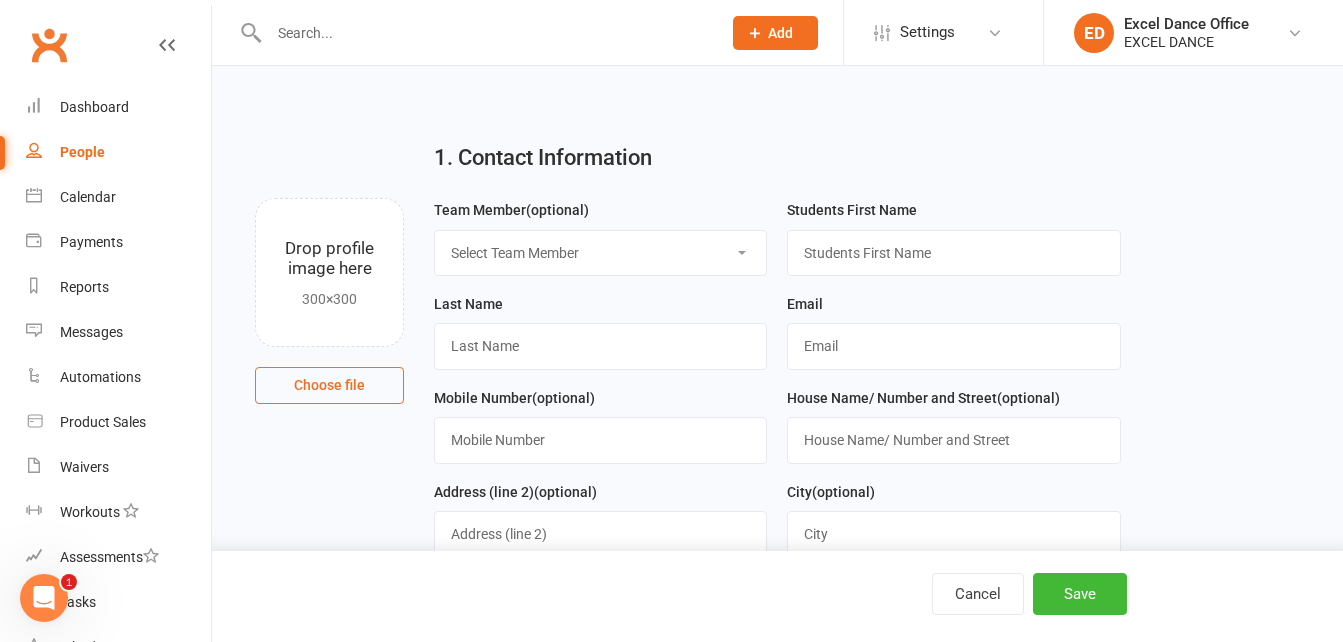 click on "Select Team Member Excel Dance Office Kirsty Revitt Excel Dance Abby Tucker Daniela Rodosthenous" at bounding box center (600, 253) 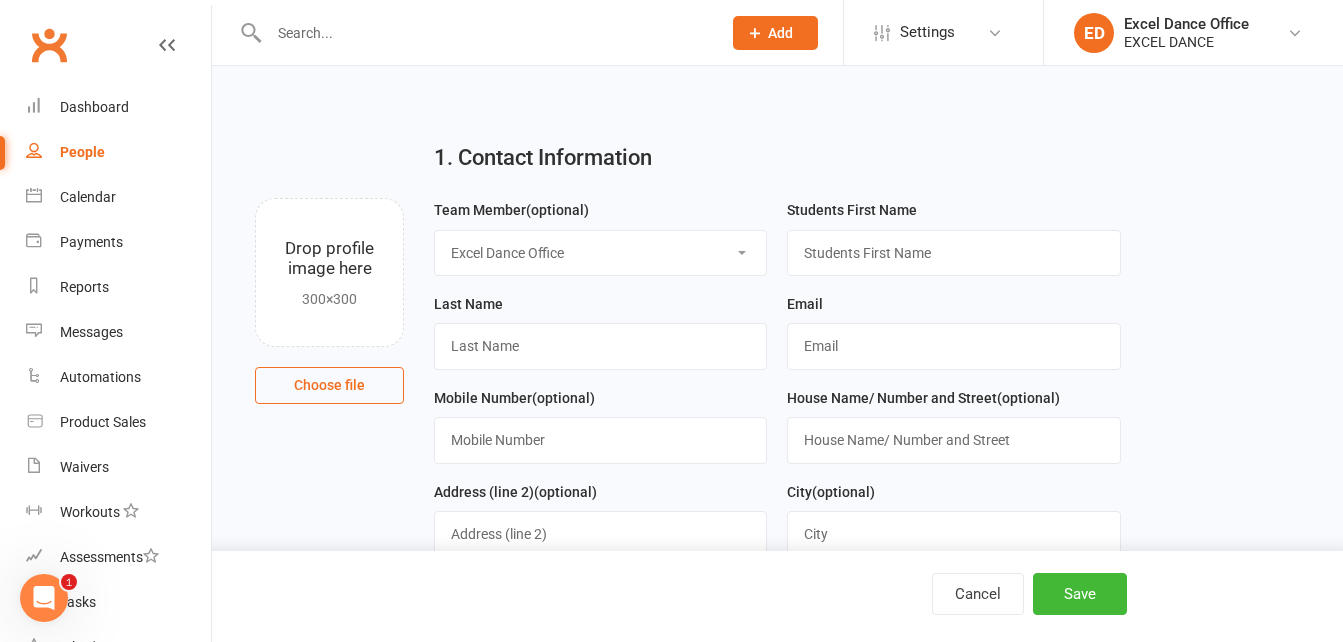 click on "Select Team Member Excel Dance Office Kirsty Revitt Excel Dance Abby Tucker Daniela Rodosthenous" at bounding box center [600, 253] 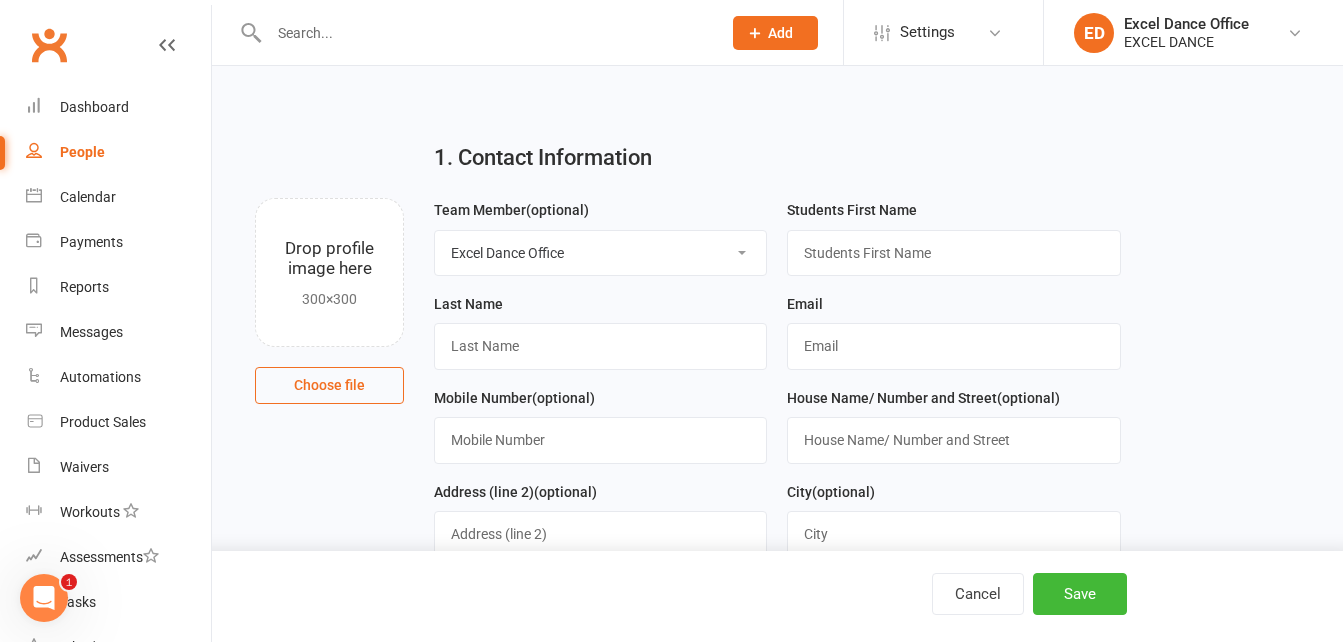 click on "Students First Name" at bounding box center (953, 237) 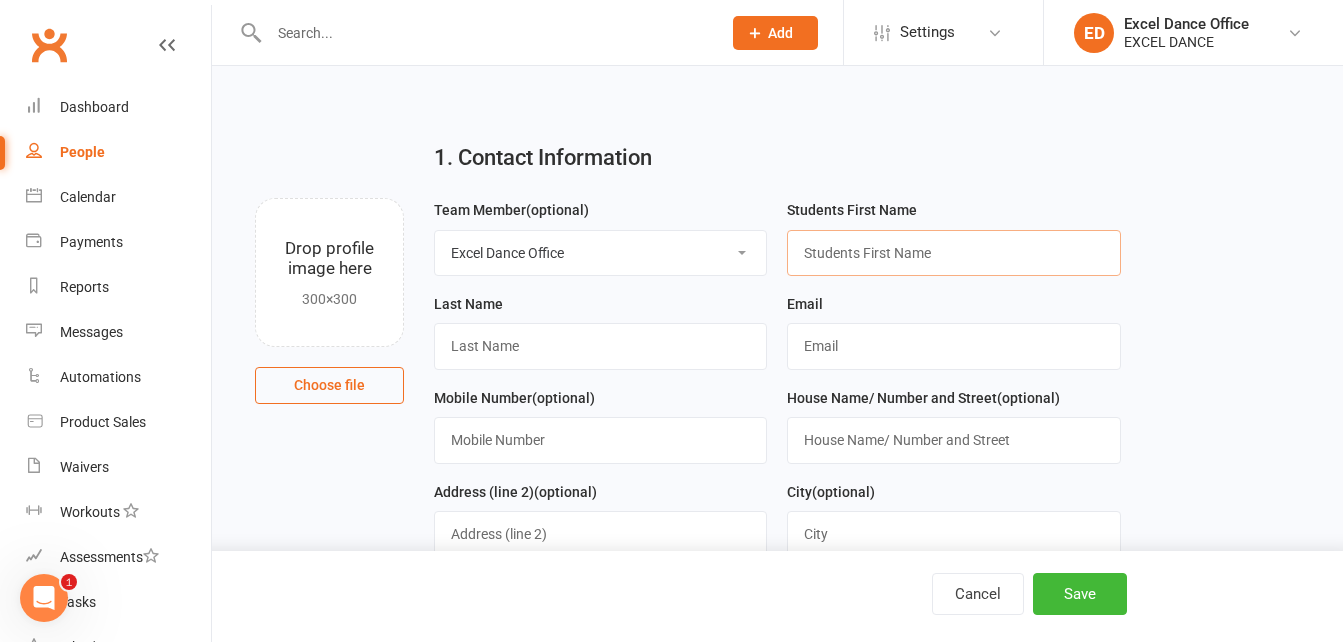 click at bounding box center [953, 253] 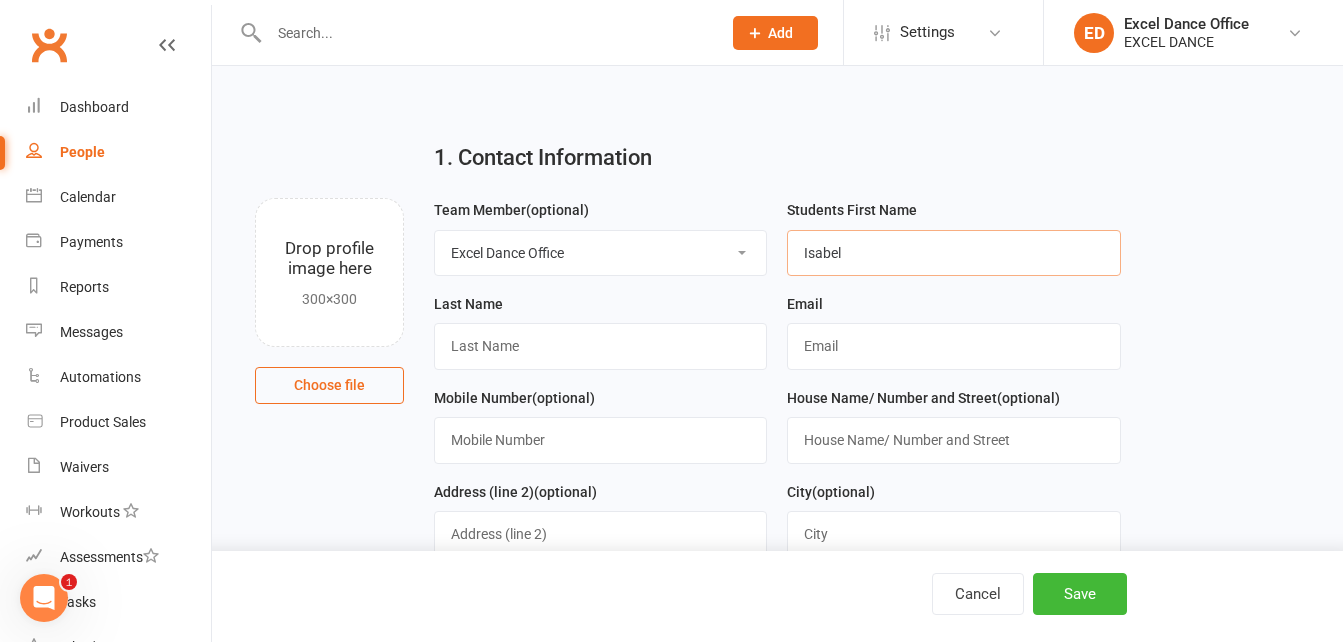 type on "Isabel" 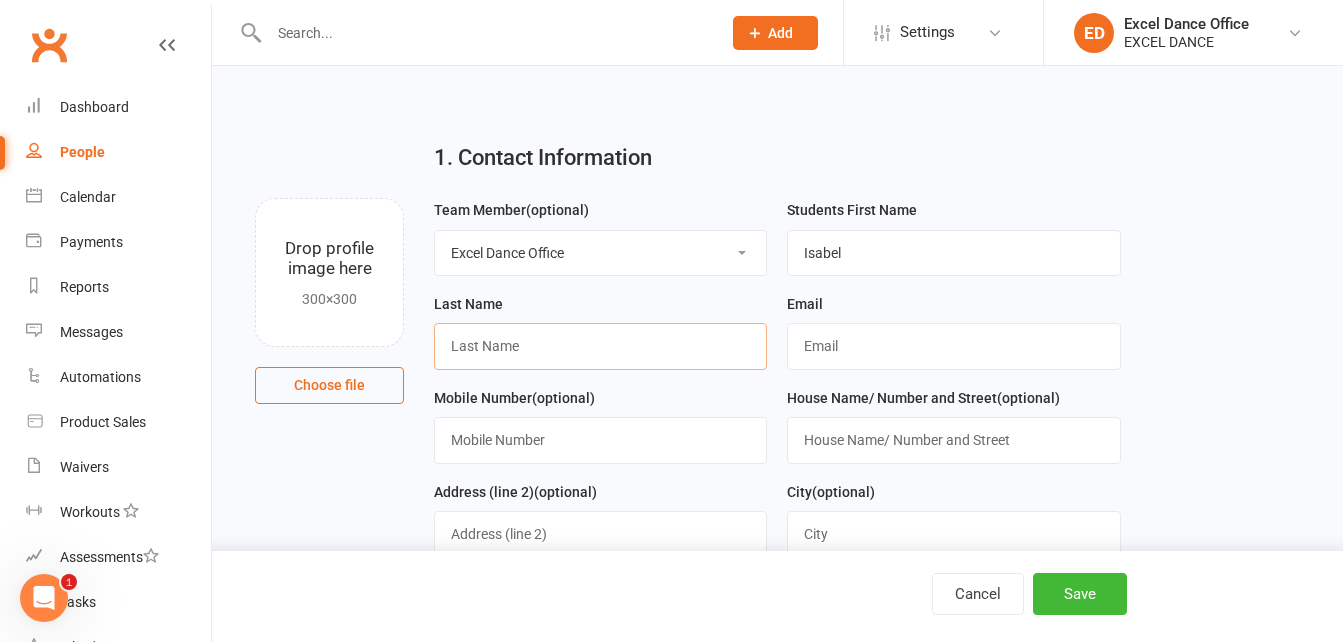 click at bounding box center [600, 346] 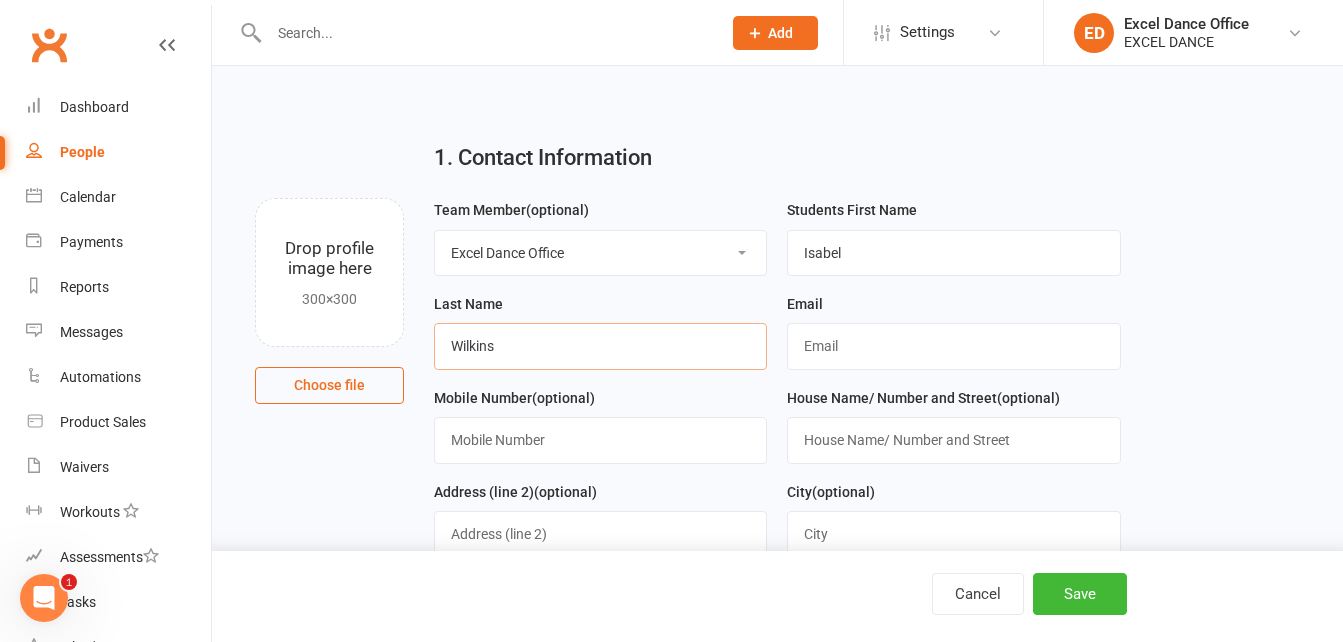 type on "Wilkins" 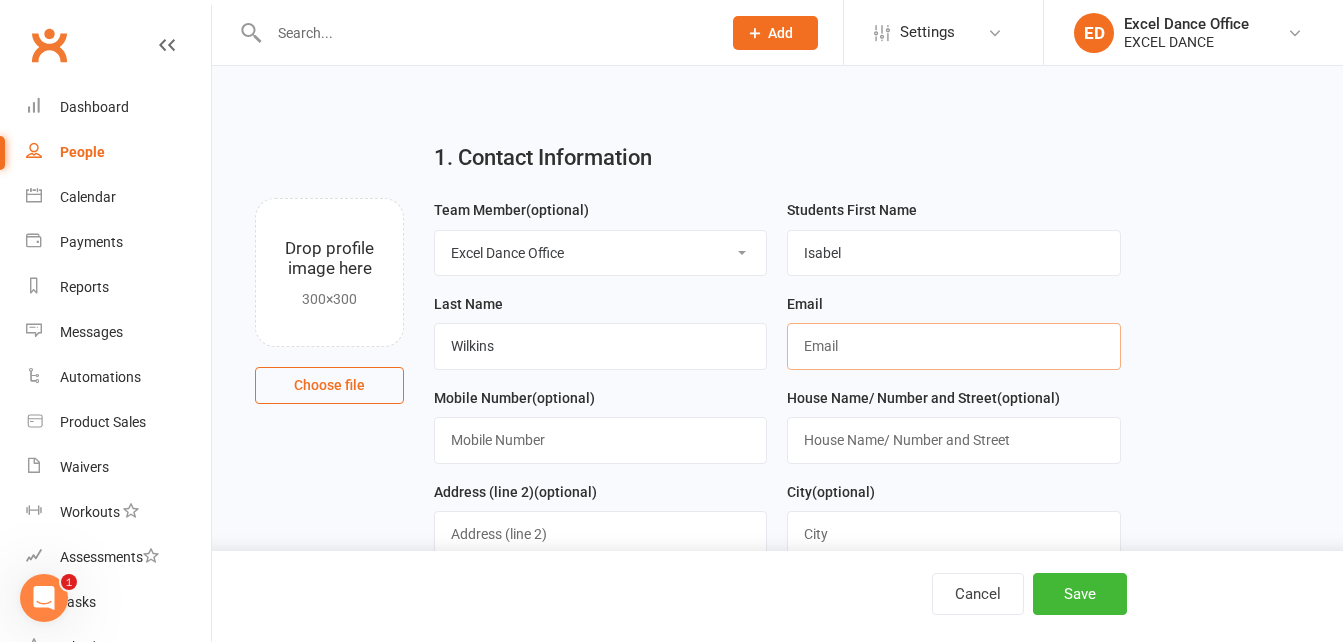 click at bounding box center (953, 346) 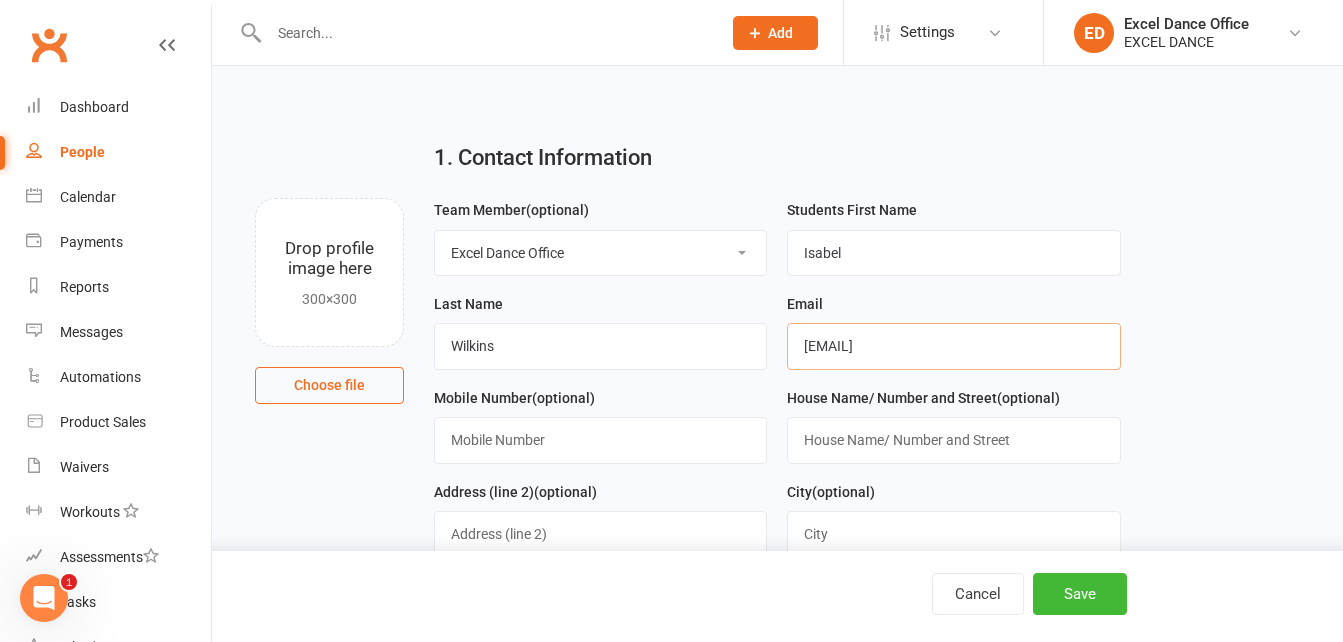 type on "helenwilkins601@gmail.com" 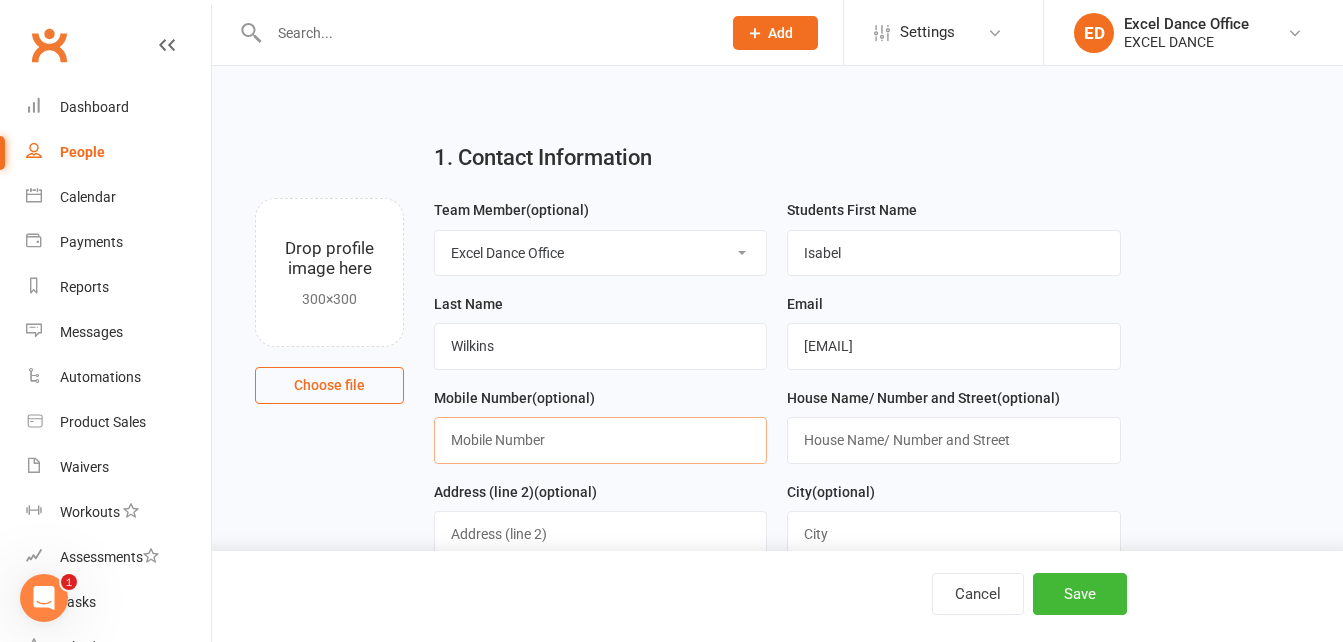 click at bounding box center (600, 440) 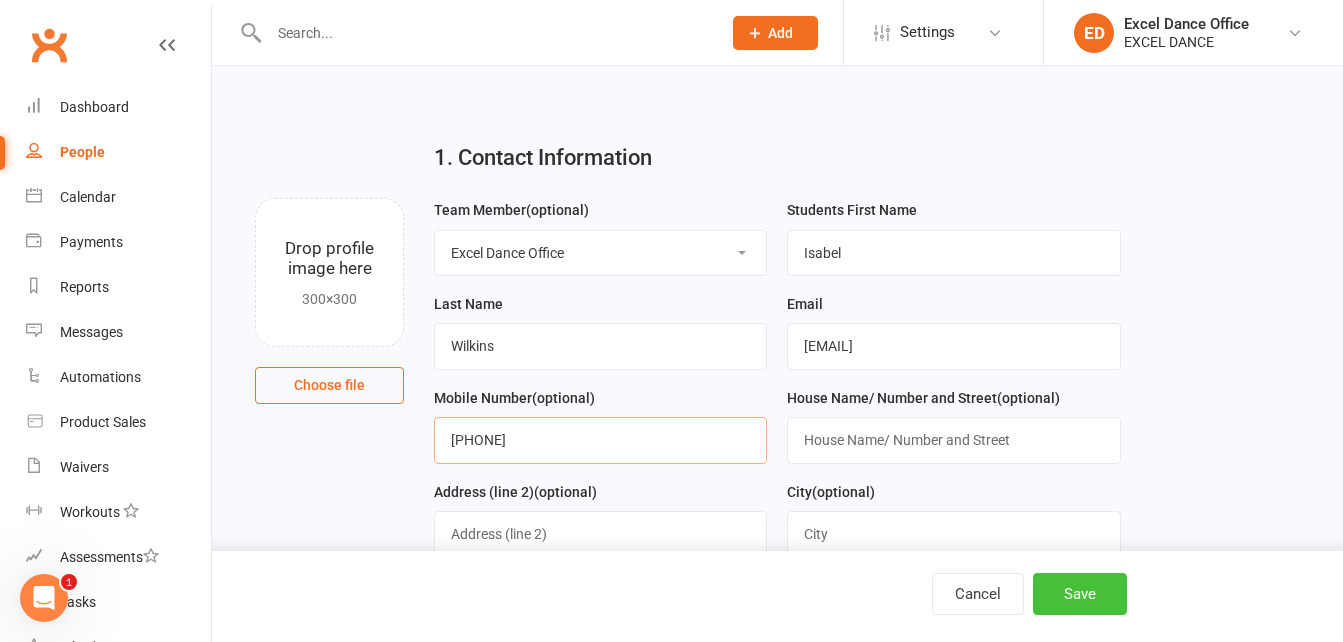 type on "07970368698" 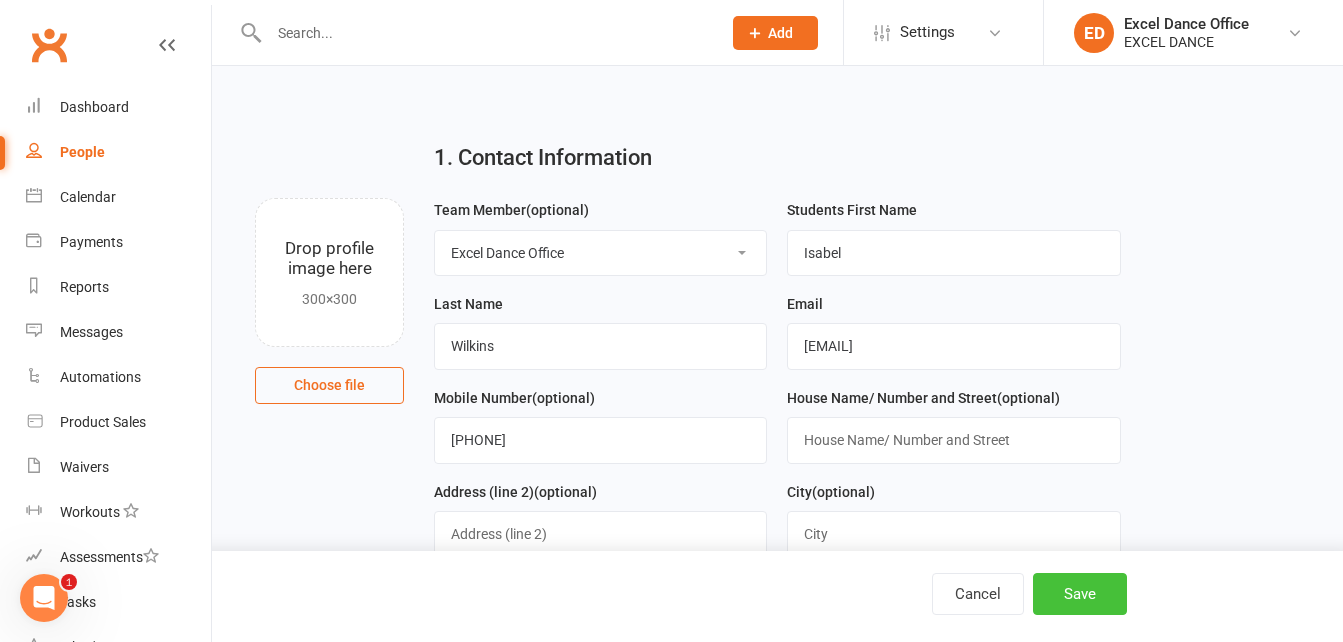 click on "Save" at bounding box center [1080, 594] 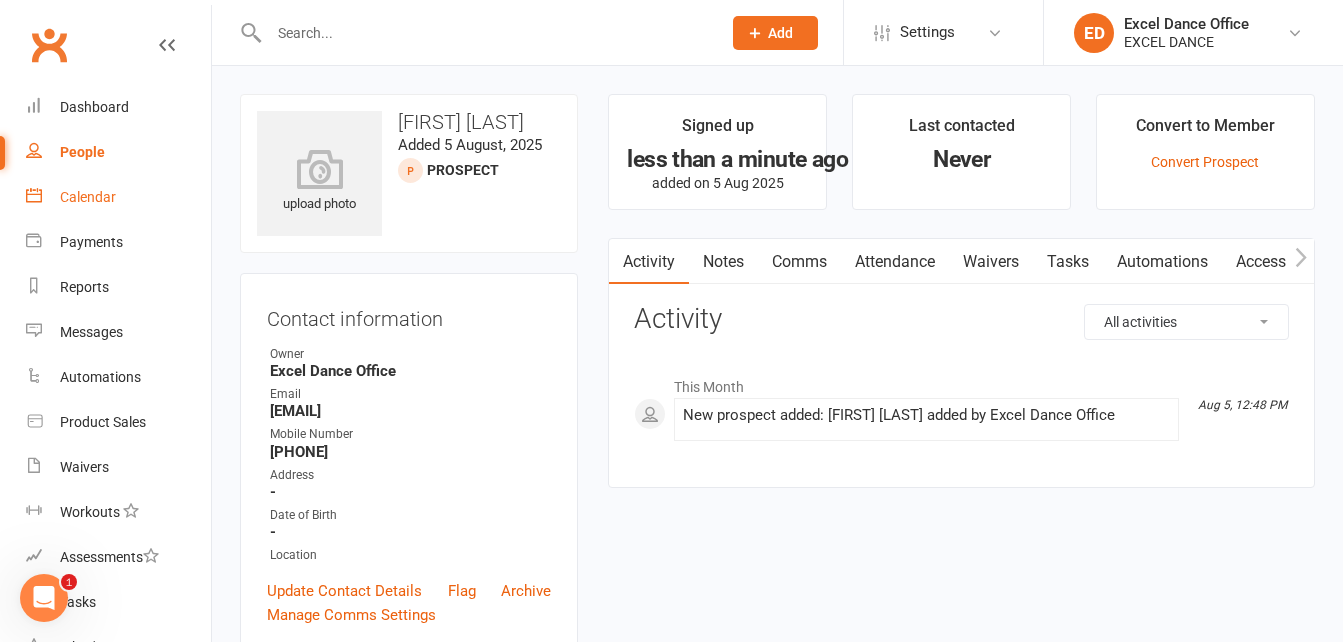 click on "Calendar" at bounding box center (88, 197) 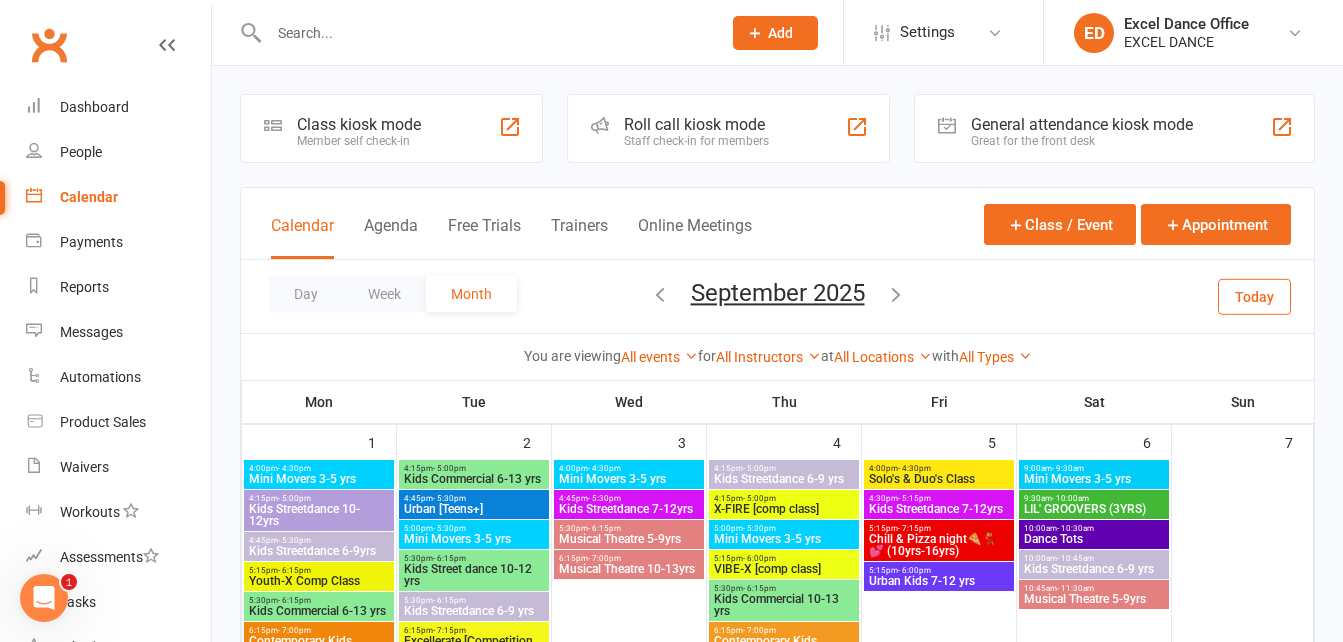 drag, startPoint x: 1338, startPoint y: 113, endPoint x: 1333, endPoint y: 140, distance: 27.45906 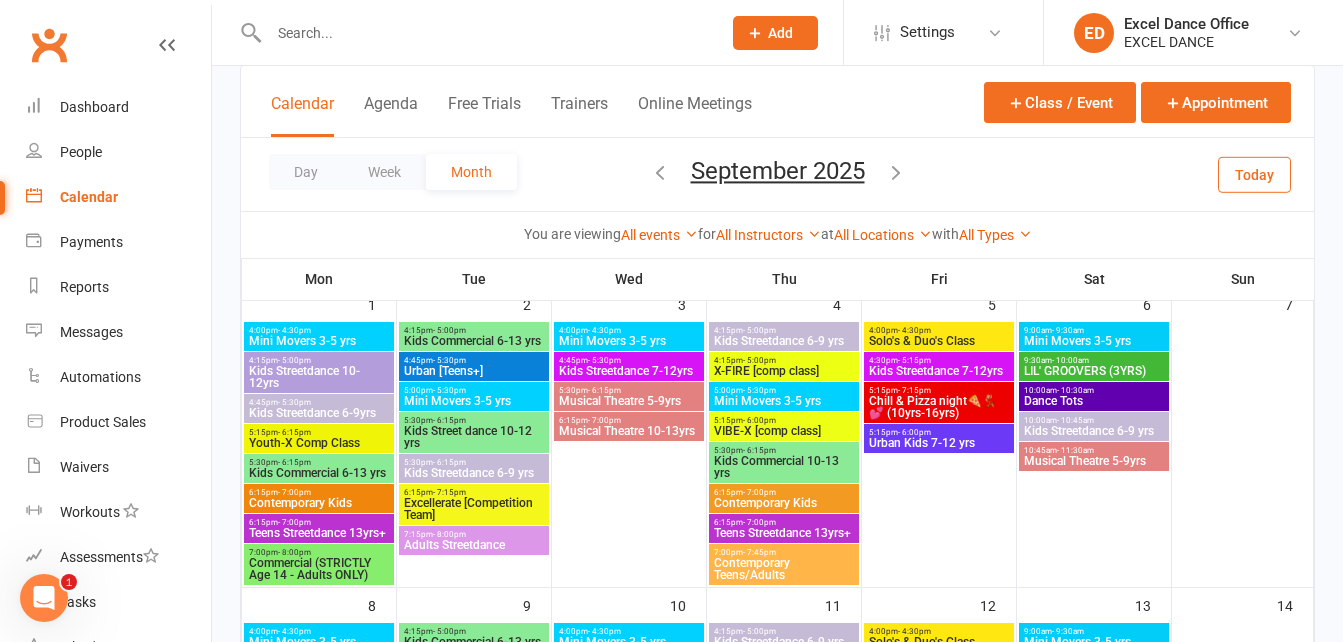 scroll, scrollTop: 167, scrollLeft: 0, axis: vertical 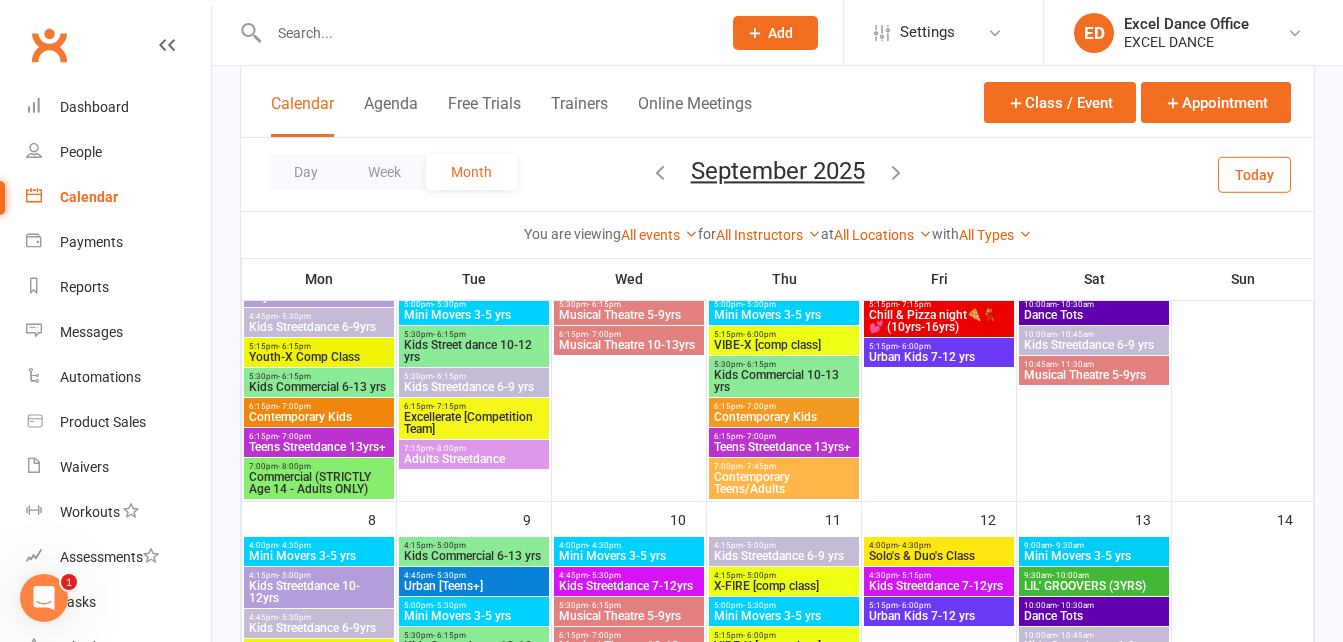 click at bounding box center [660, 172] 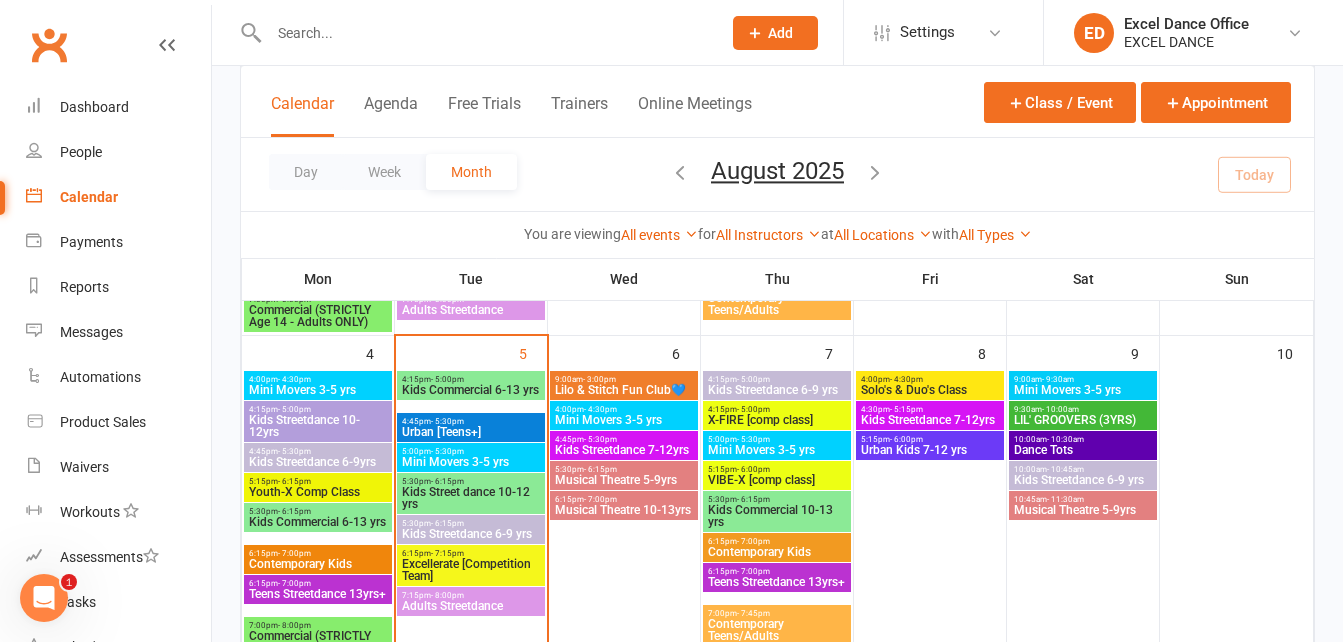 scroll, scrollTop: 427, scrollLeft: 0, axis: vertical 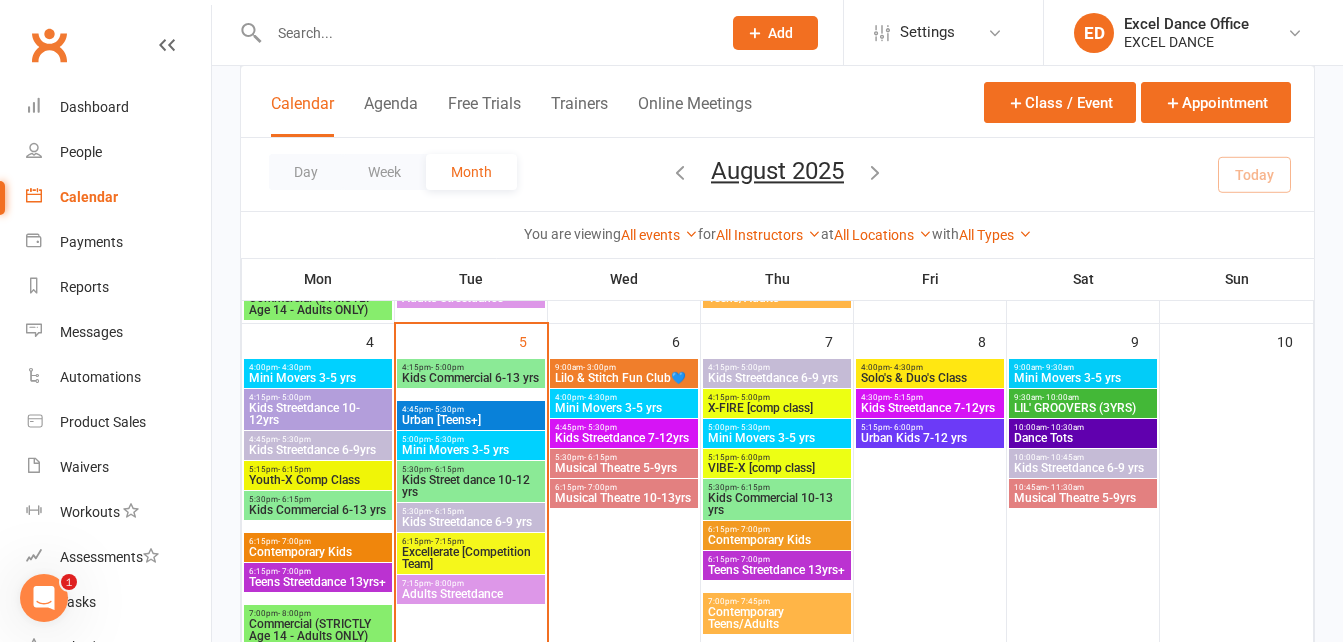 click on "Lilo & Stitch Fun Club💙" at bounding box center [624, 378] 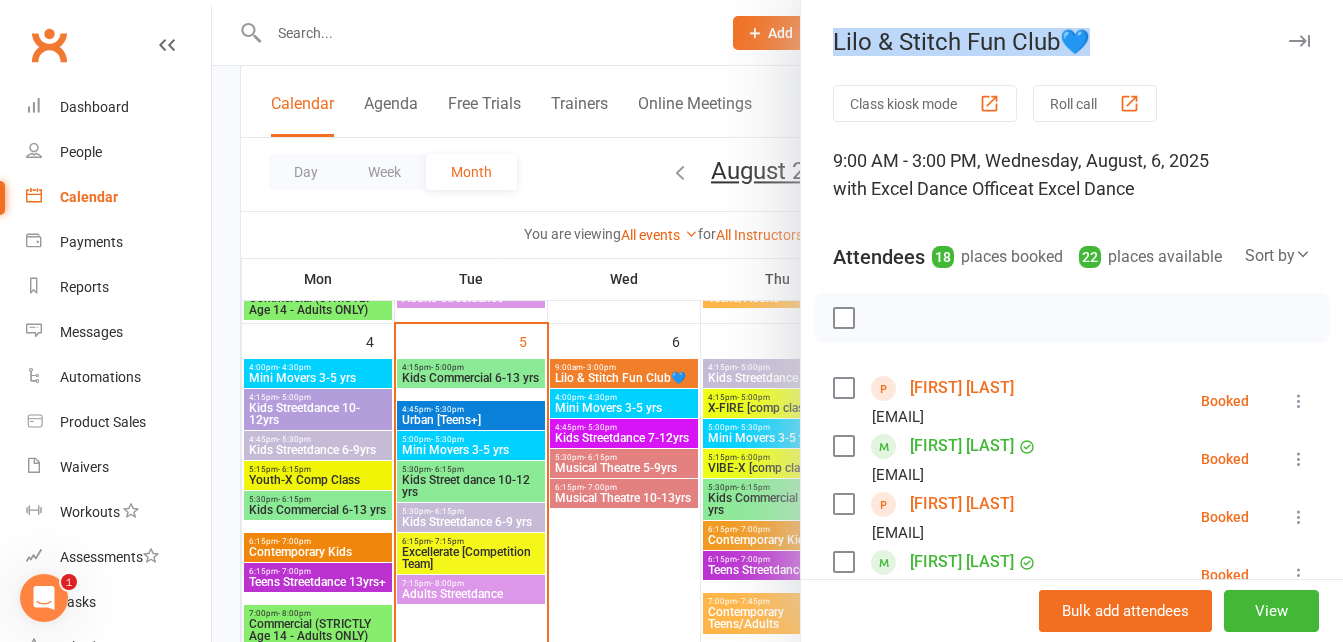 drag, startPoint x: 1304, startPoint y: 53, endPoint x: 1341, endPoint y: 253, distance: 203.3937 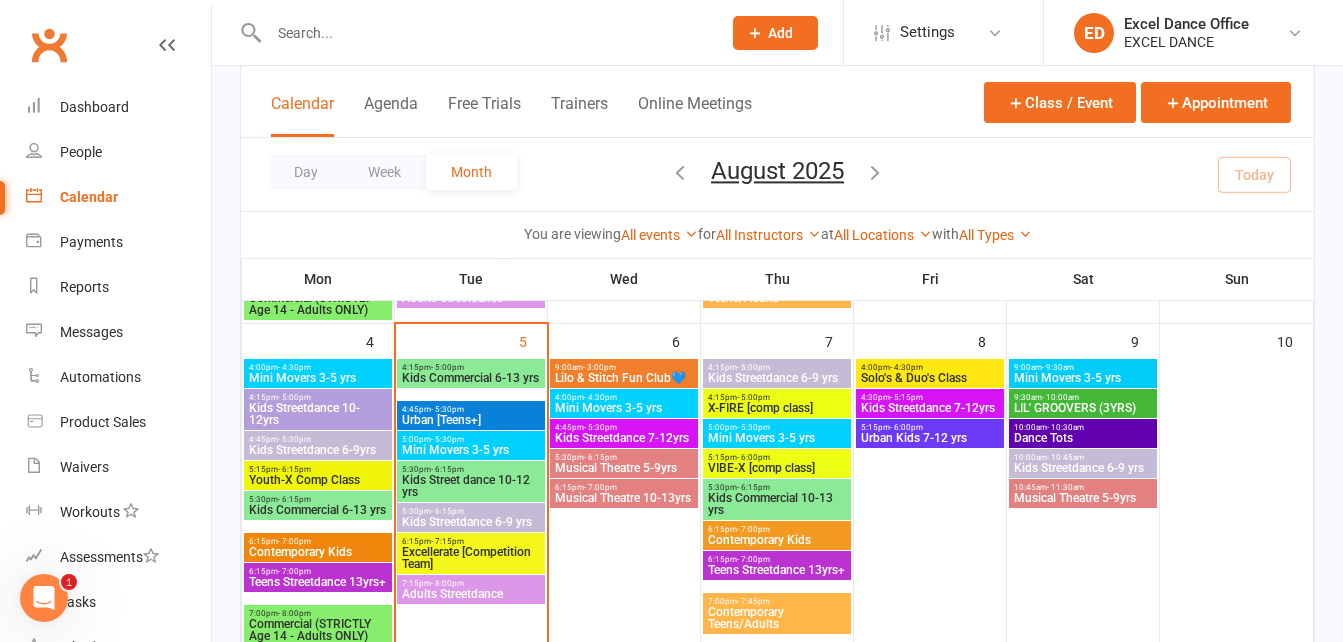 click on "Lilo & Stitch Fun Club💙" at bounding box center [624, 378] 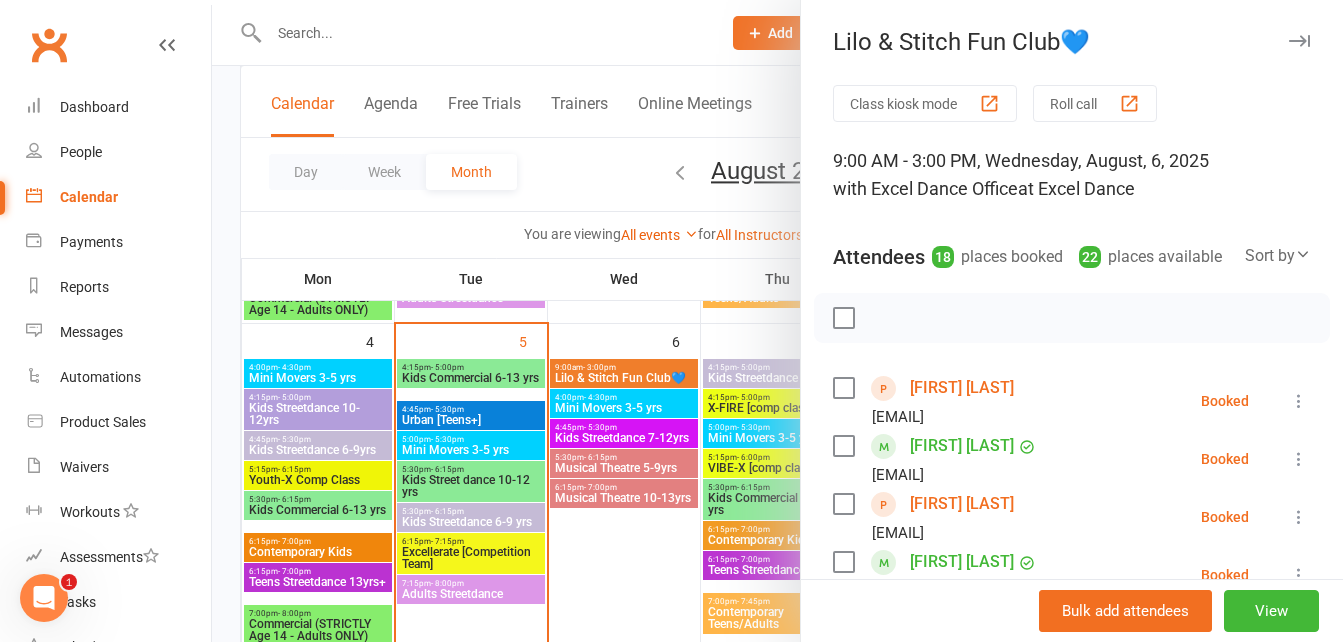 scroll, scrollTop: 1222, scrollLeft: 0, axis: vertical 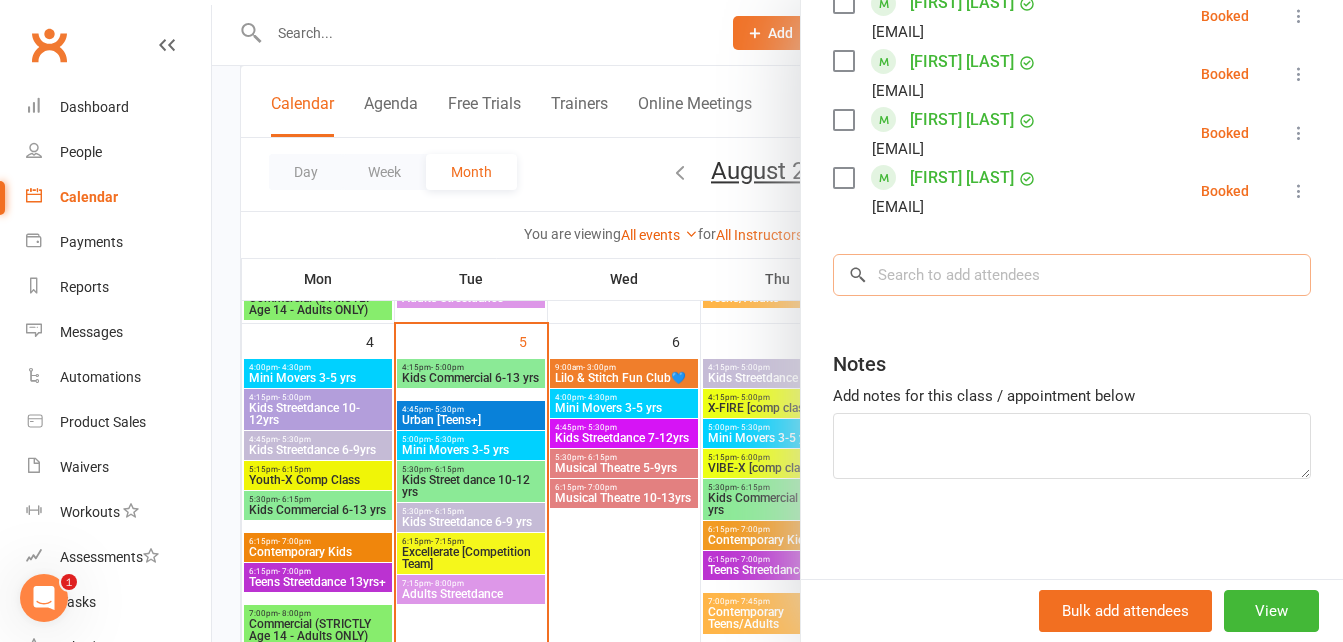 click at bounding box center (1072, 275) 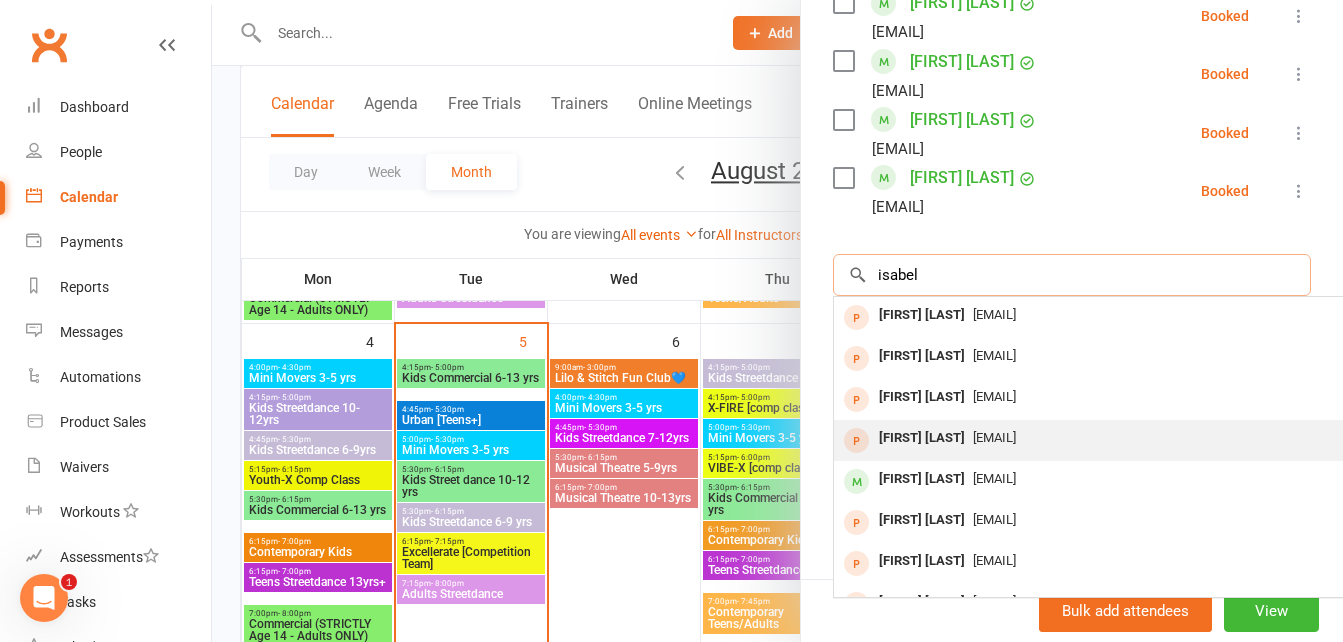 type on "isabel" 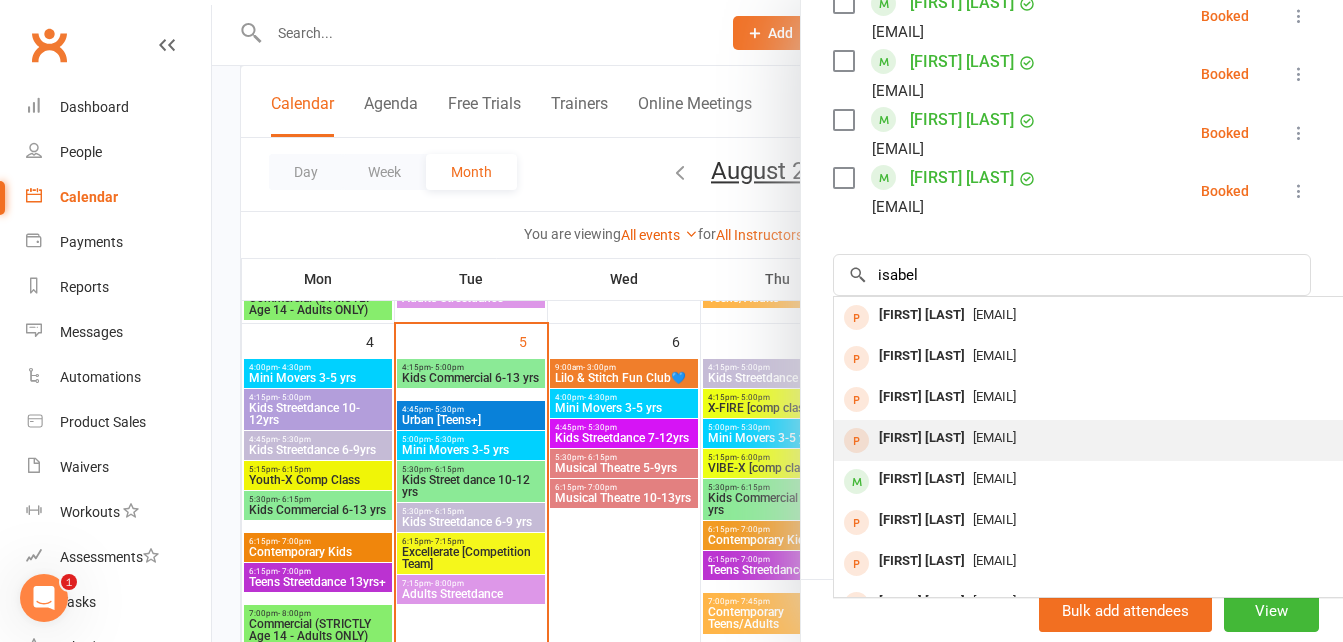 click on "helenwilkins601@gmail.com" at bounding box center (1133, 438) 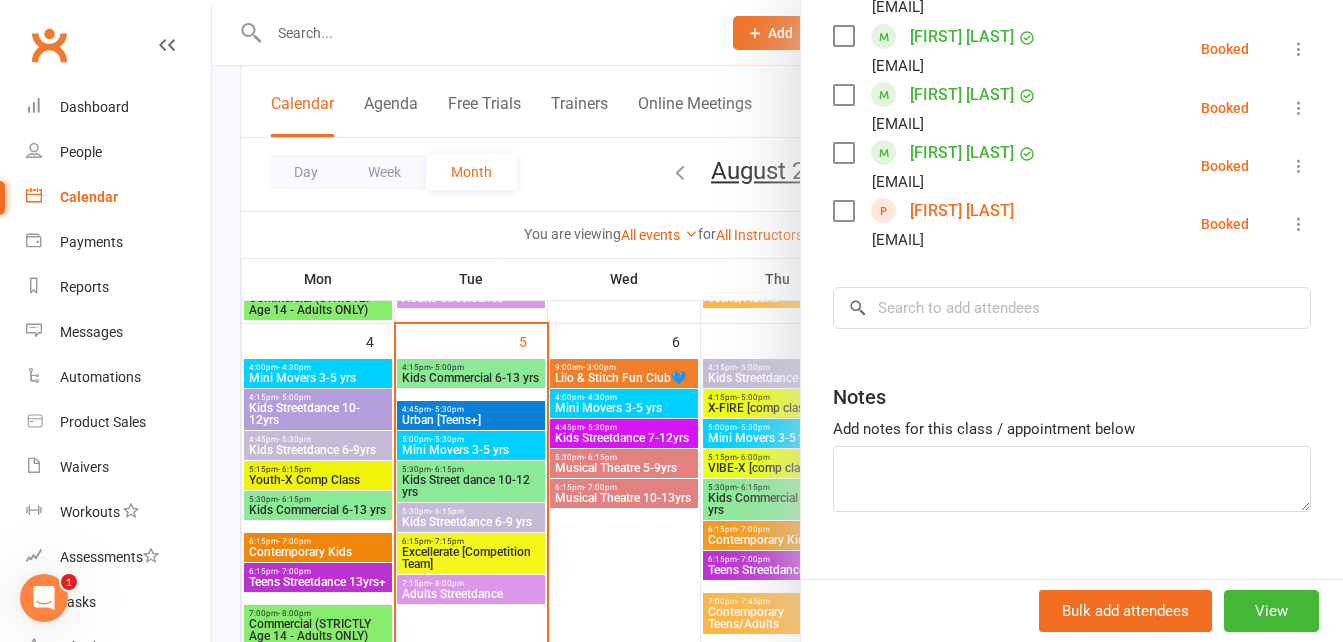 scroll, scrollTop: 0, scrollLeft: 0, axis: both 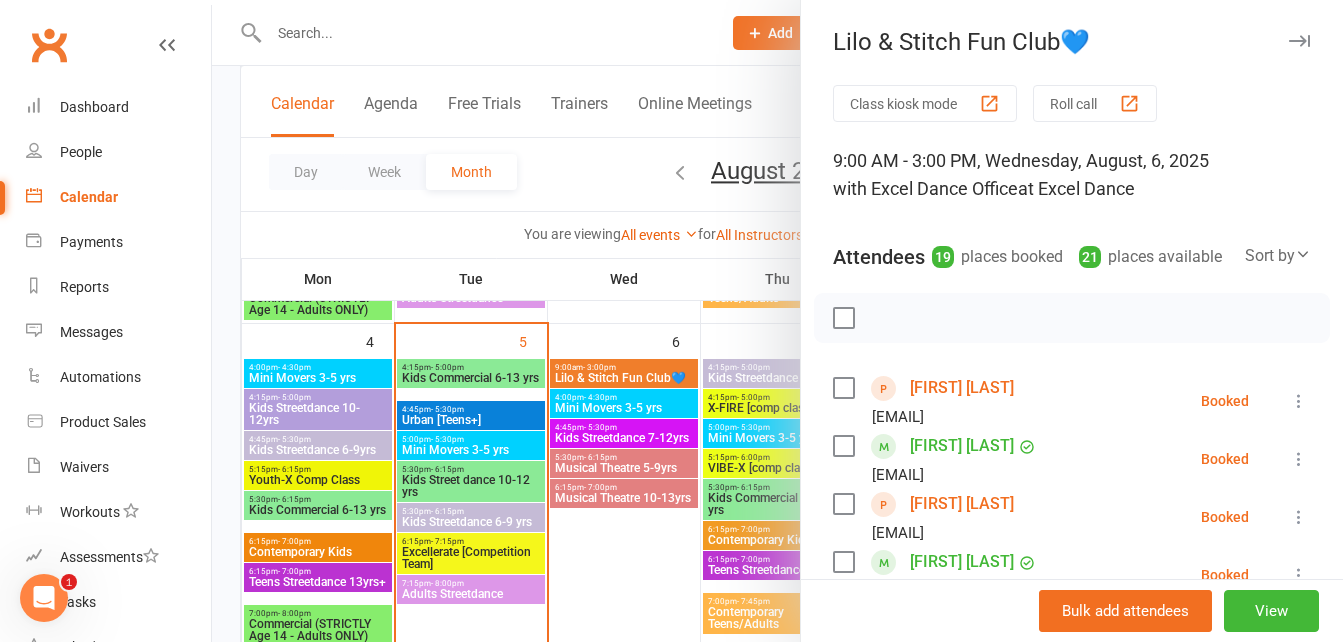 click at bounding box center (777, 321) 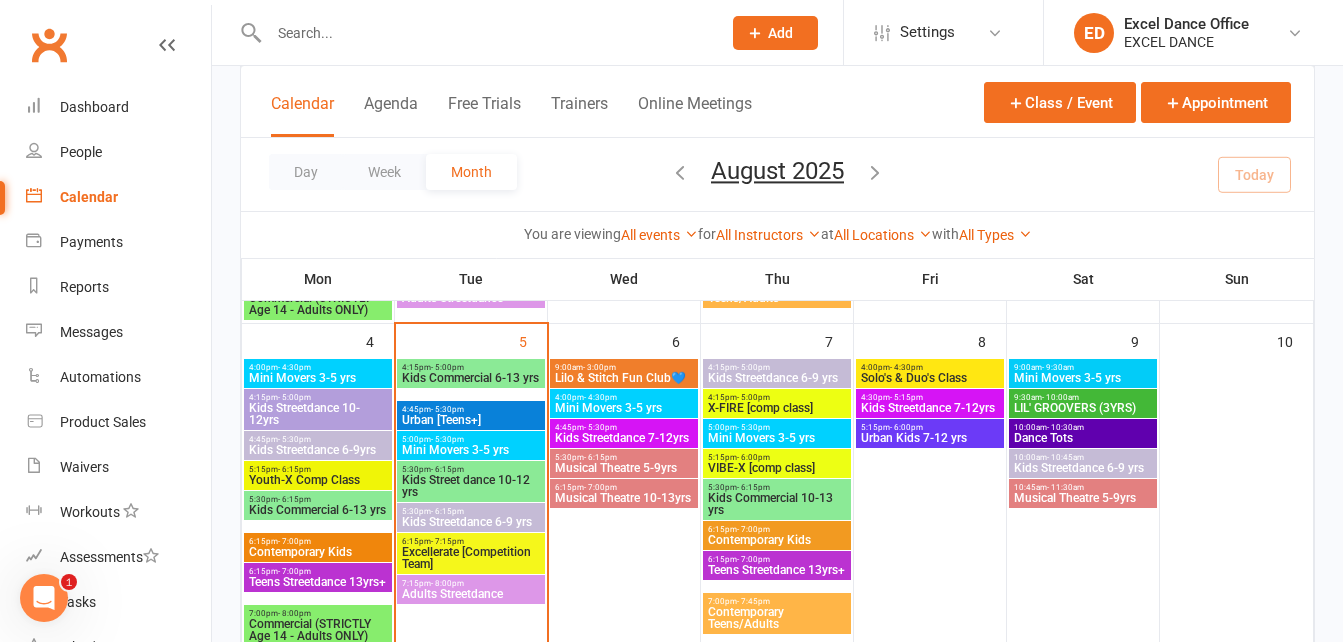 click on "Add" 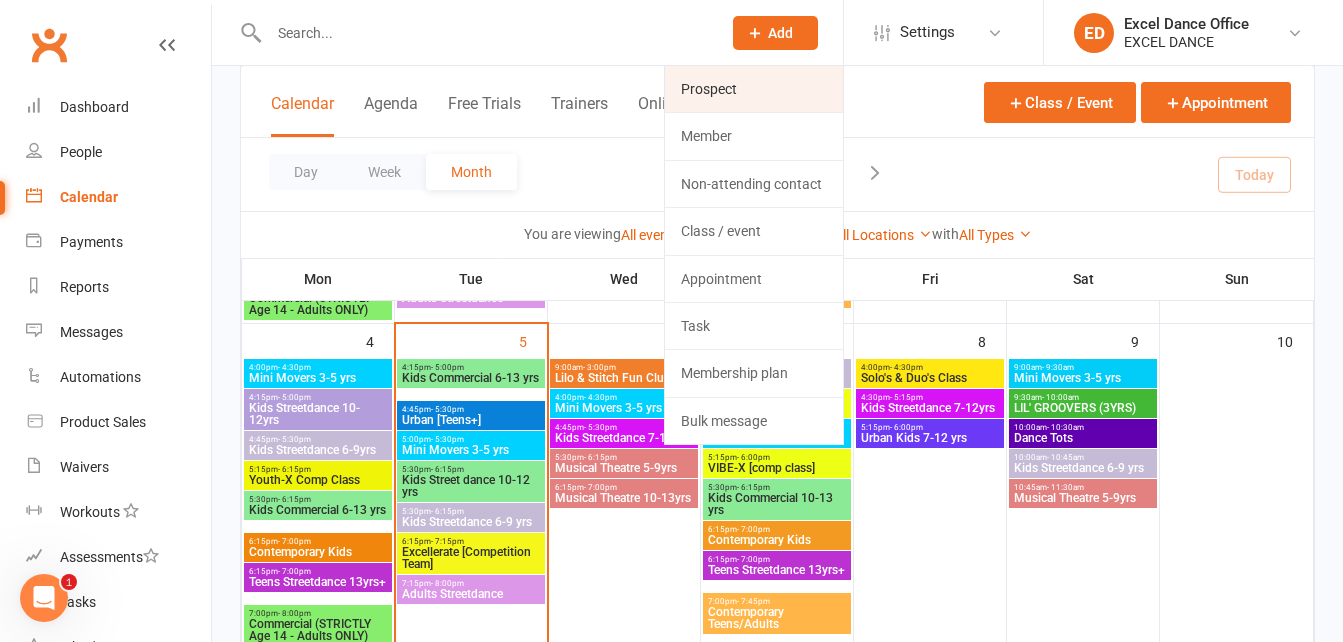 click on "Prospect" 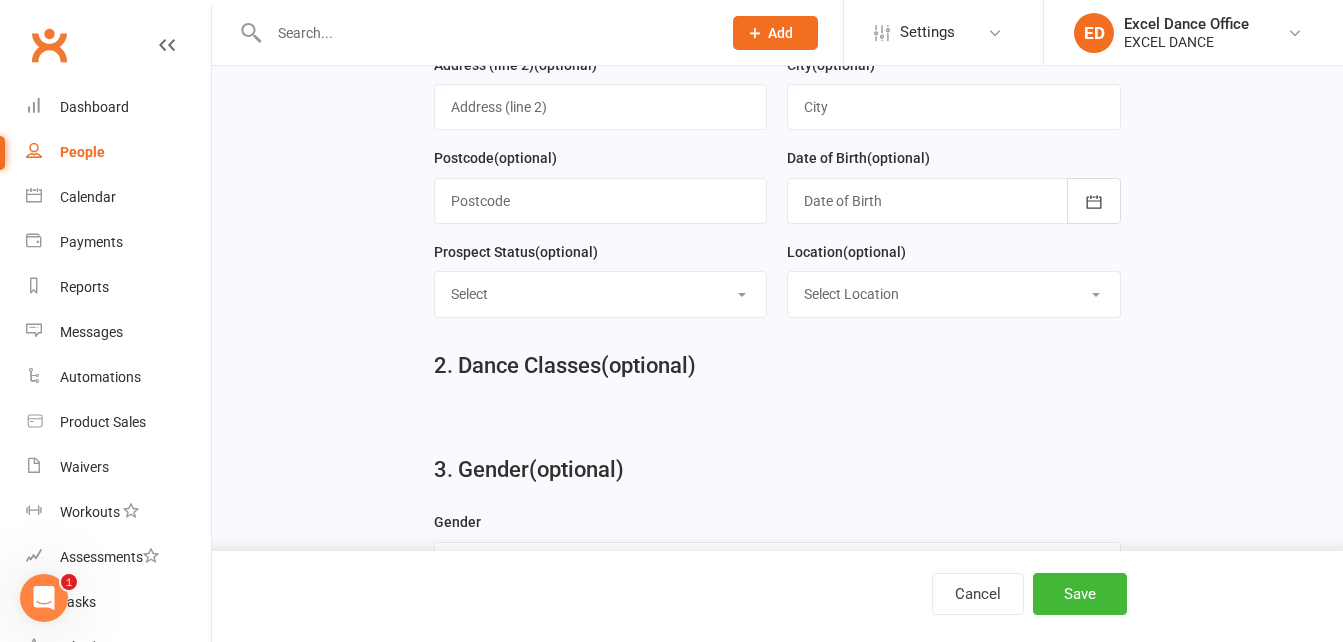 scroll, scrollTop: 0, scrollLeft: 0, axis: both 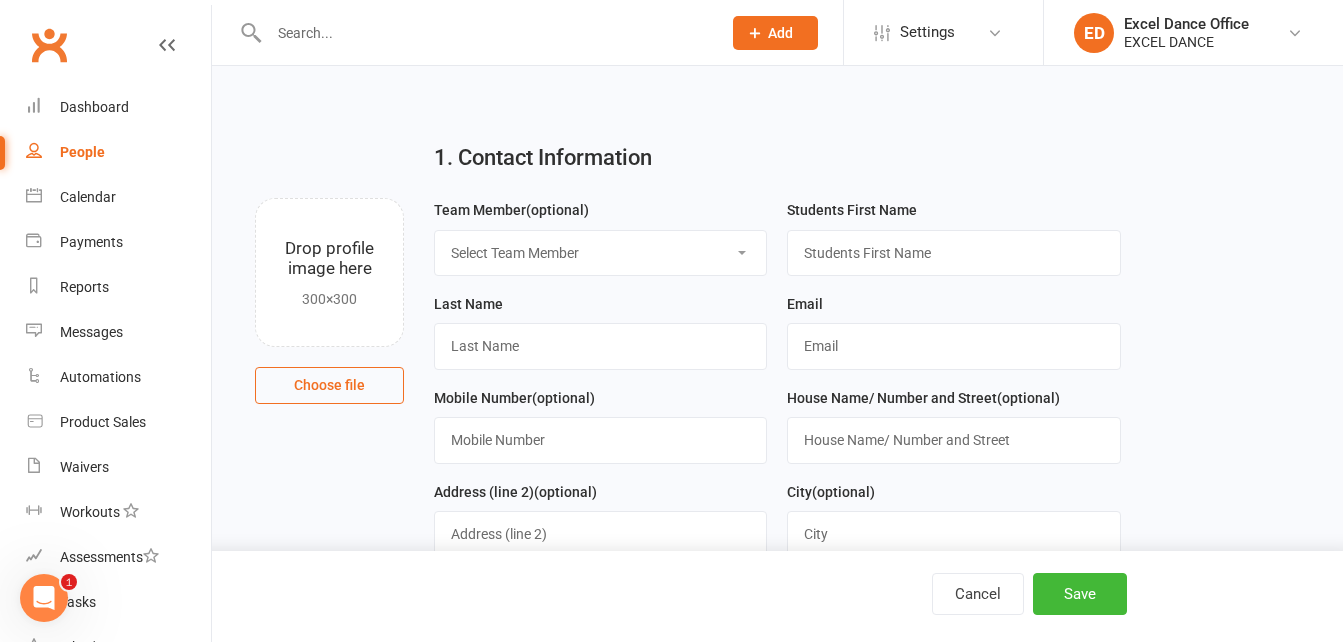 click on "Select Team Member Excel Dance Office Kirsty Revitt Excel Dance Abby Tucker Daniela Rodosthenous" at bounding box center [600, 253] 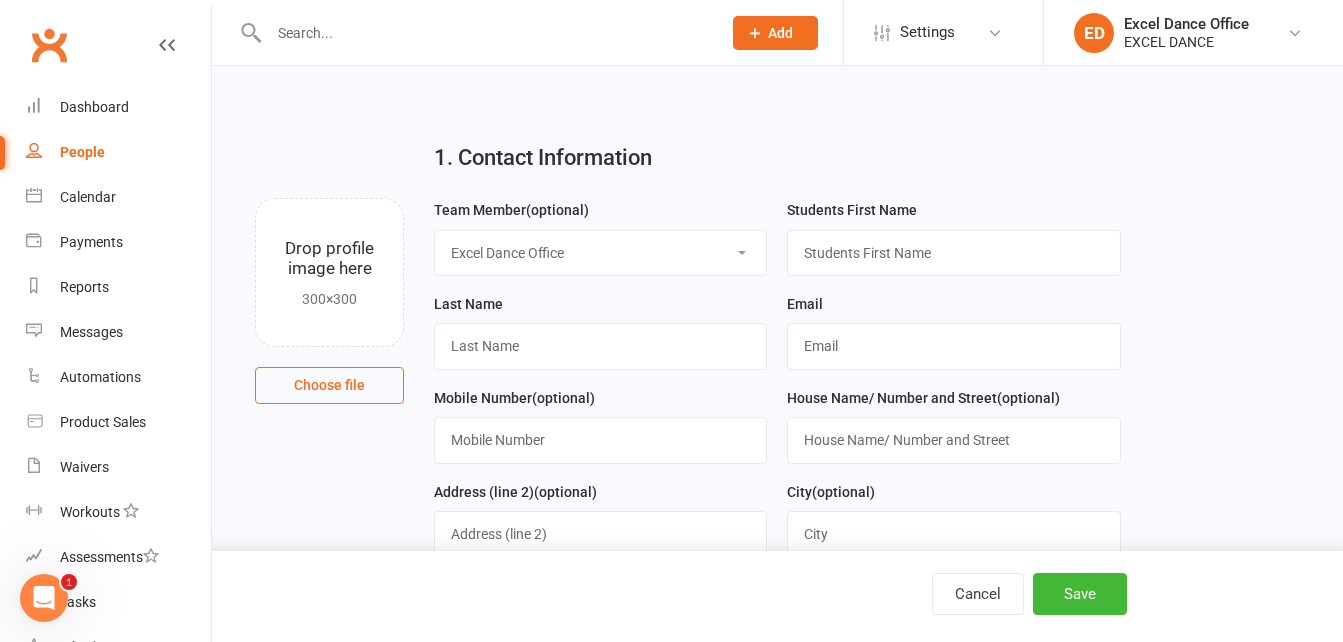 click on "Select Team Member Excel Dance Office Kirsty Revitt Excel Dance Abby Tucker Daniela Rodosthenous" at bounding box center (600, 253) 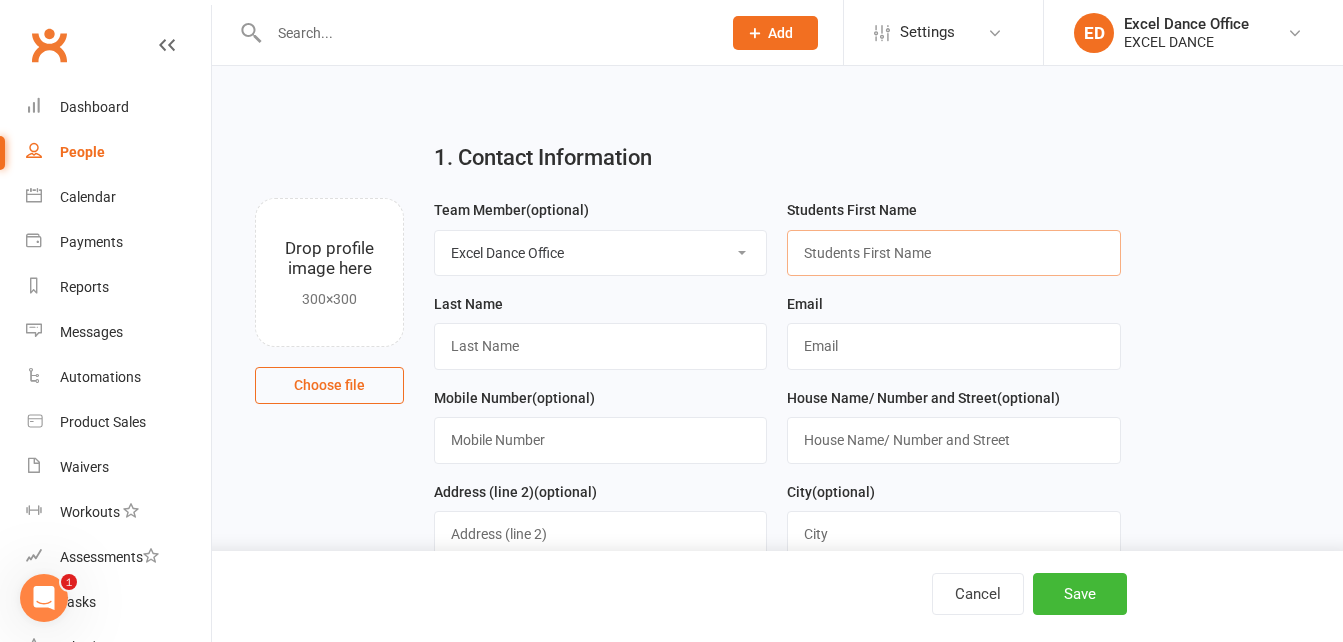 click at bounding box center [953, 253] 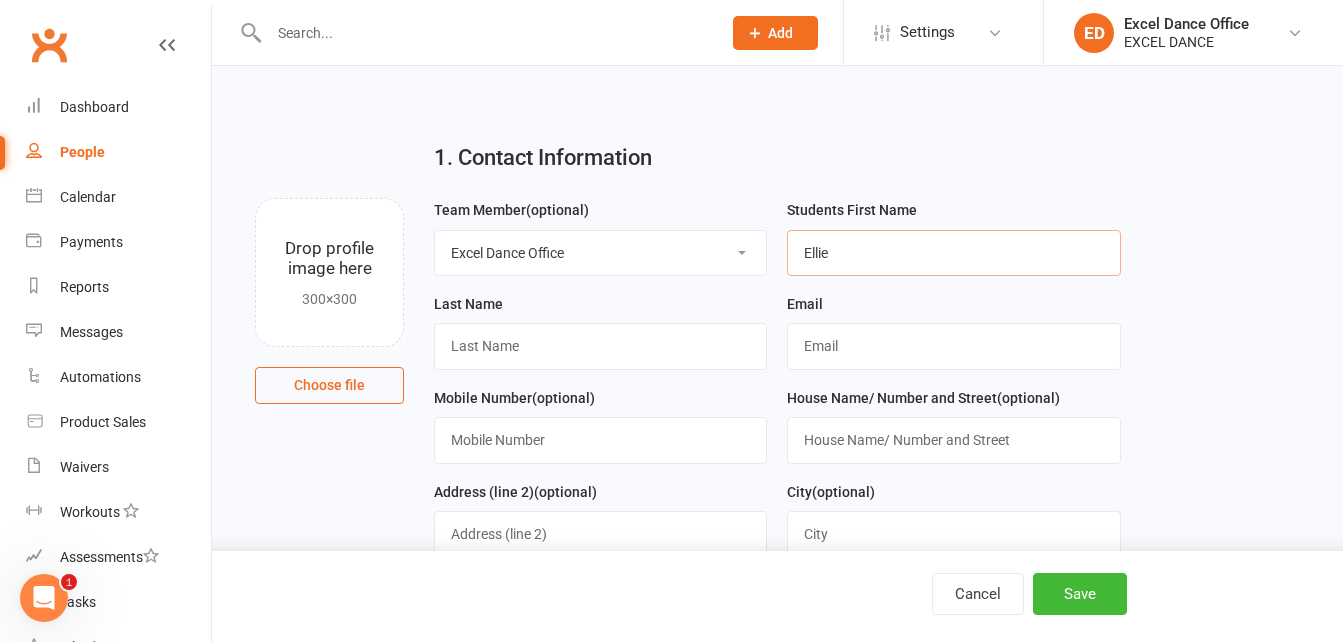 type on "Ellie" 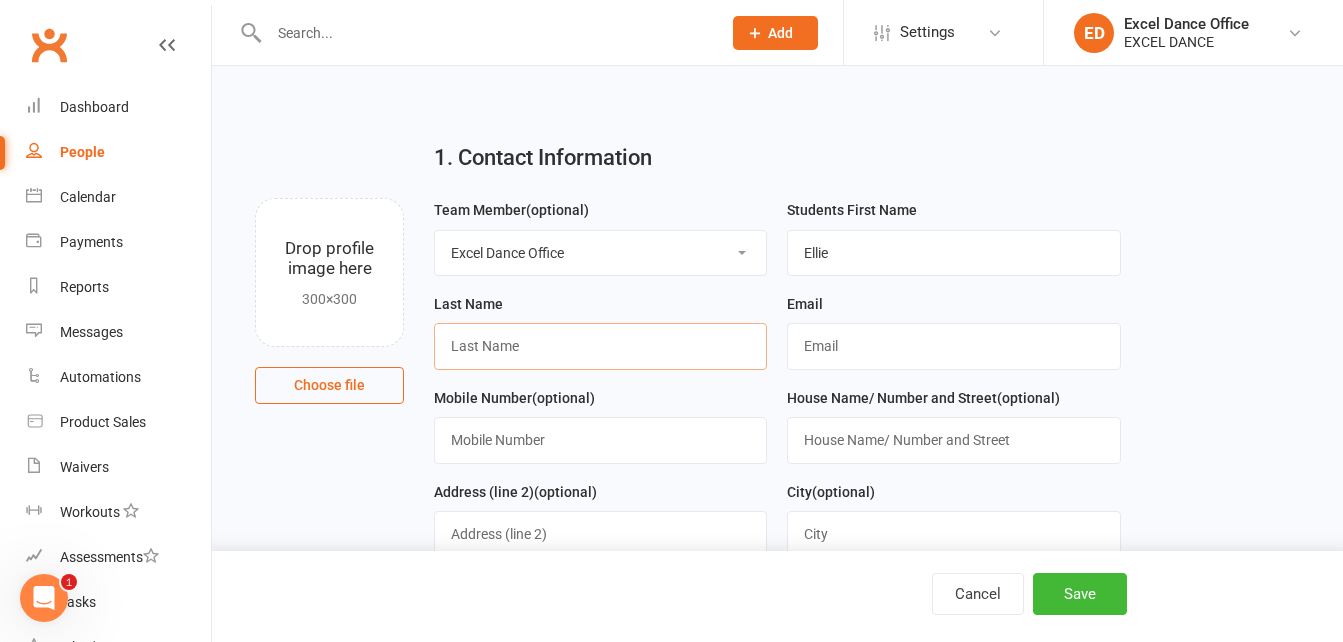click at bounding box center [600, 346] 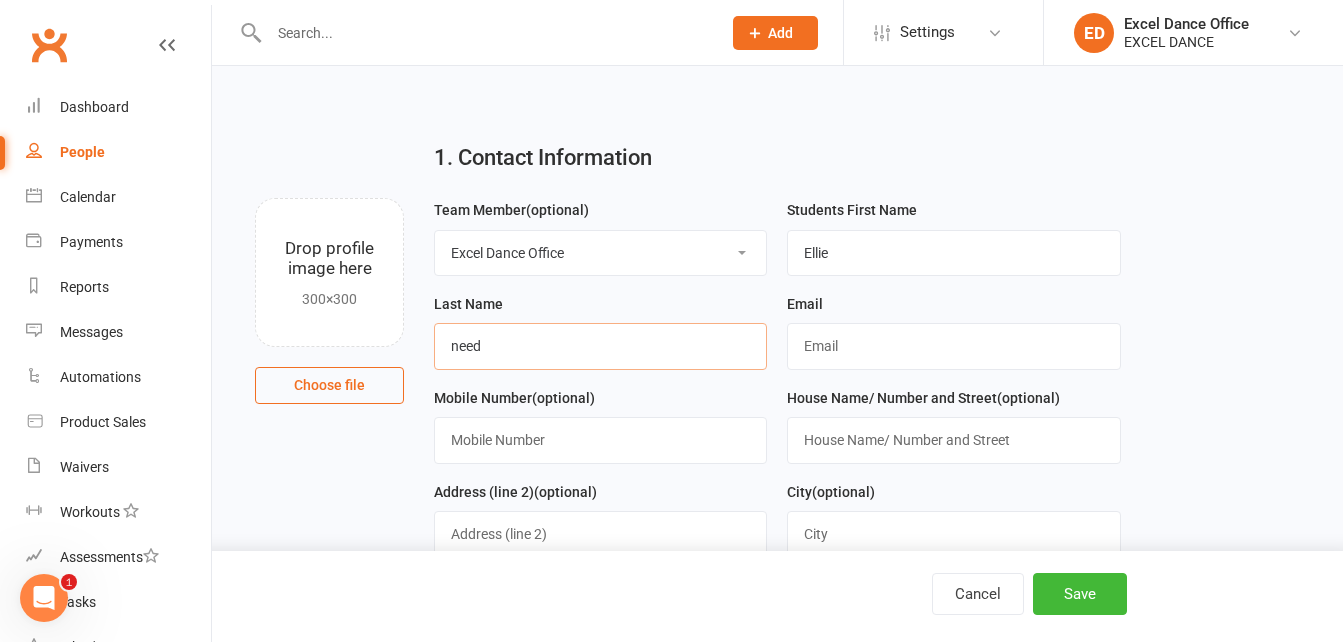 type on "need surname" 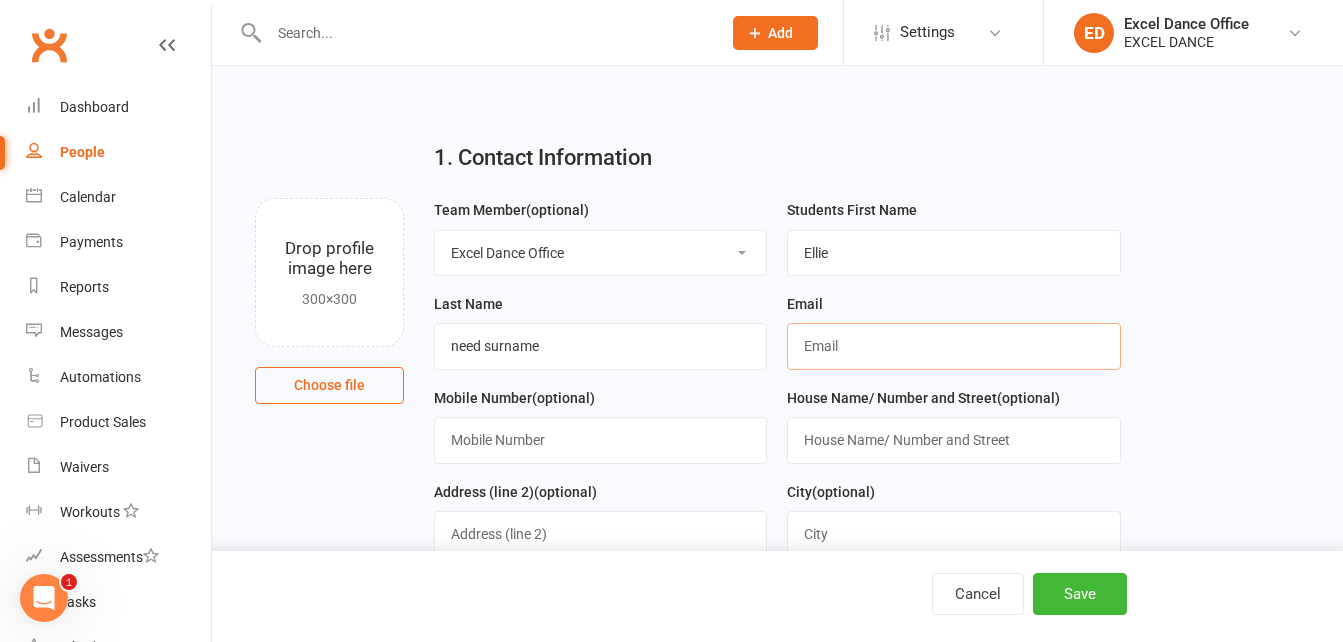 type on "kirstyrbrodie@gmail.com" 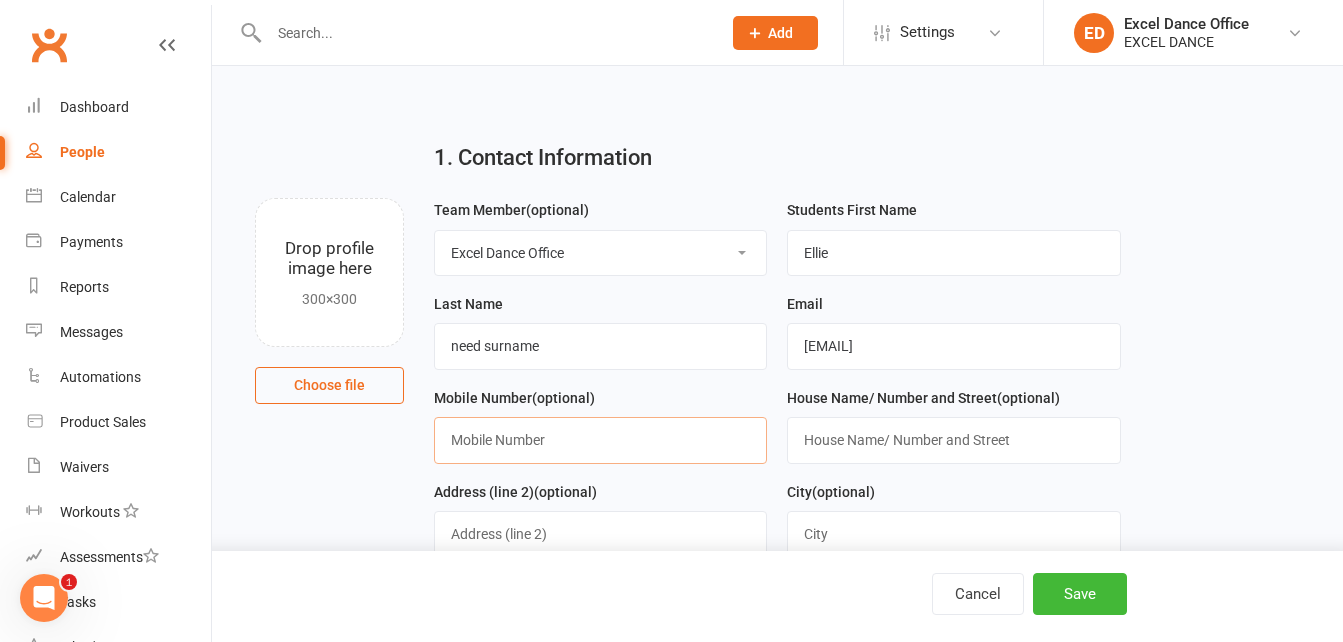 type on "[PHONE]" 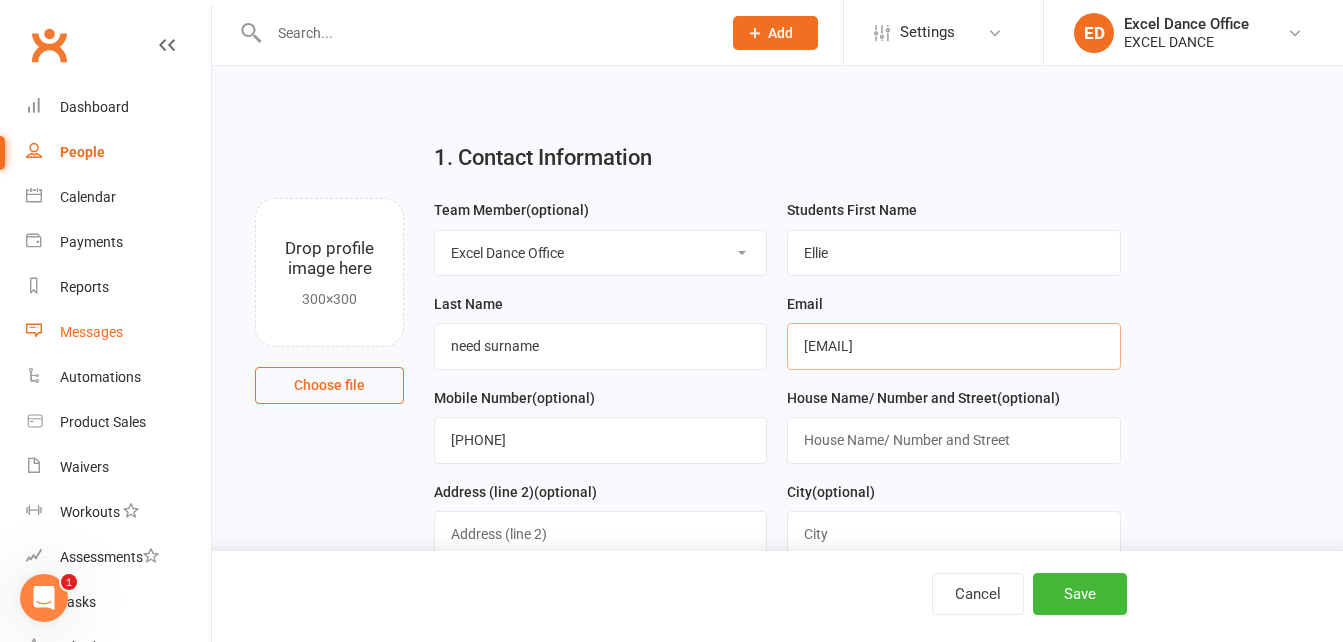 drag, startPoint x: 1041, startPoint y: 329, endPoint x: 97, endPoint y: 336, distance: 944.02594 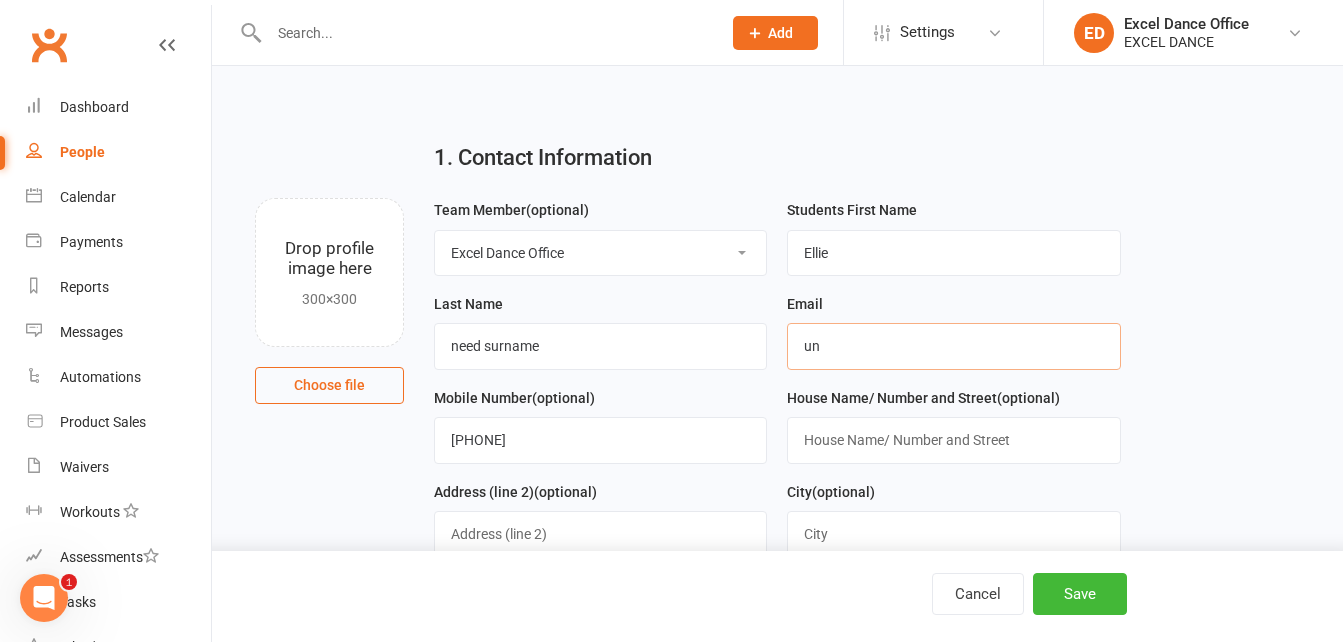 type on "[EMAIL]" 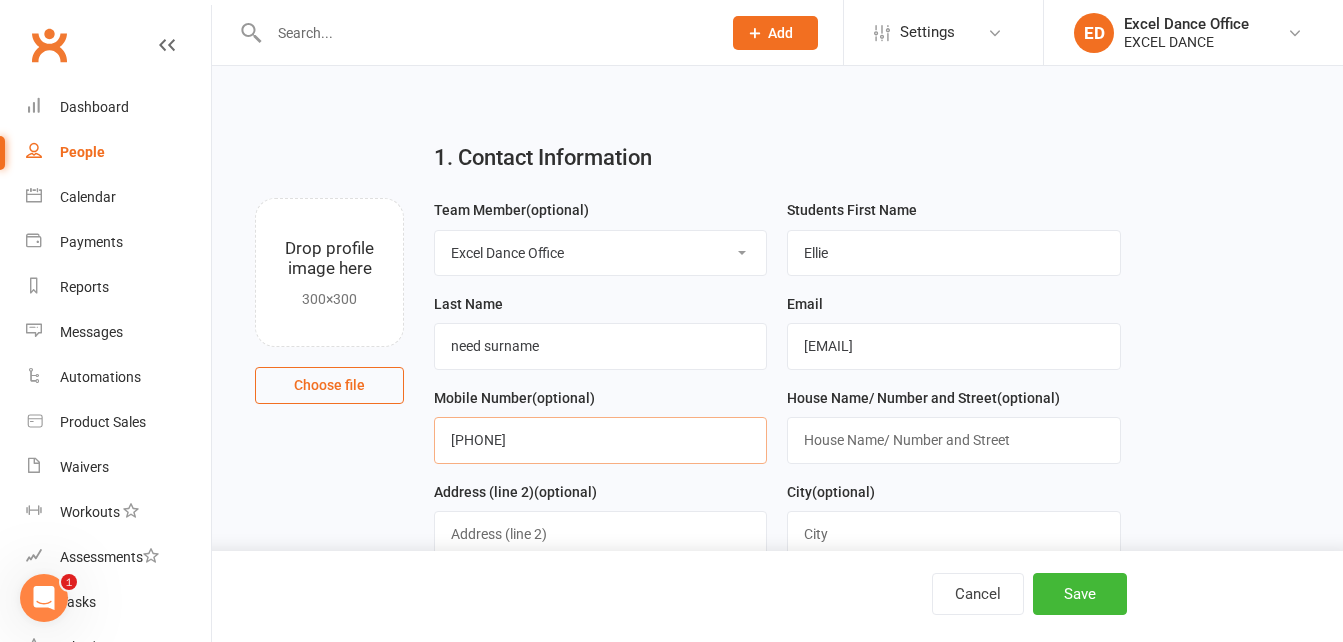 drag, startPoint x: 580, startPoint y: 442, endPoint x: -4, endPoint y: 413, distance: 584.7196 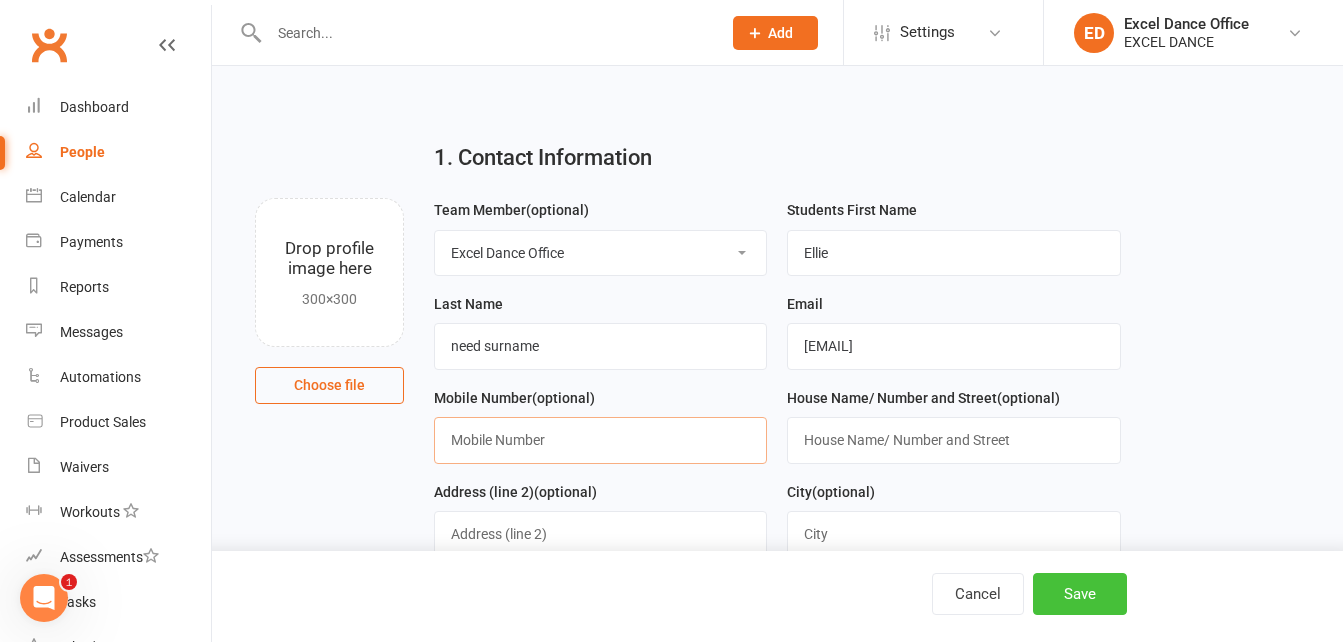 type 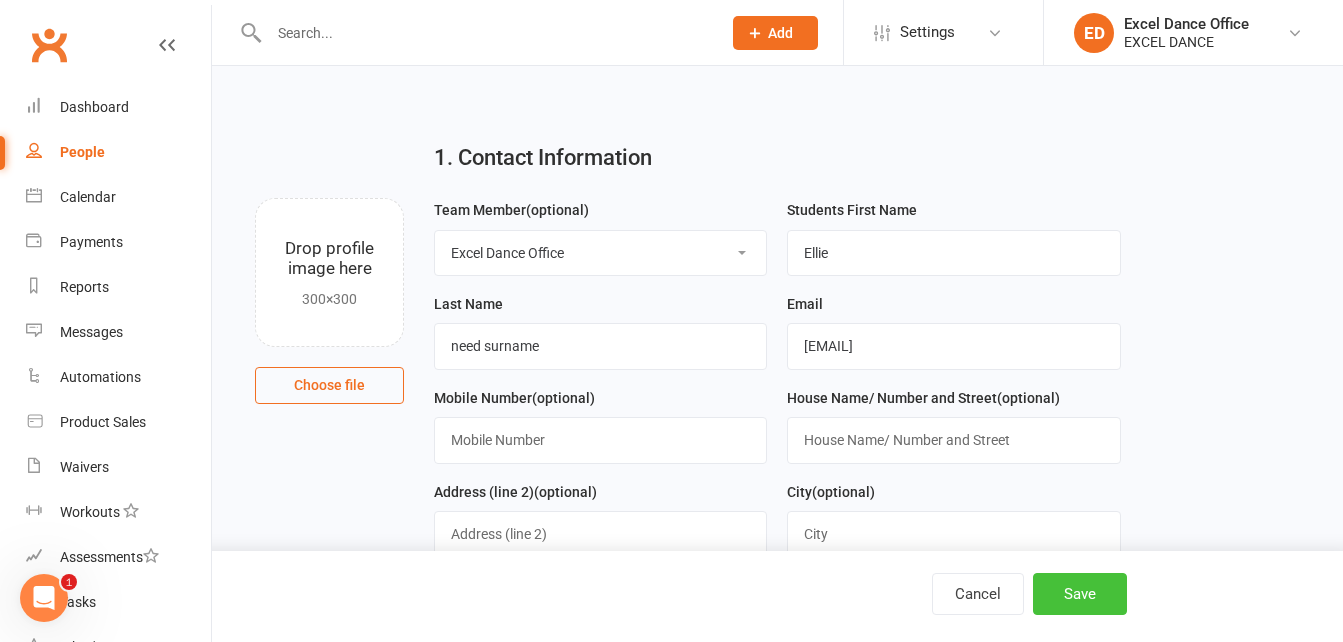 click on "Save" at bounding box center (1080, 594) 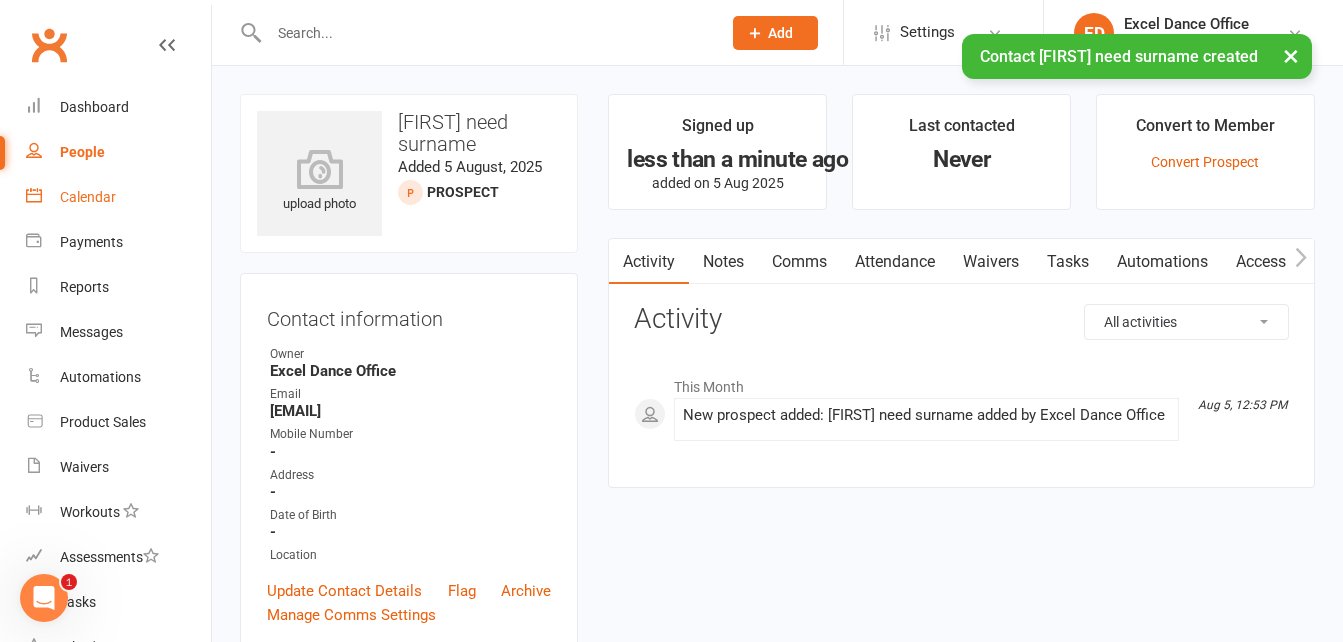 click on "Calendar" at bounding box center (88, 197) 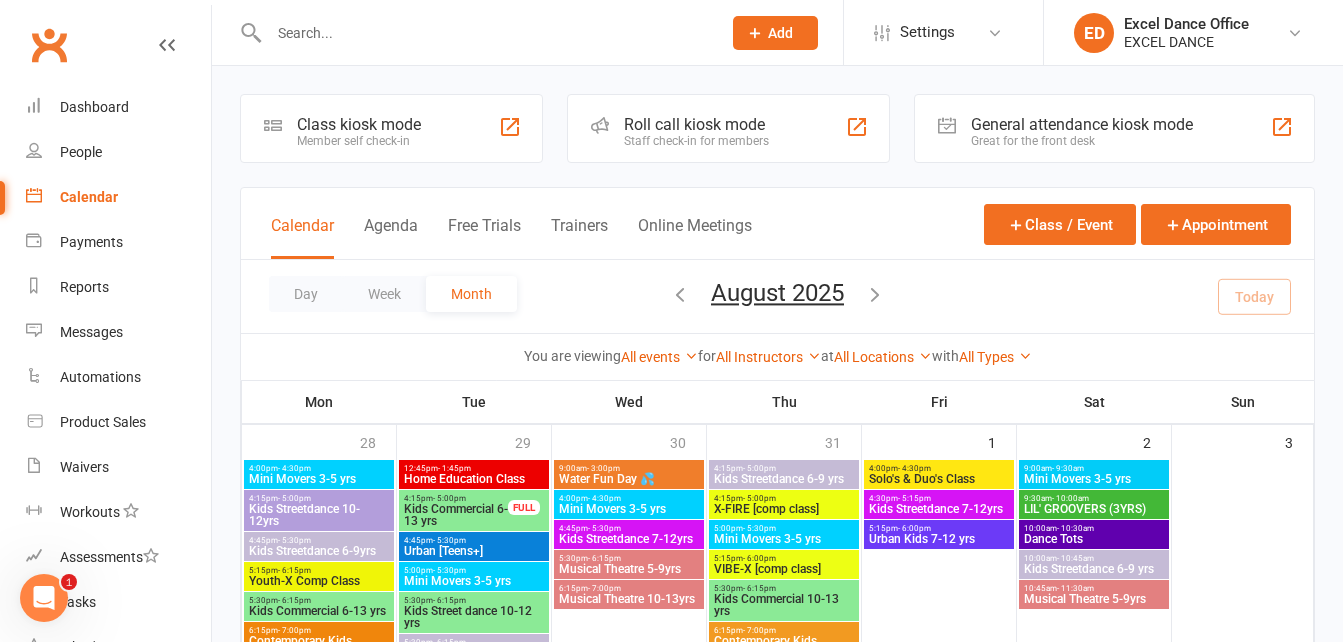 click on "ED Excel Dance Office EXCEL DANCE My profile My subscription Help Terms & conditions  Privacy policy  Sign out" at bounding box center (1193, 32) 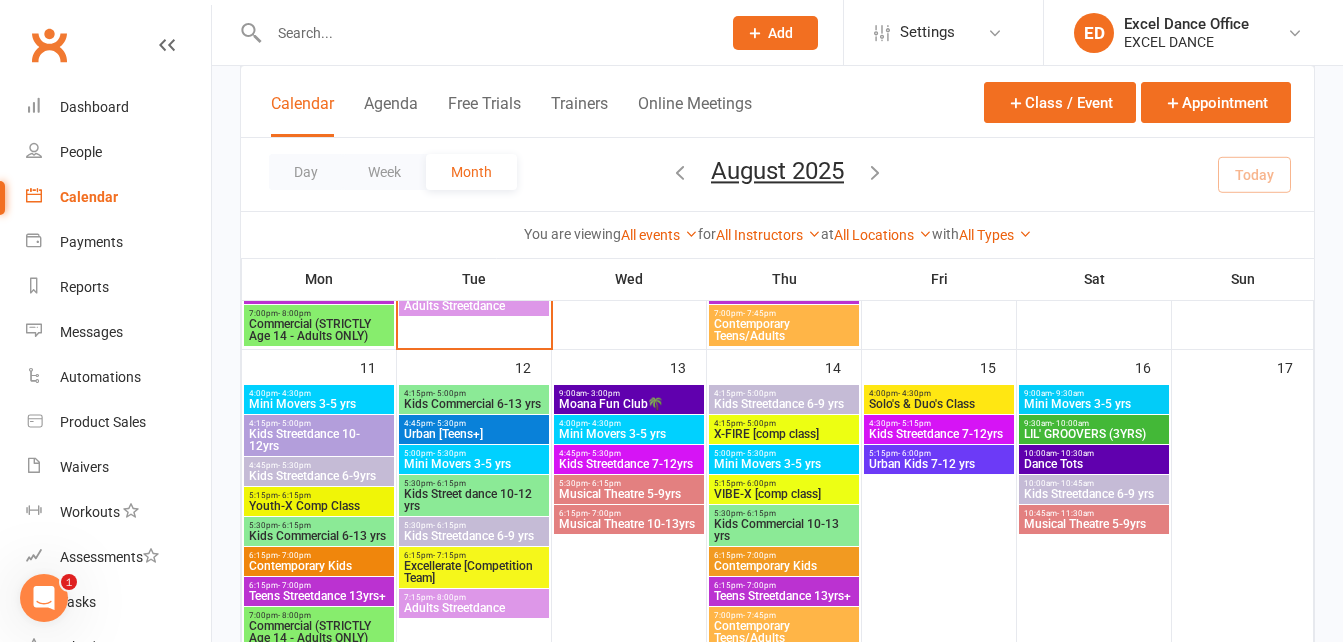 scroll, scrollTop: 703, scrollLeft: 0, axis: vertical 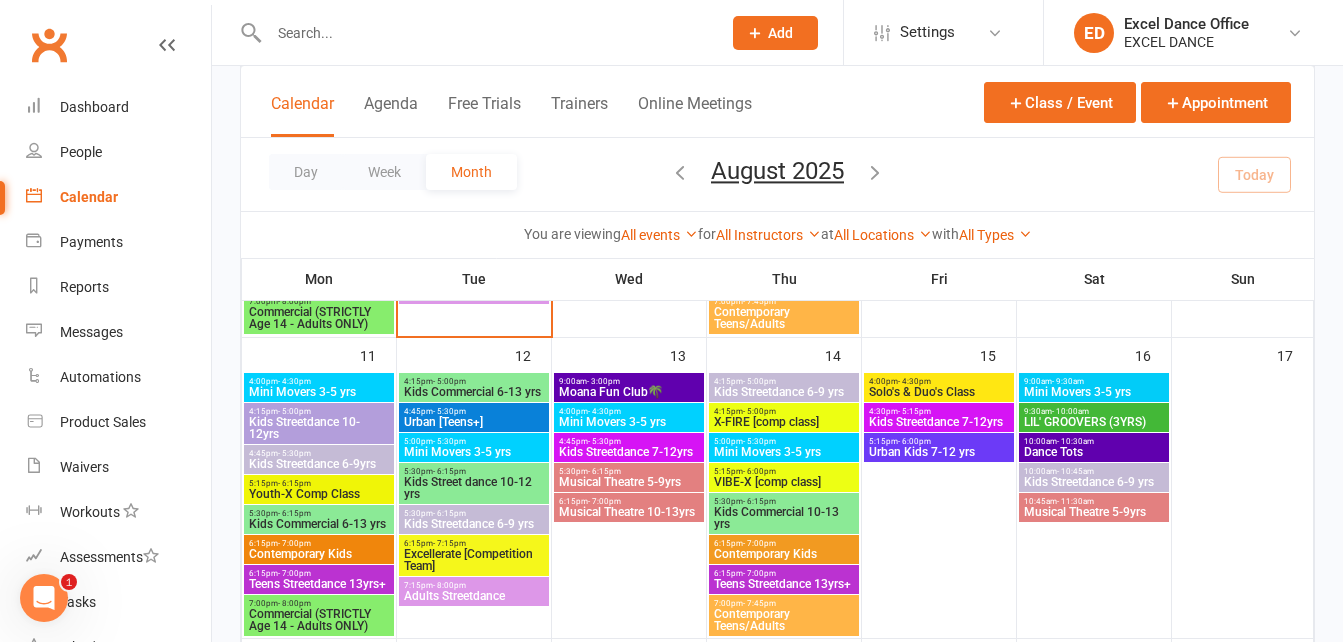 click on "5:00pm  - 5:30pm" at bounding box center (474, 441) 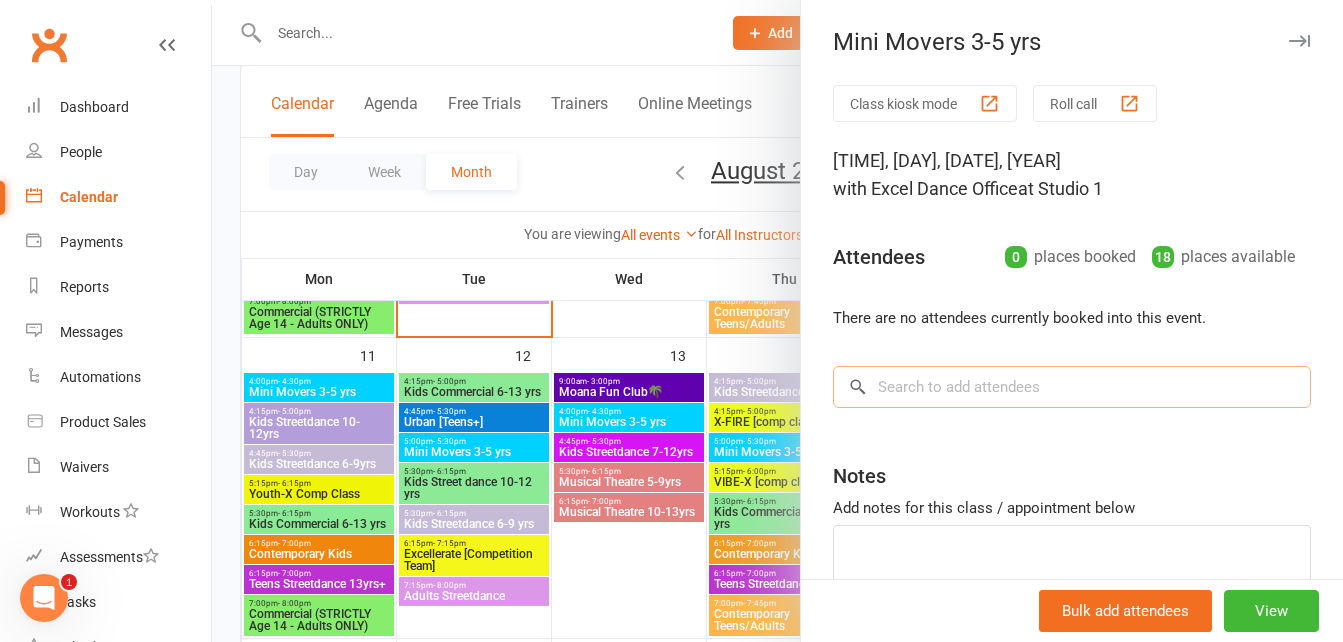 click at bounding box center [1072, 387] 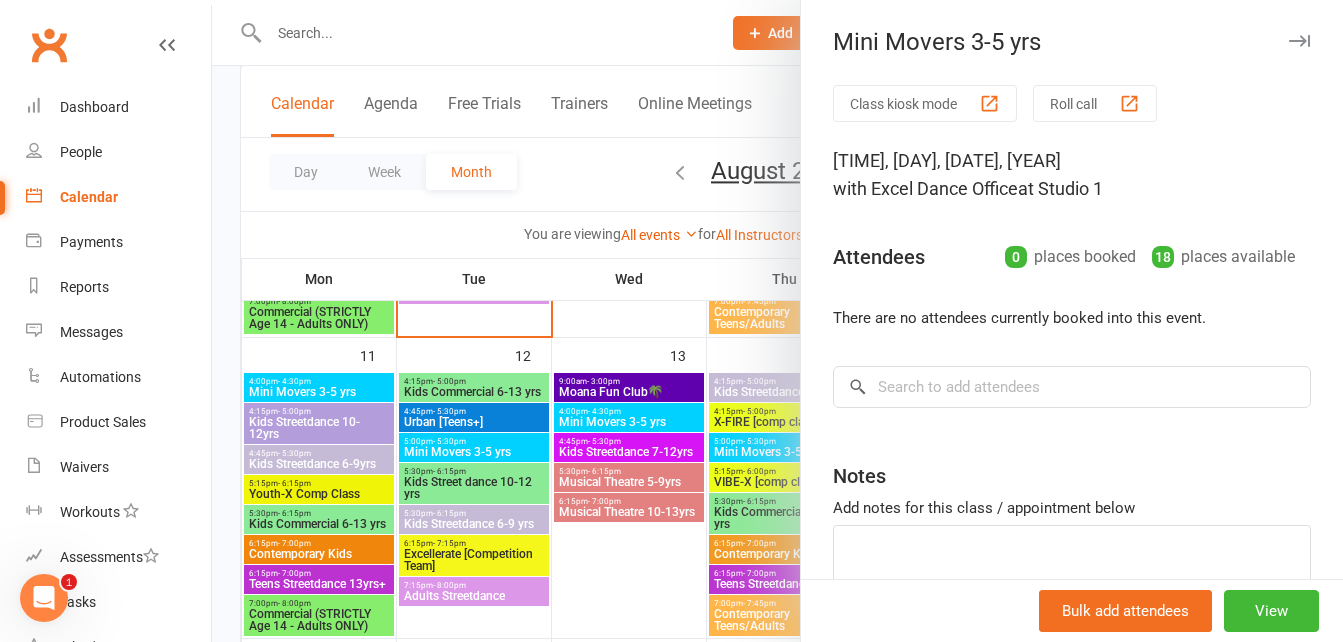 click at bounding box center [777, 321] 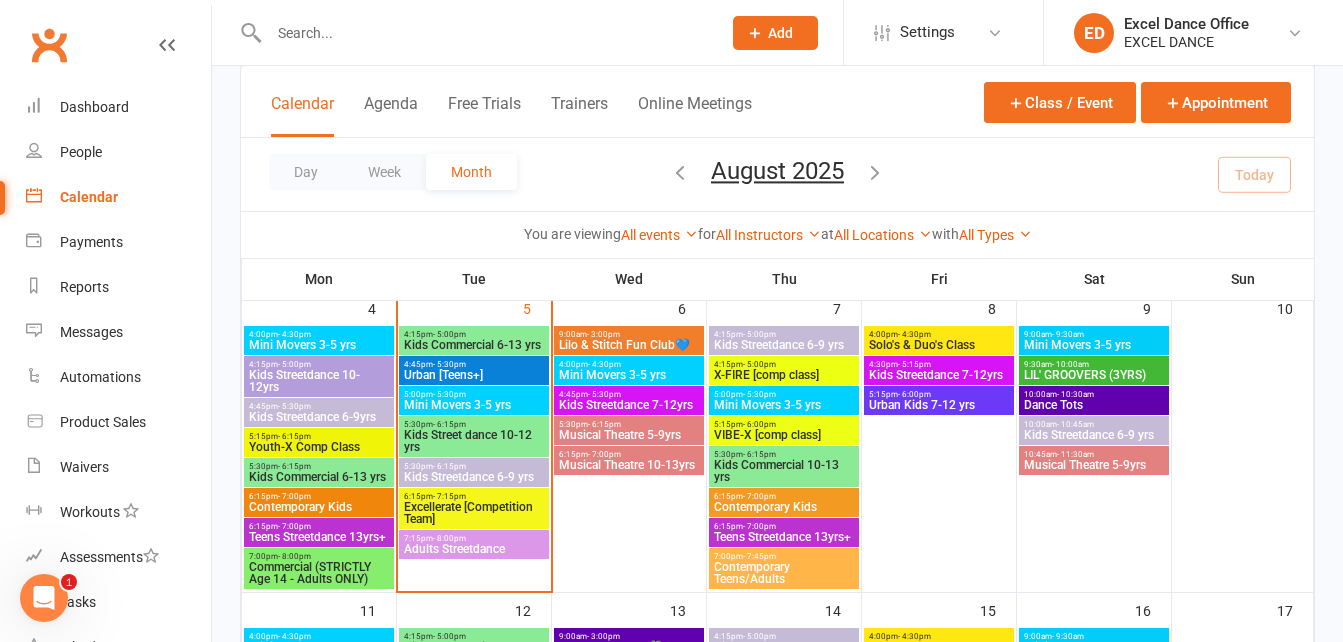 scroll, scrollTop: 444, scrollLeft: 0, axis: vertical 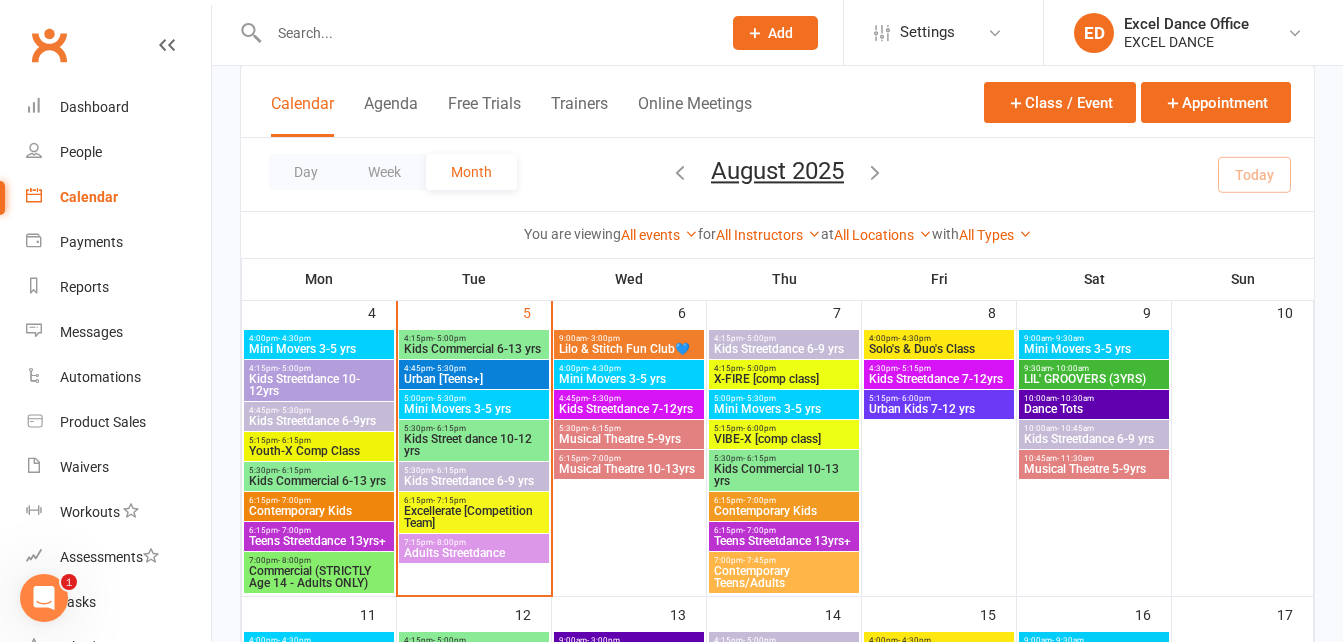 click on "Lilo & Stitch Fun Club💙" at bounding box center [629, 349] 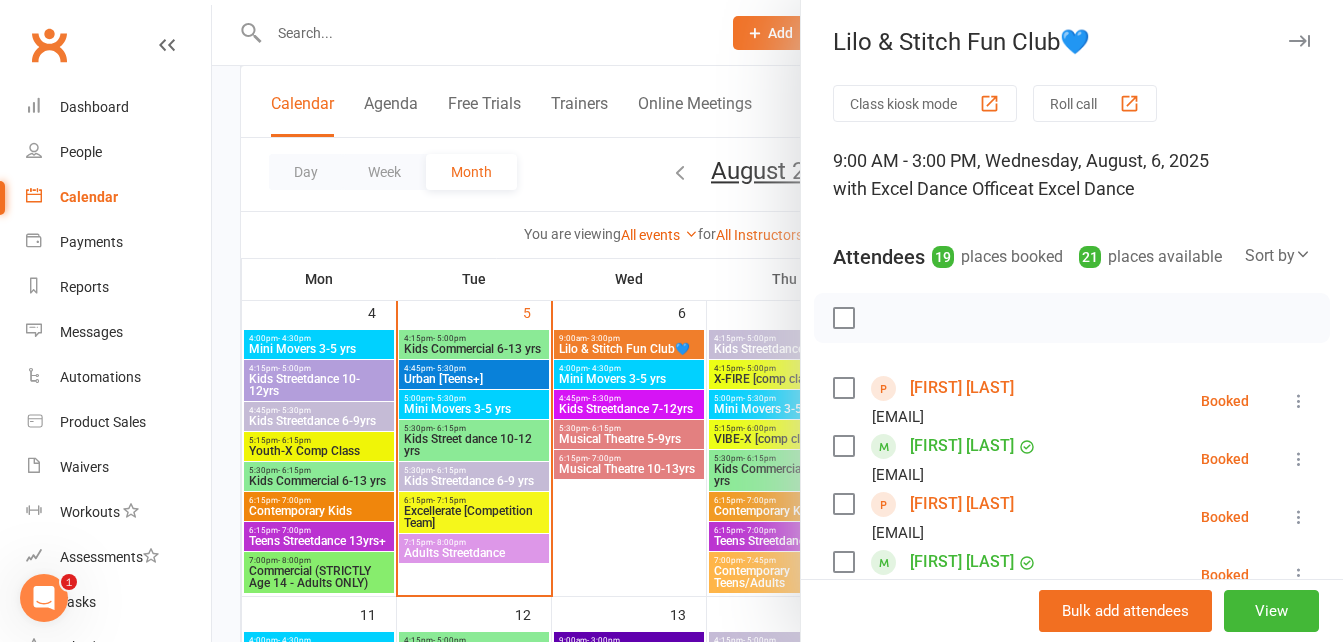 click at bounding box center [777, 321] 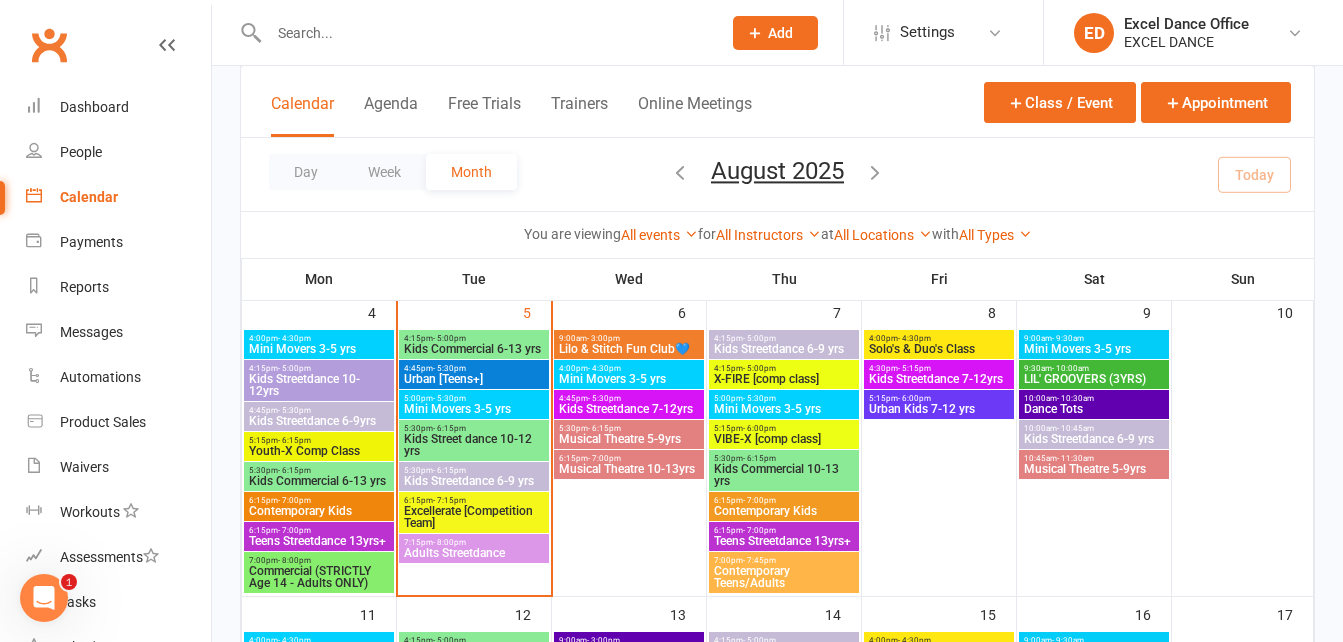 click on "5:00pm  - 5:30pm" at bounding box center [474, 398] 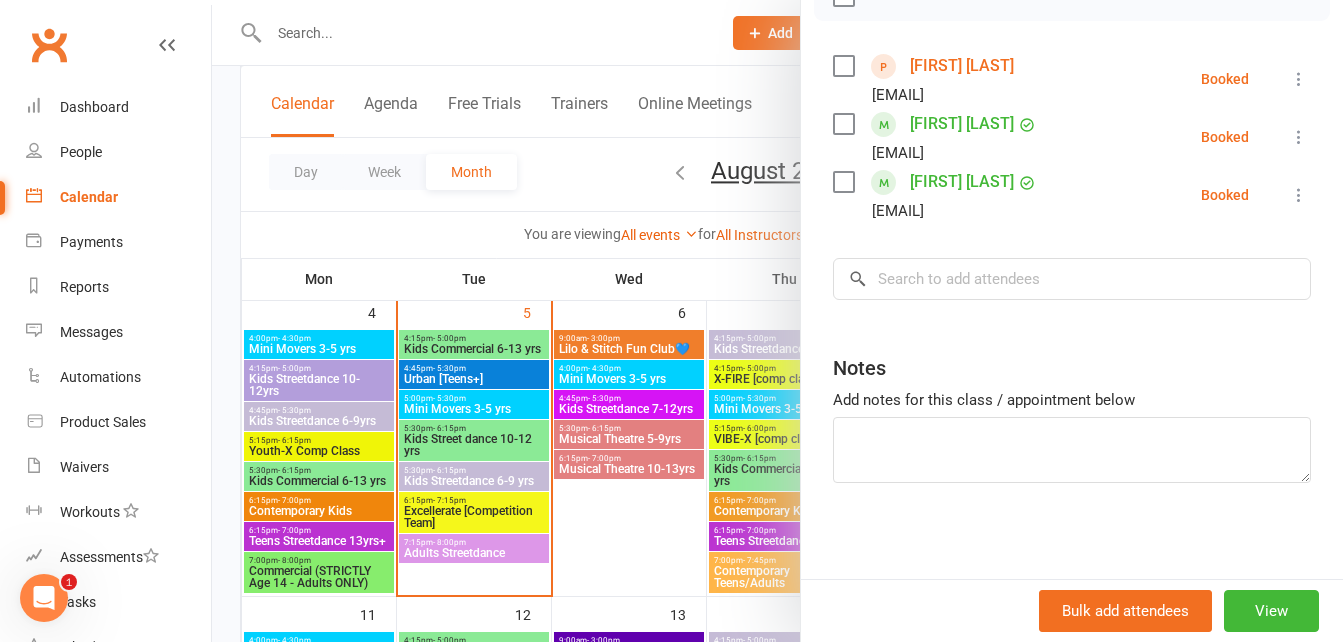 scroll, scrollTop: 324, scrollLeft: 0, axis: vertical 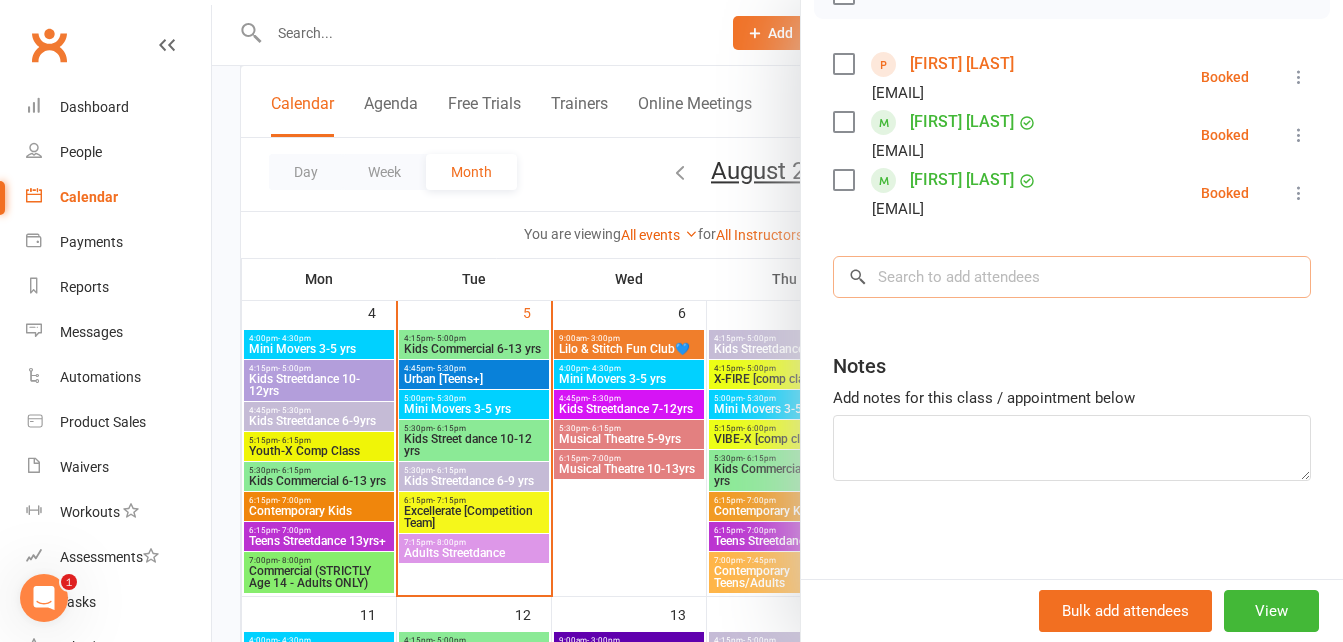 click at bounding box center (1072, 277) 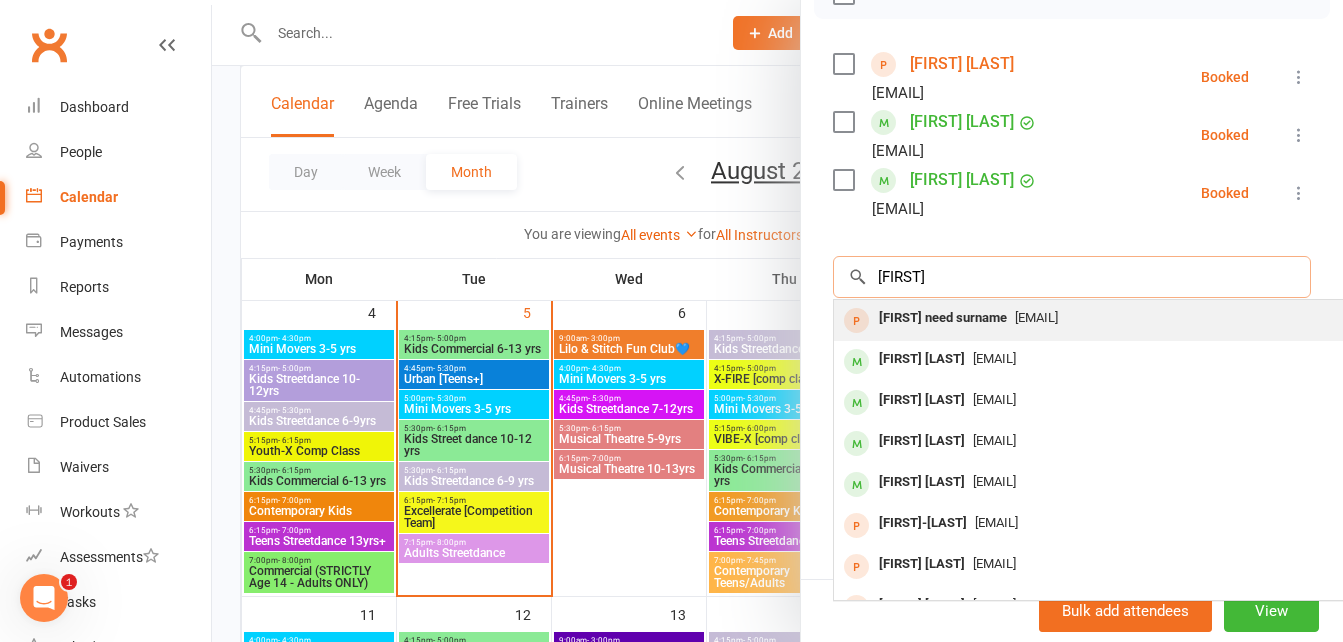 type on "[PERSON_NAME]" 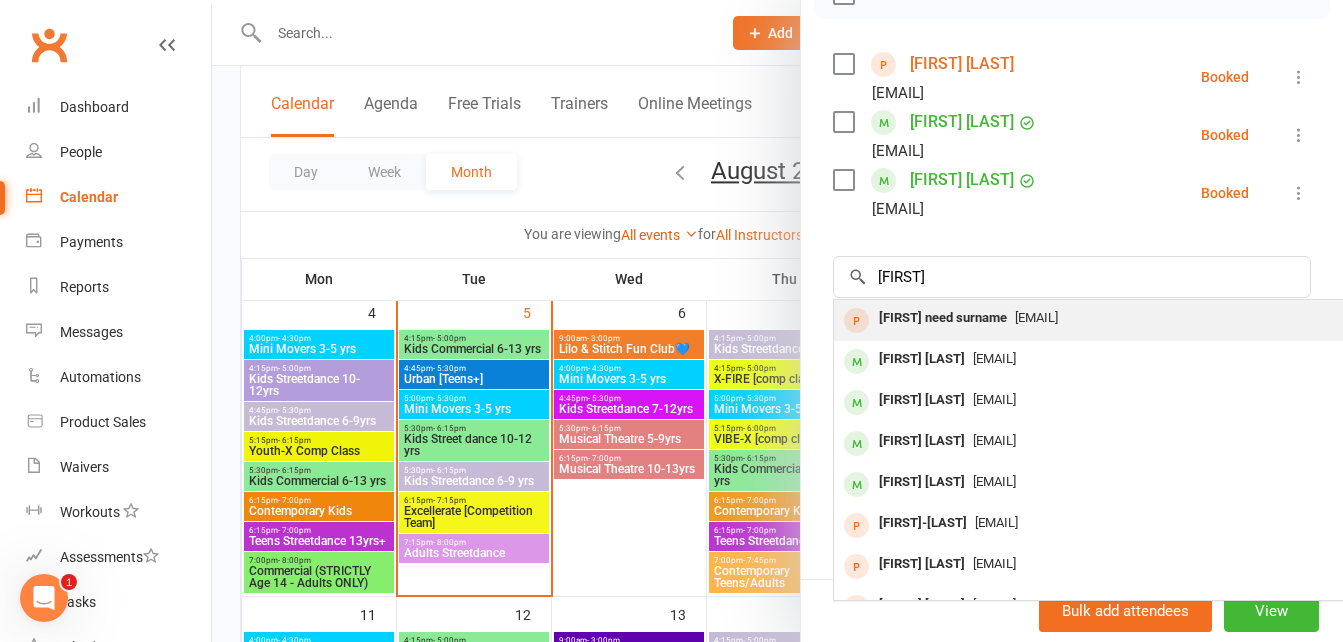 click on "[FIRST] need surname" at bounding box center (943, 318) 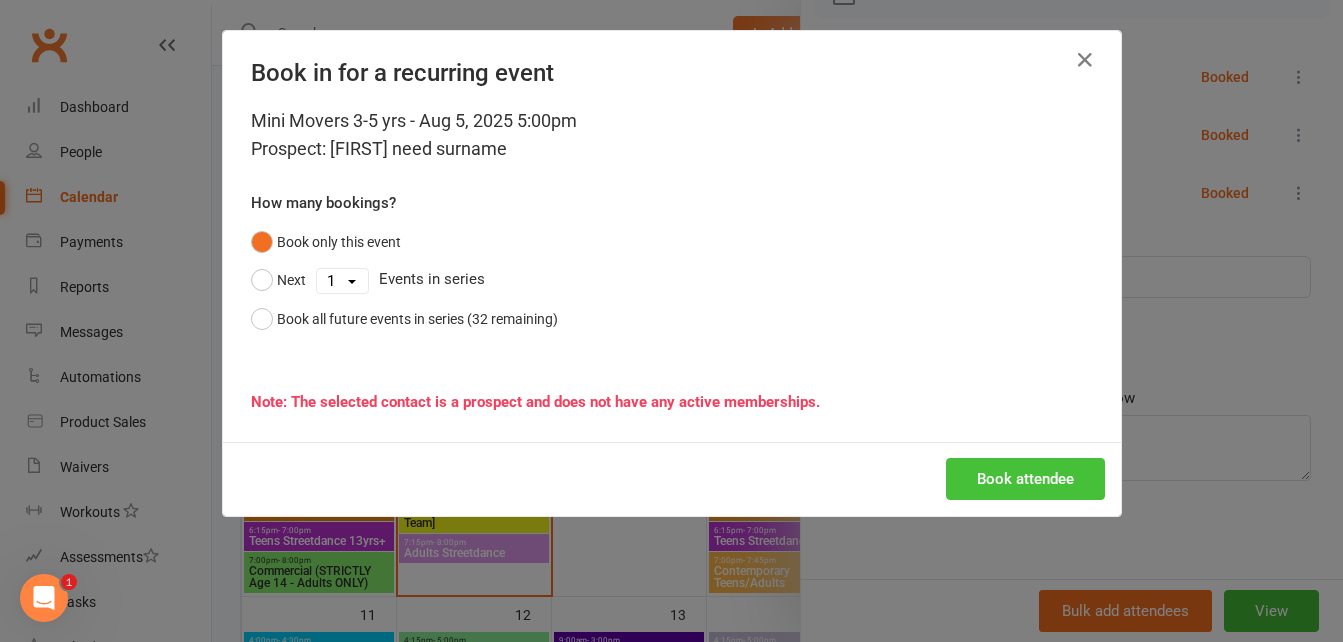 click on "Book attendee" at bounding box center (1025, 479) 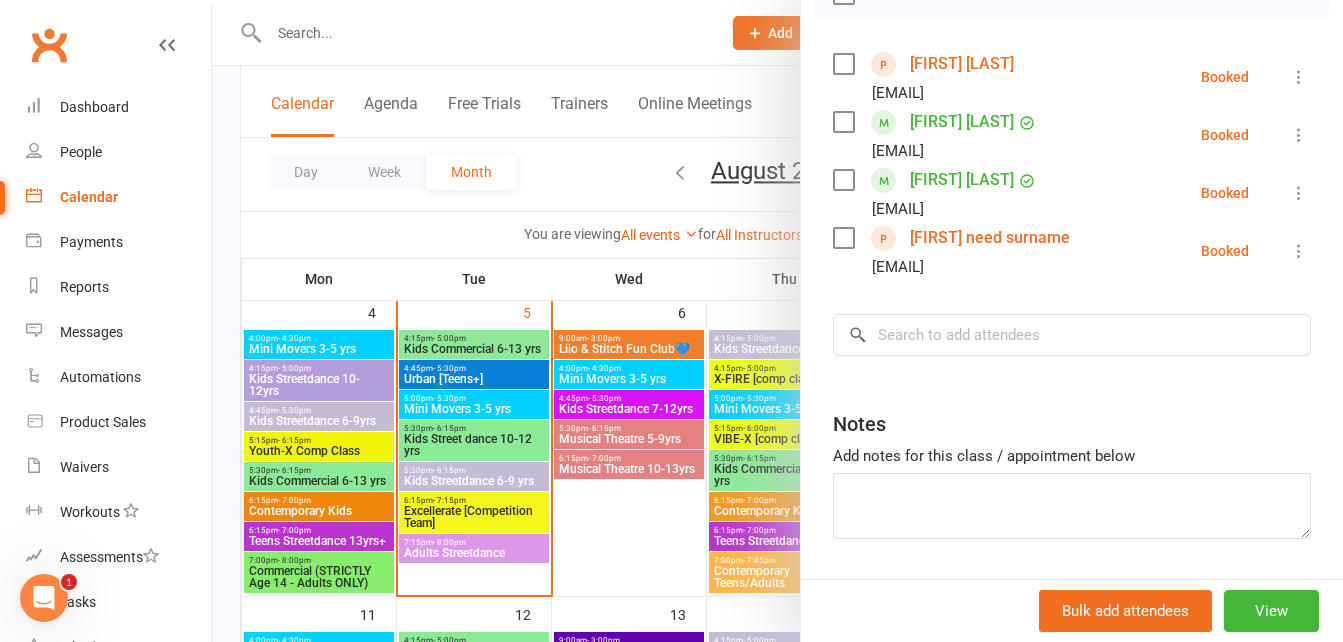 click at bounding box center (777, 321) 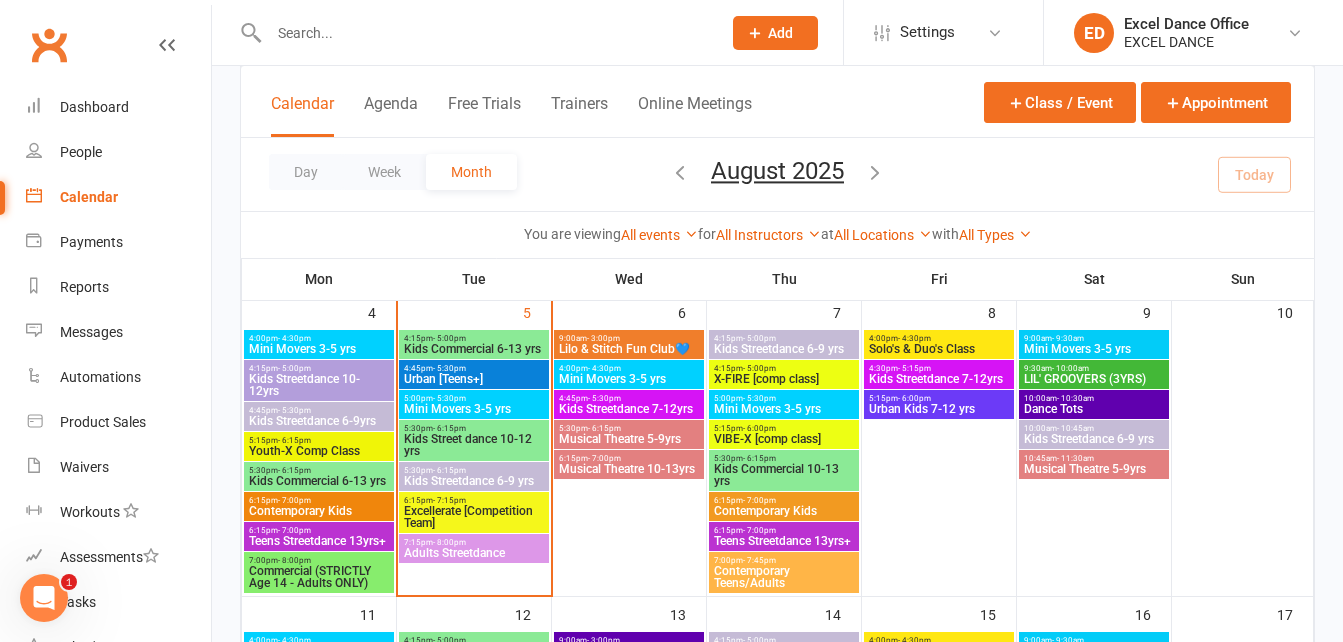 click at bounding box center (473, 32) 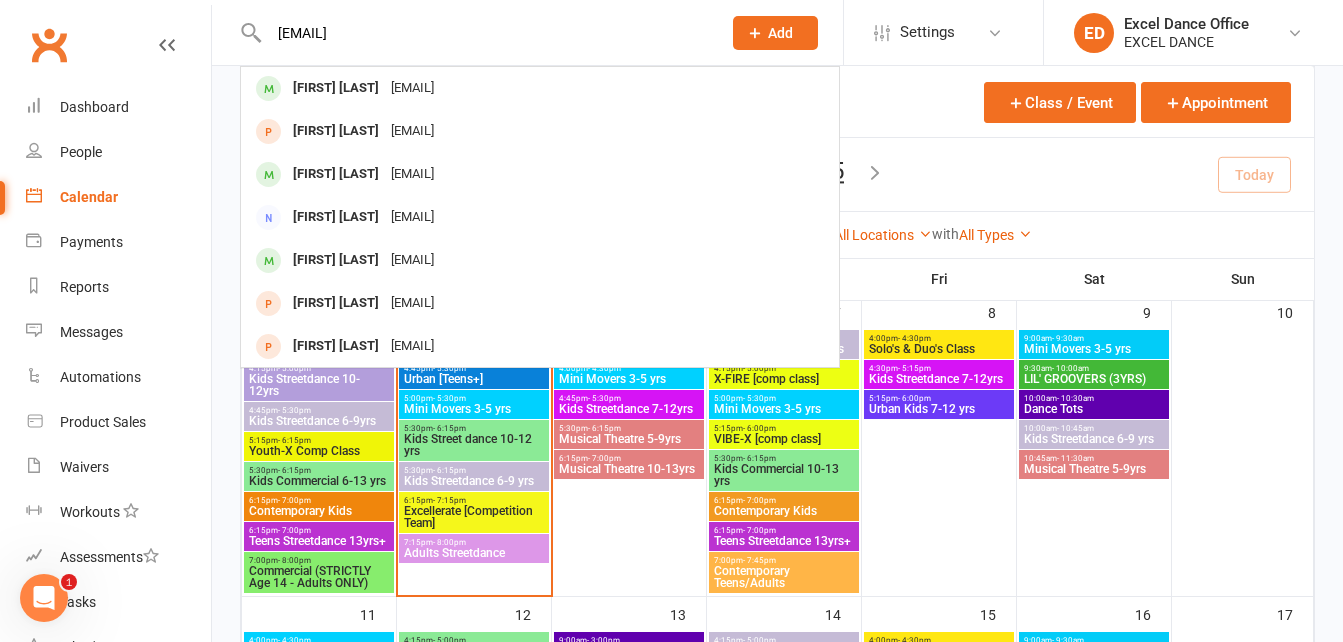 type on "emily.platts@yahoo.co.uk" 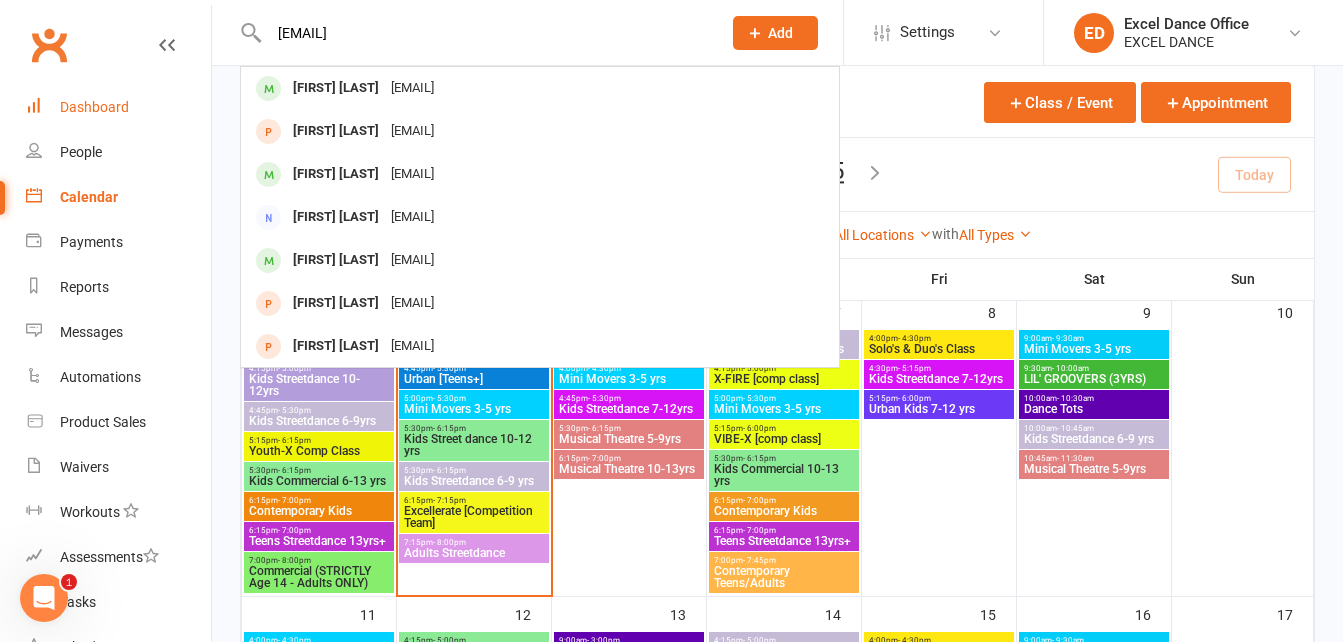 click on "Dashboard" at bounding box center [94, 107] 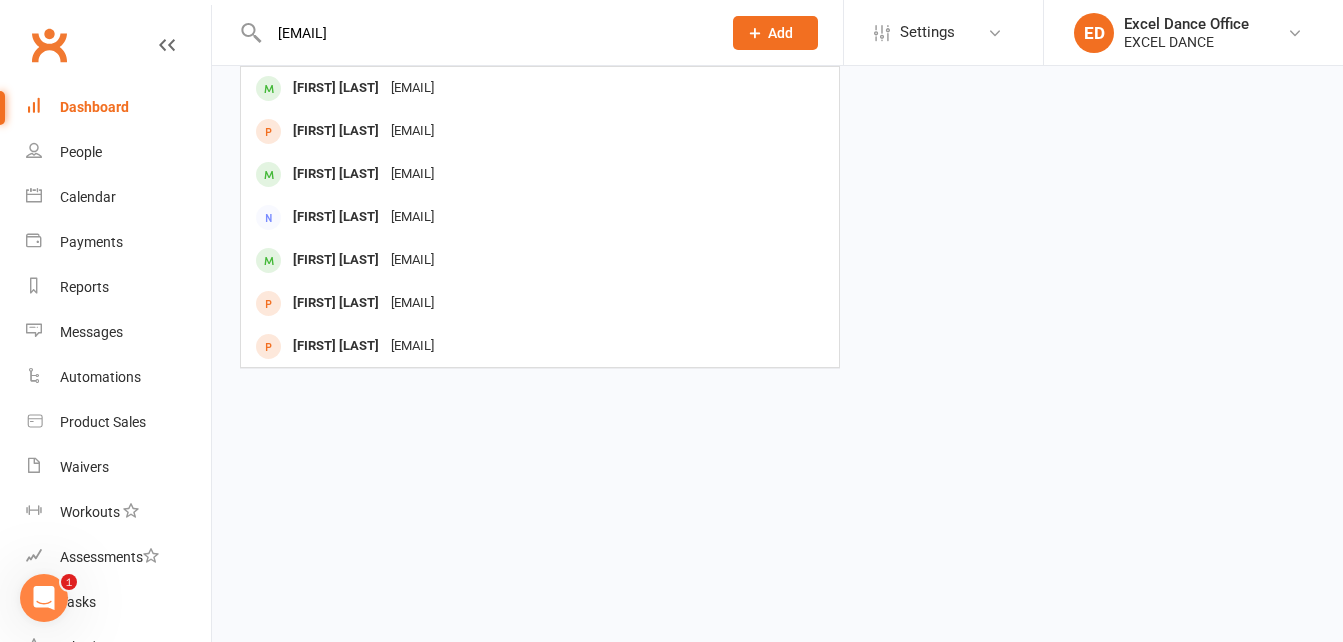 type 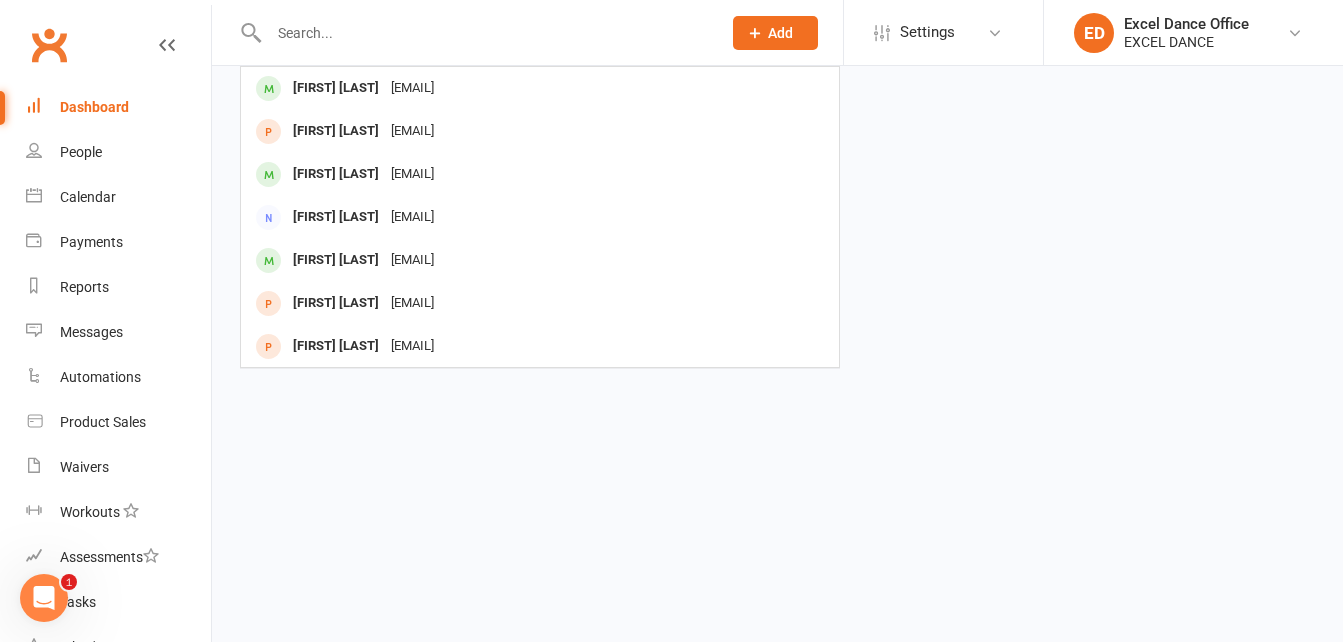 scroll, scrollTop: 0, scrollLeft: 0, axis: both 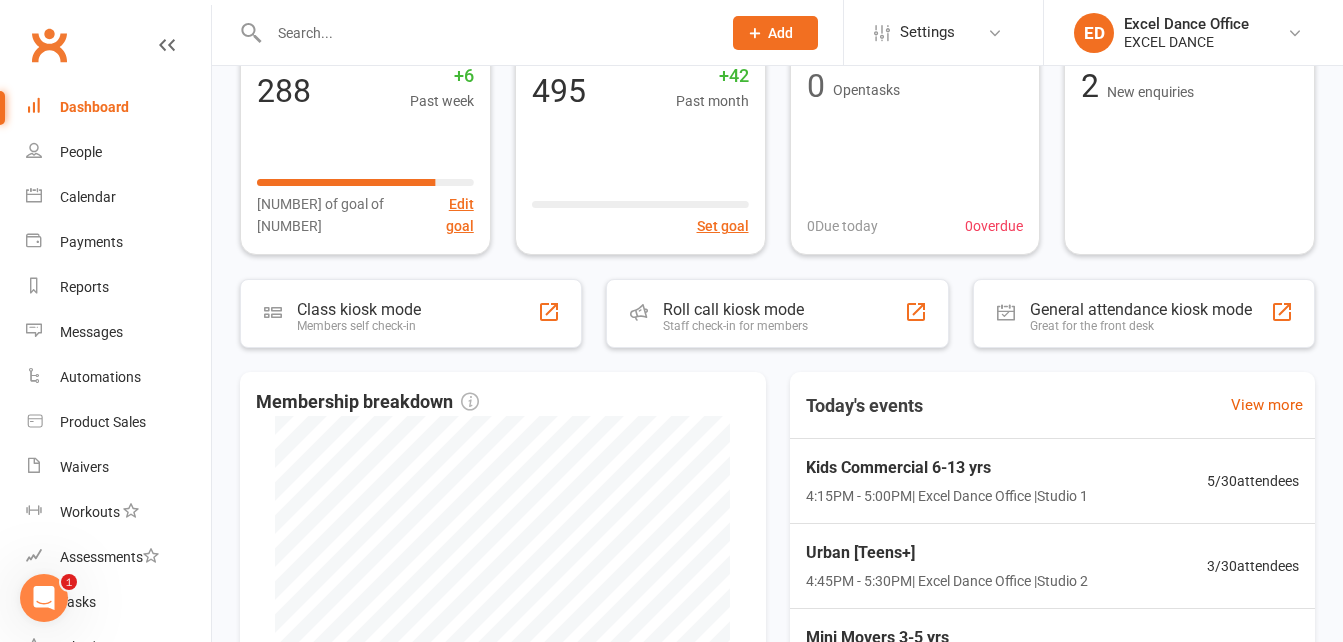 click on "Dashboard" at bounding box center (118, 107) 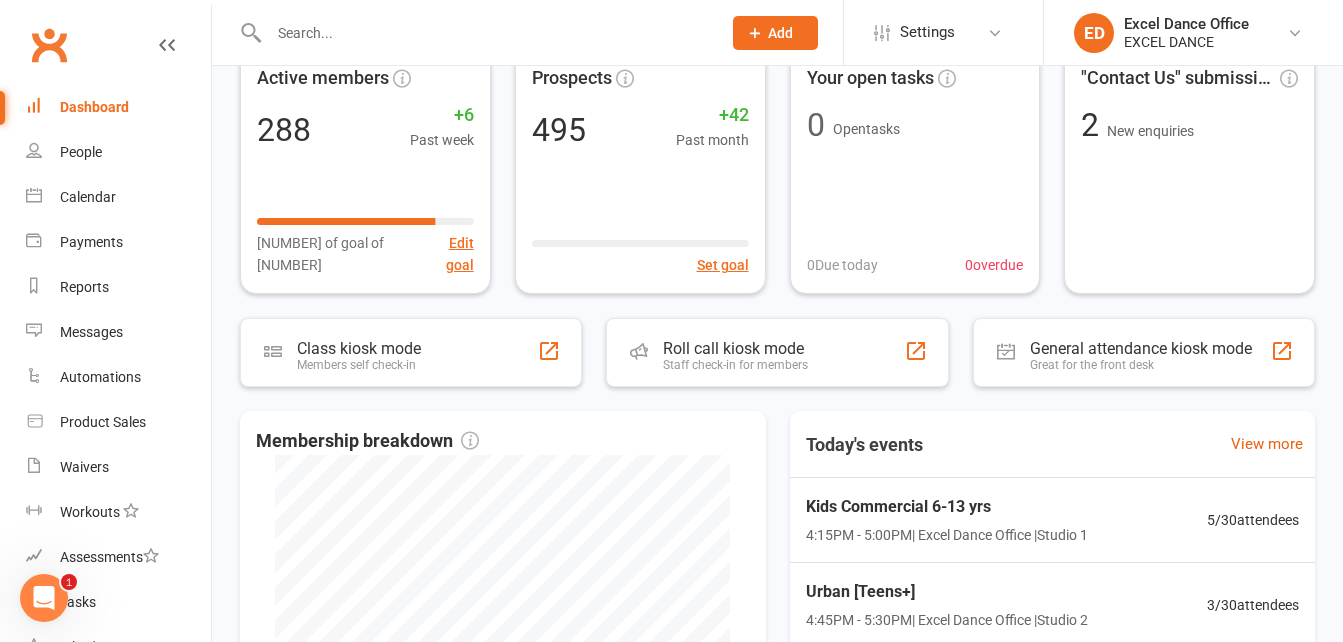 scroll, scrollTop: 0, scrollLeft: 0, axis: both 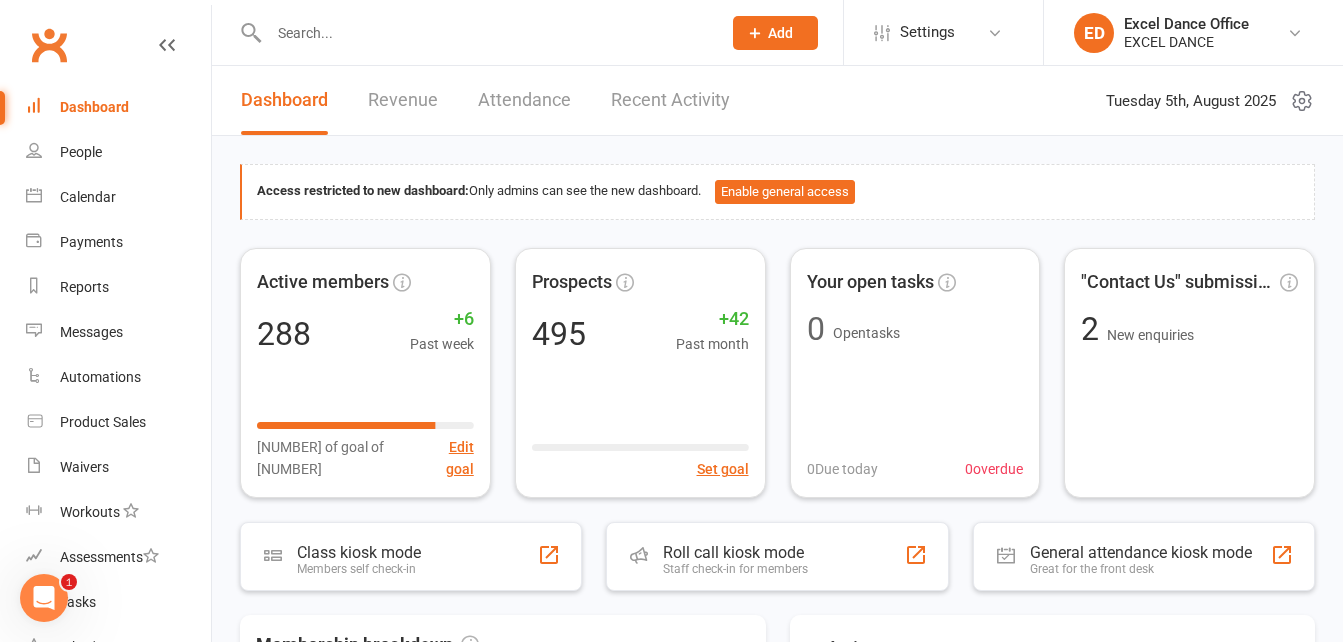 click on "Attendance" at bounding box center (524, 100) 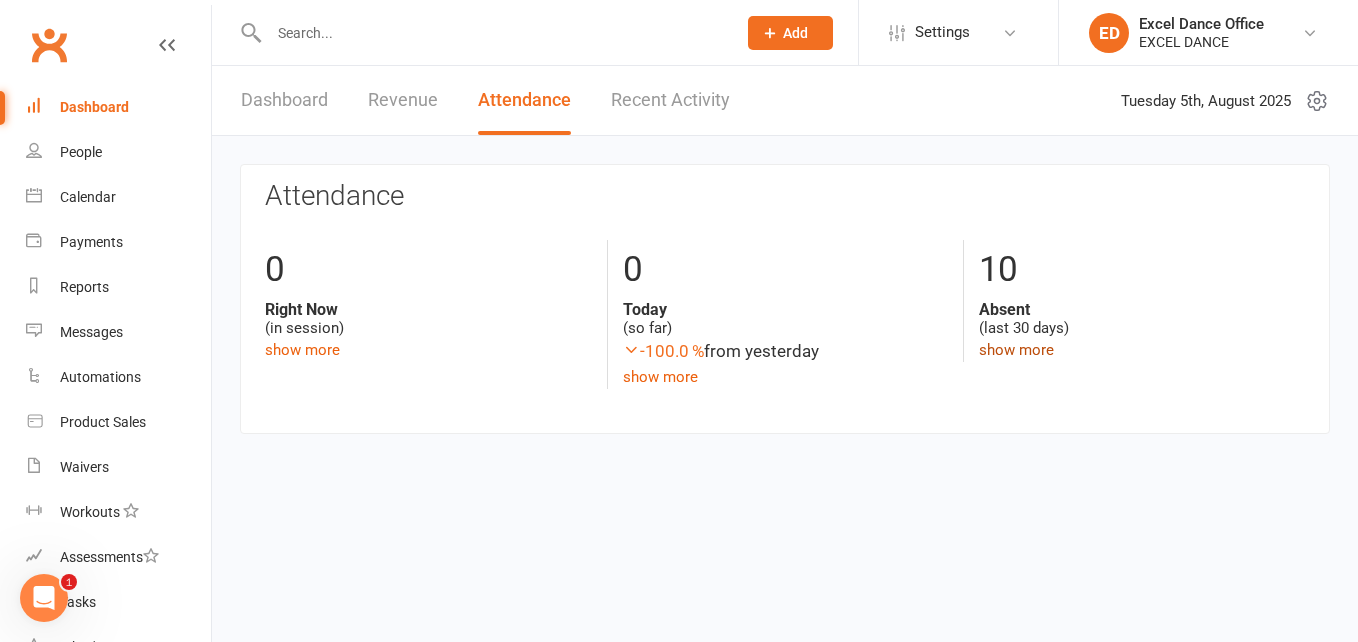 click on "show more" at bounding box center [1016, 350] 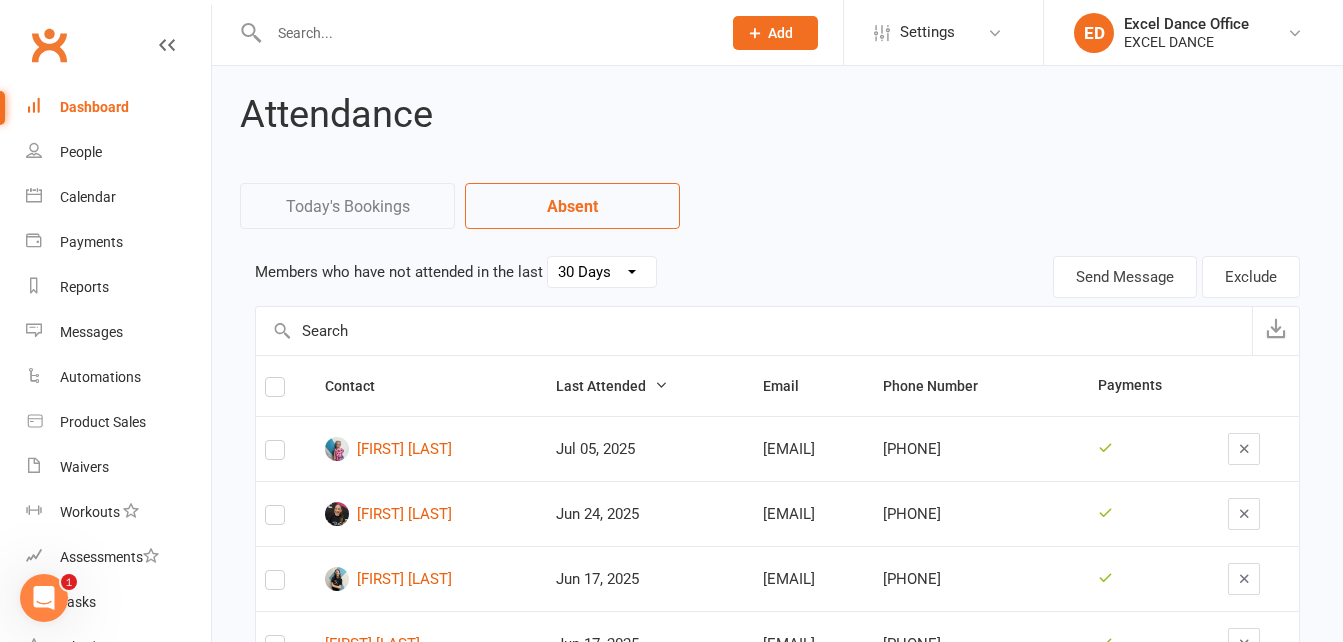 scroll, scrollTop: 352, scrollLeft: 0, axis: vertical 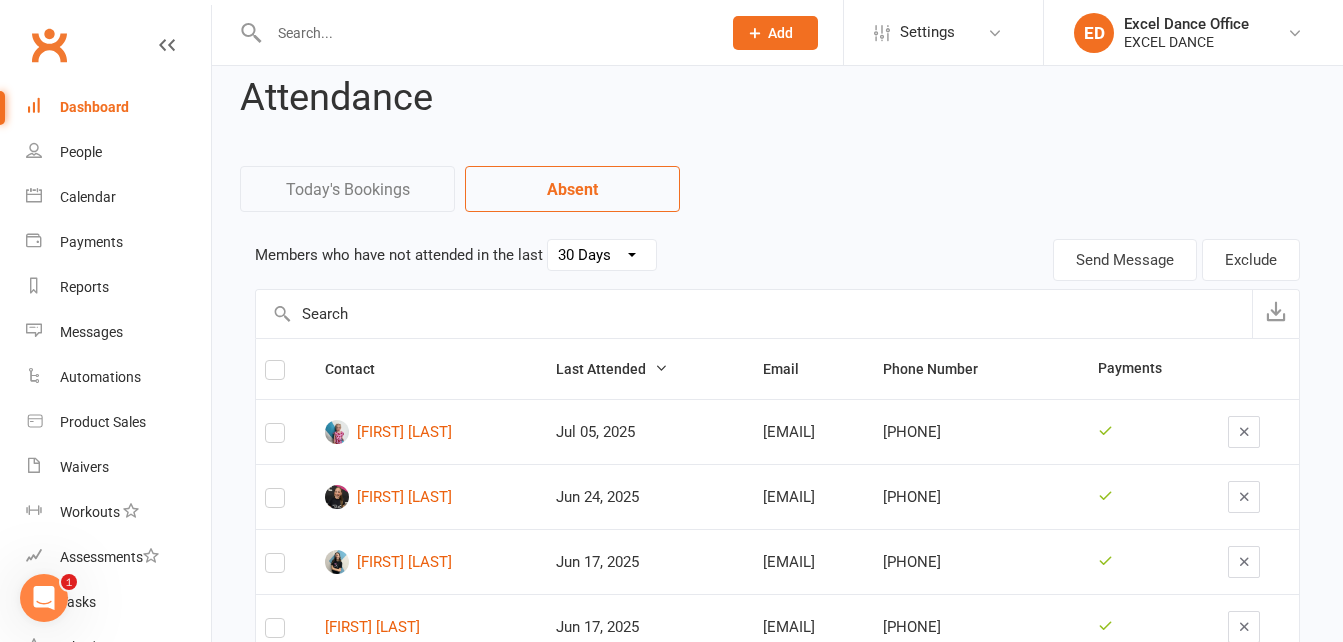 click on "Attendance" at bounding box center [777, 106] 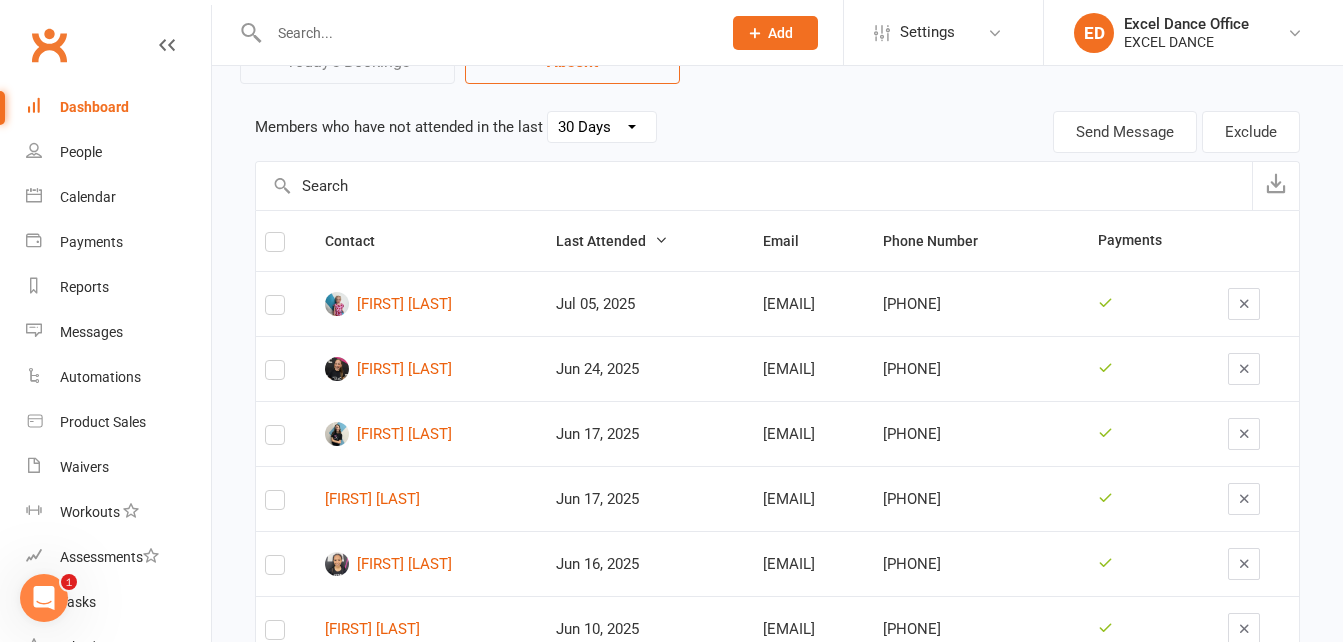 scroll, scrollTop: 135, scrollLeft: 0, axis: vertical 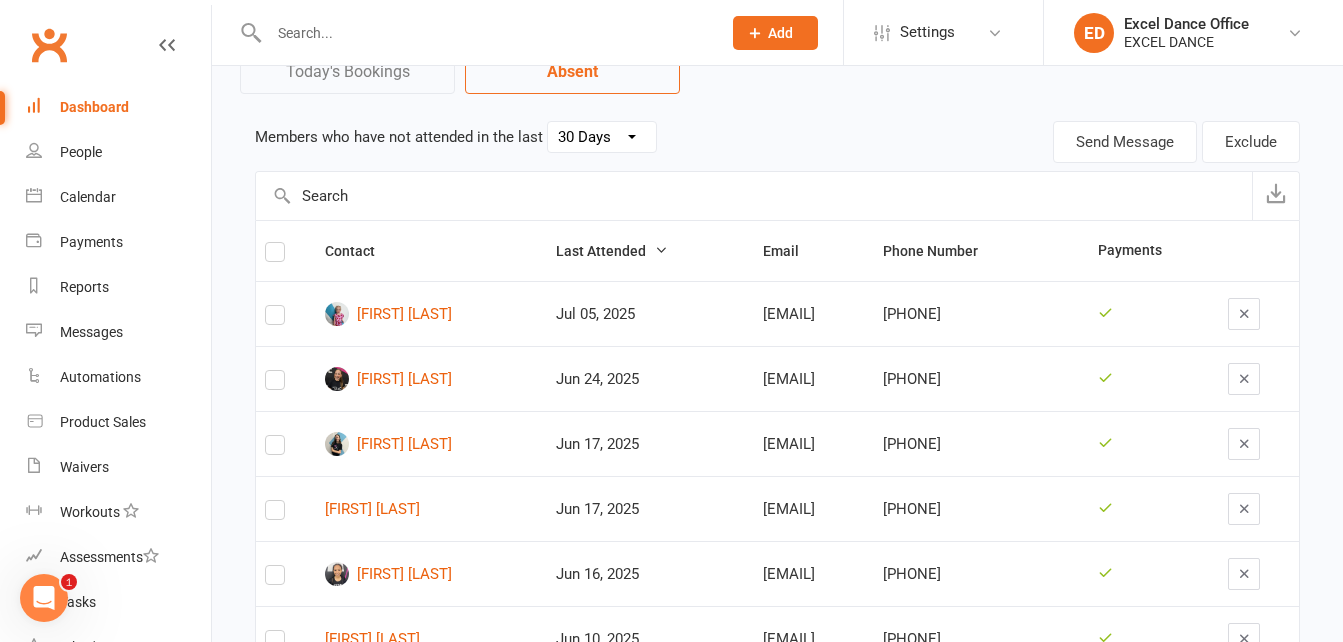 click on "30 Days 15 Days 7 Days" at bounding box center [602, 137] 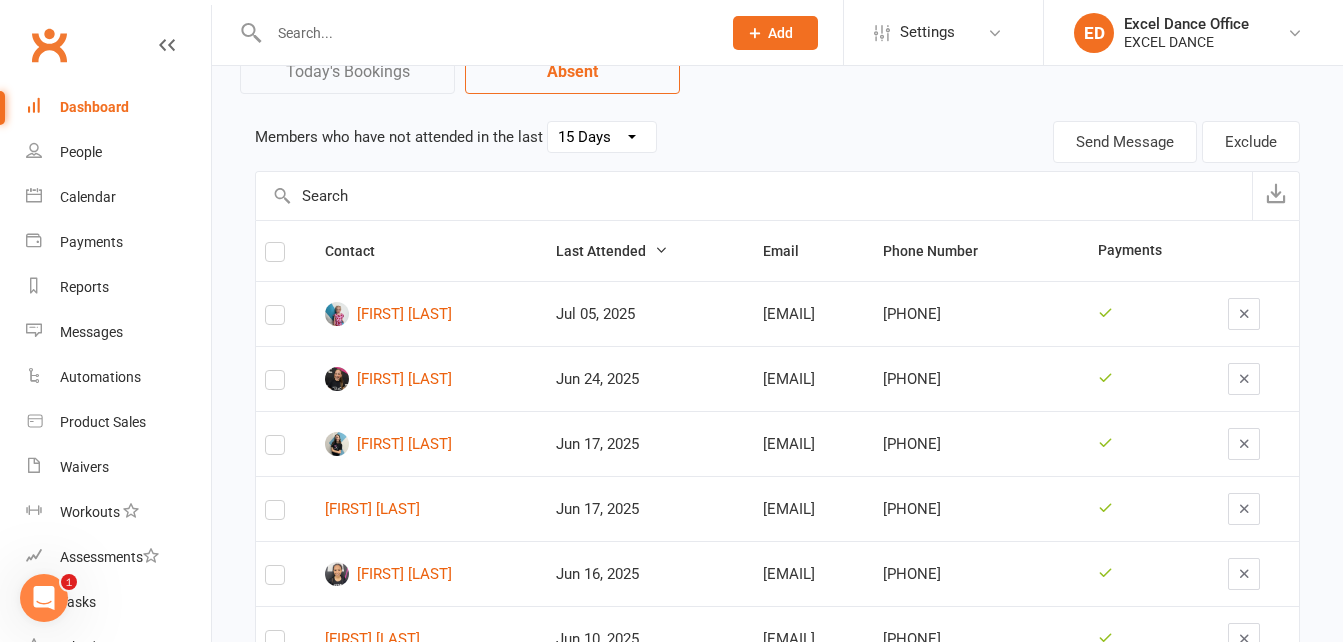 click on "30 Days 15 Days 7 Days" at bounding box center (602, 137) 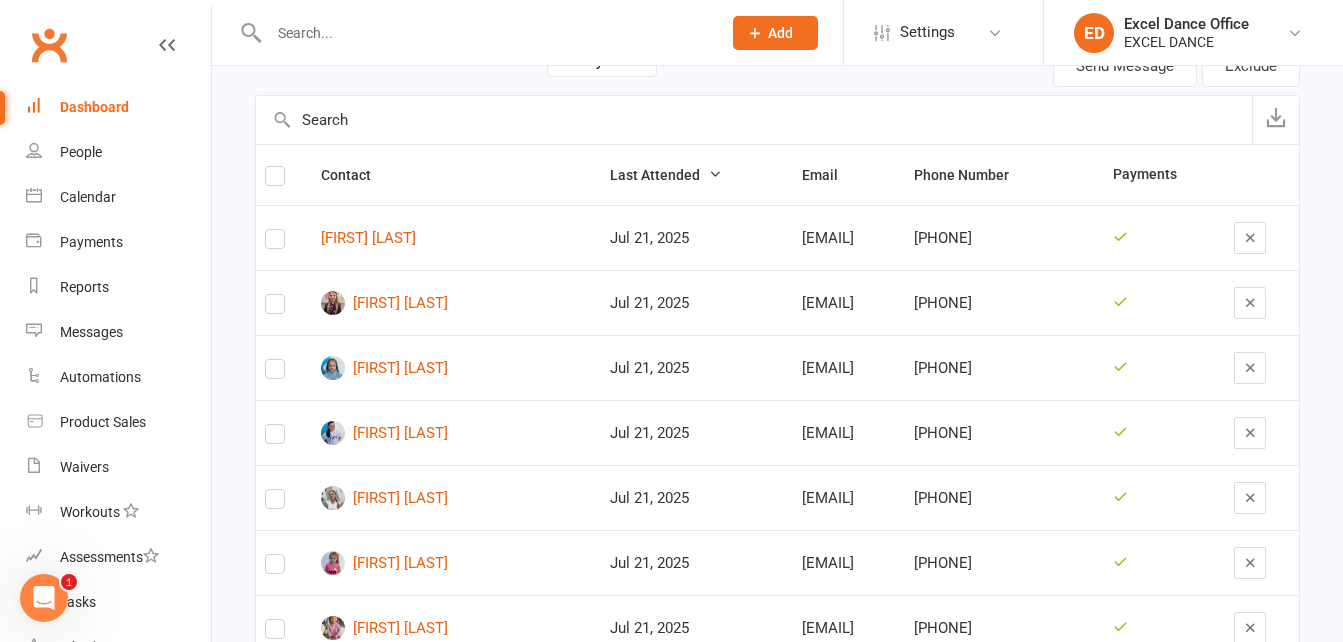 scroll, scrollTop: 218, scrollLeft: 0, axis: vertical 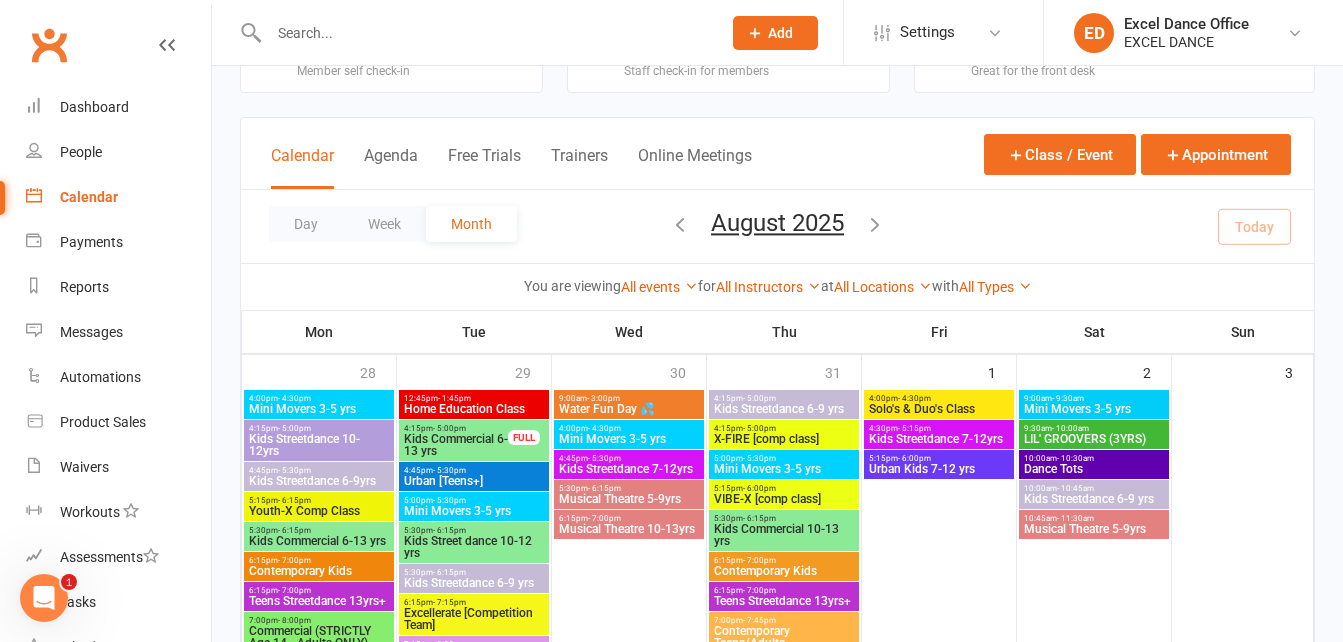 click at bounding box center [485, 33] 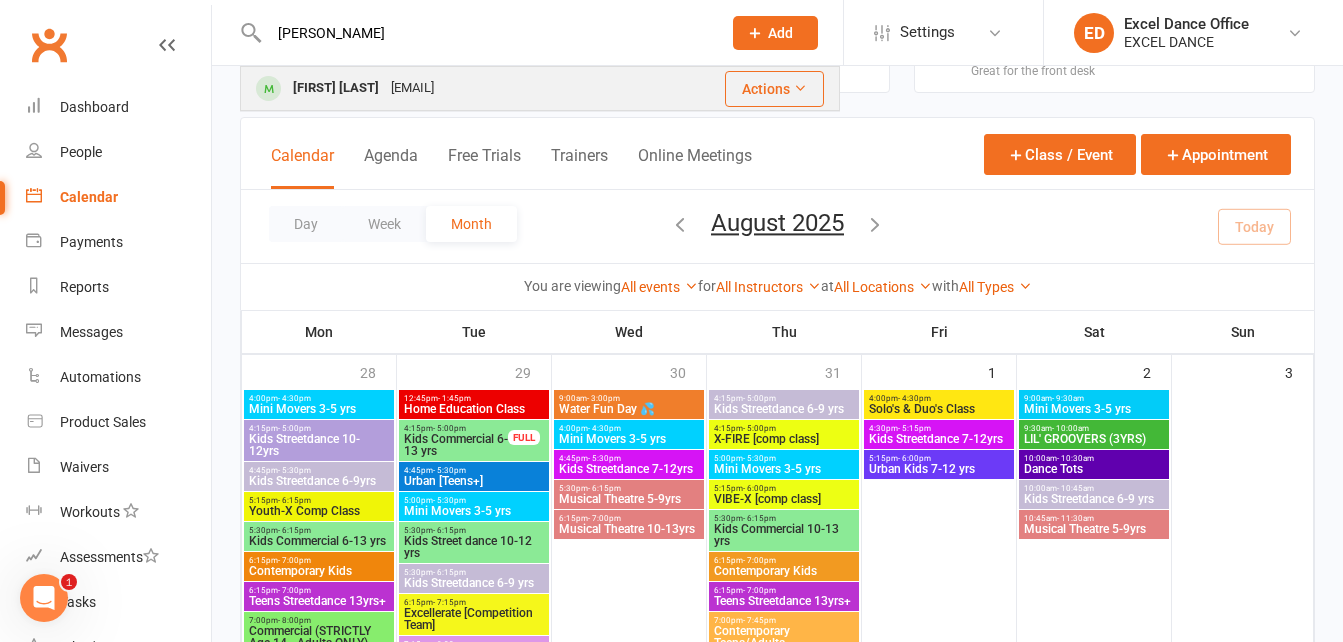 type on "[PERSON_NAME]" 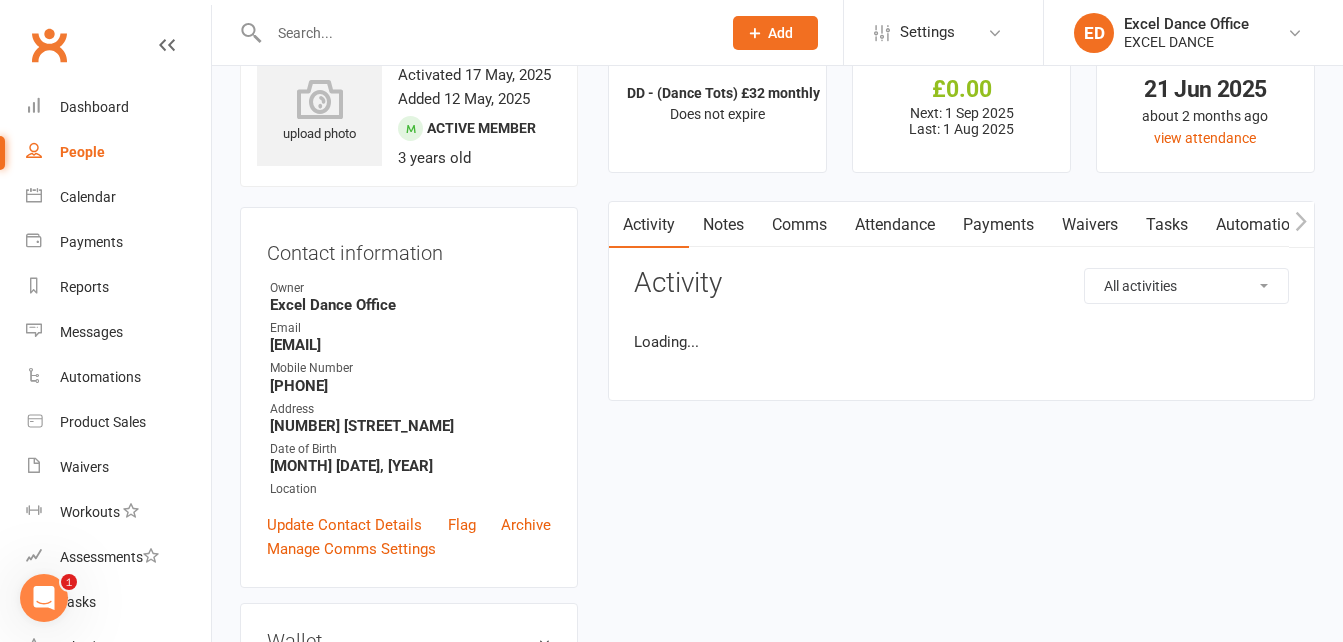 scroll, scrollTop: 0, scrollLeft: 0, axis: both 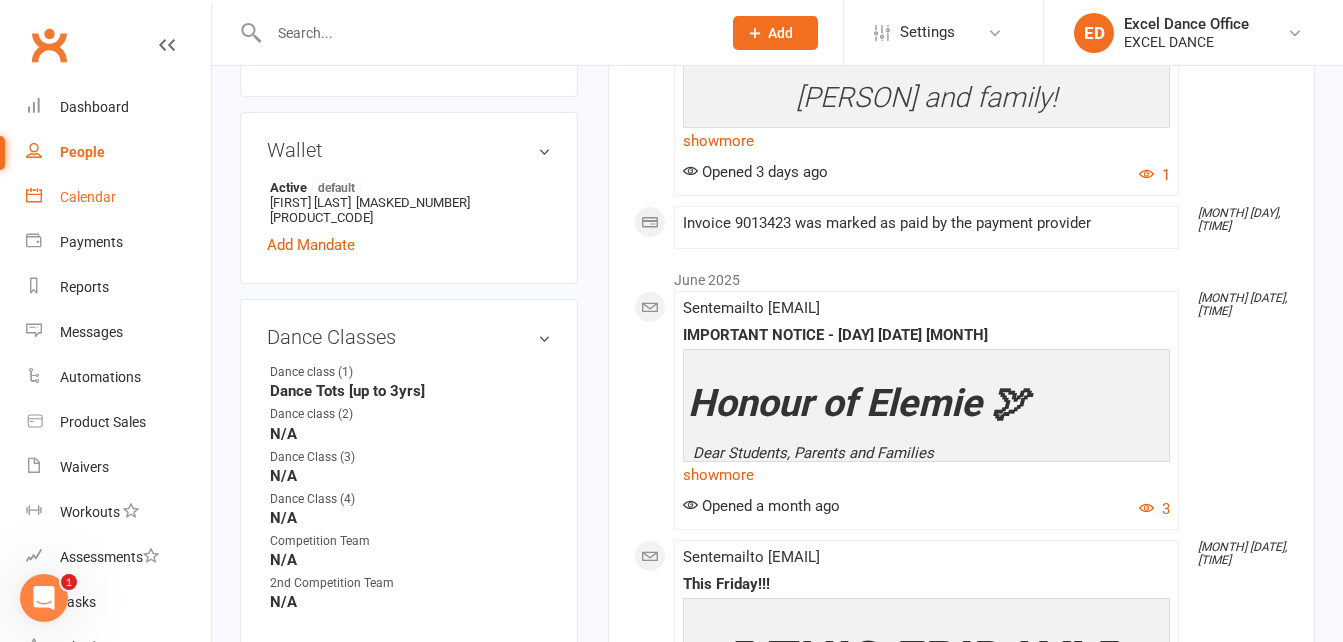 click on "Calendar" at bounding box center [118, 197] 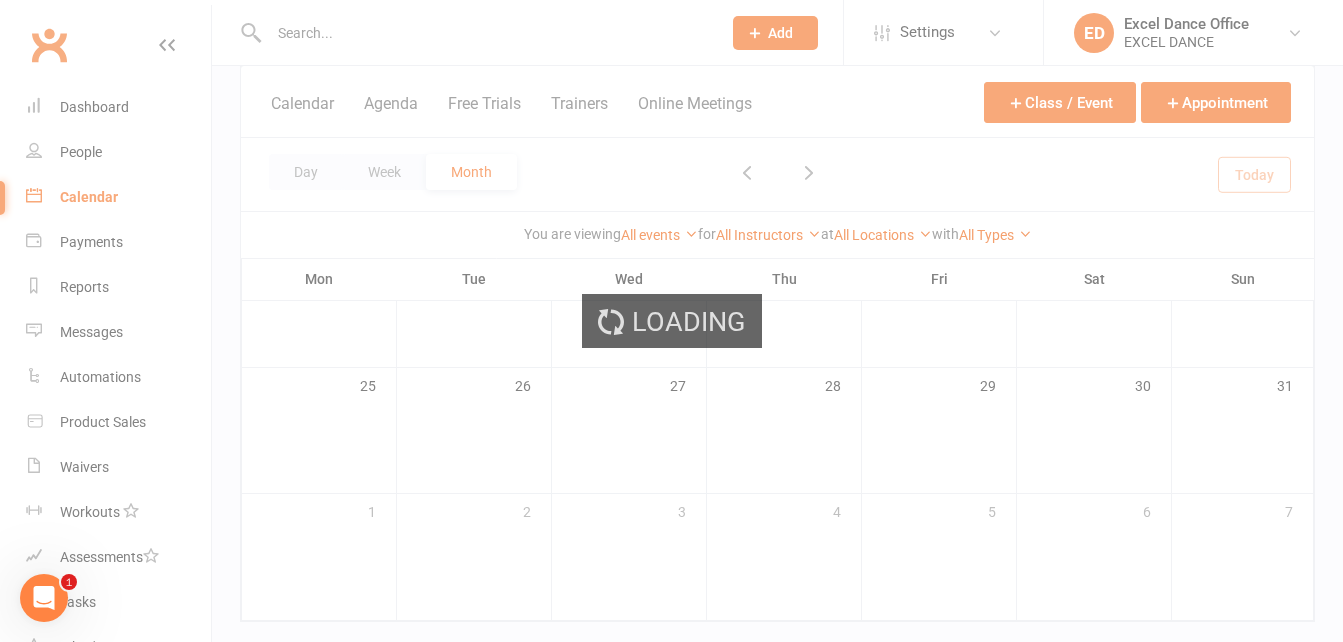 scroll, scrollTop: 0, scrollLeft: 0, axis: both 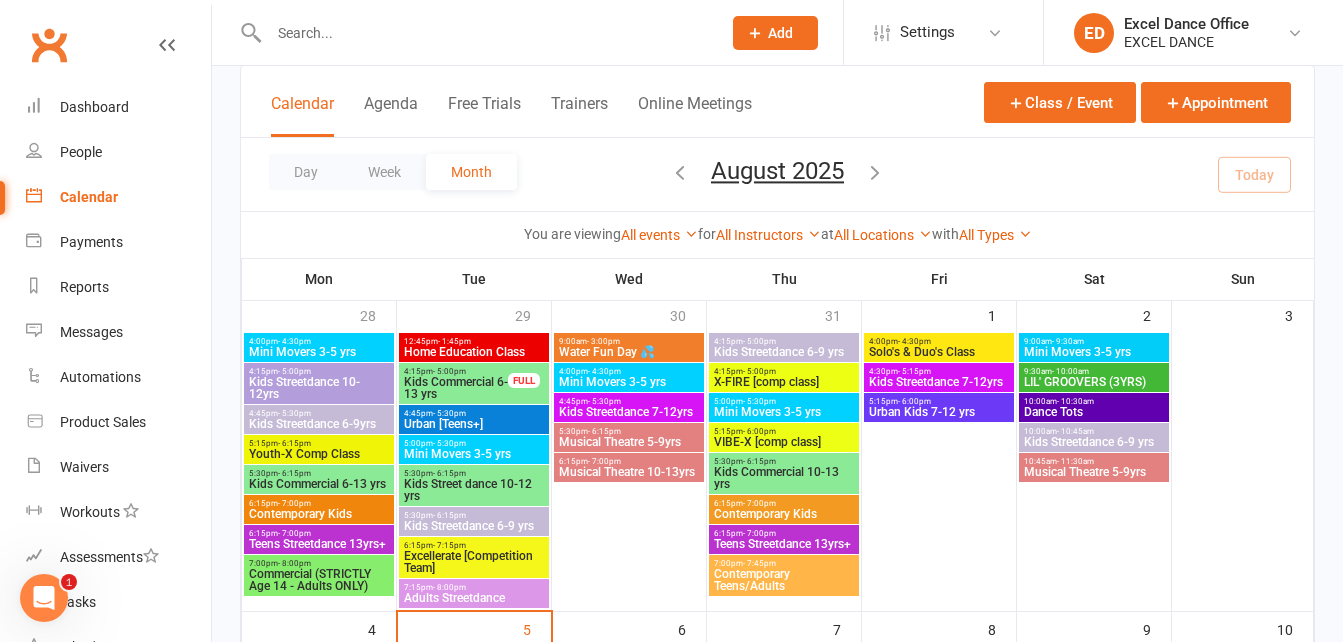 click on "10:45am  - 11:30am" at bounding box center [1094, 461] 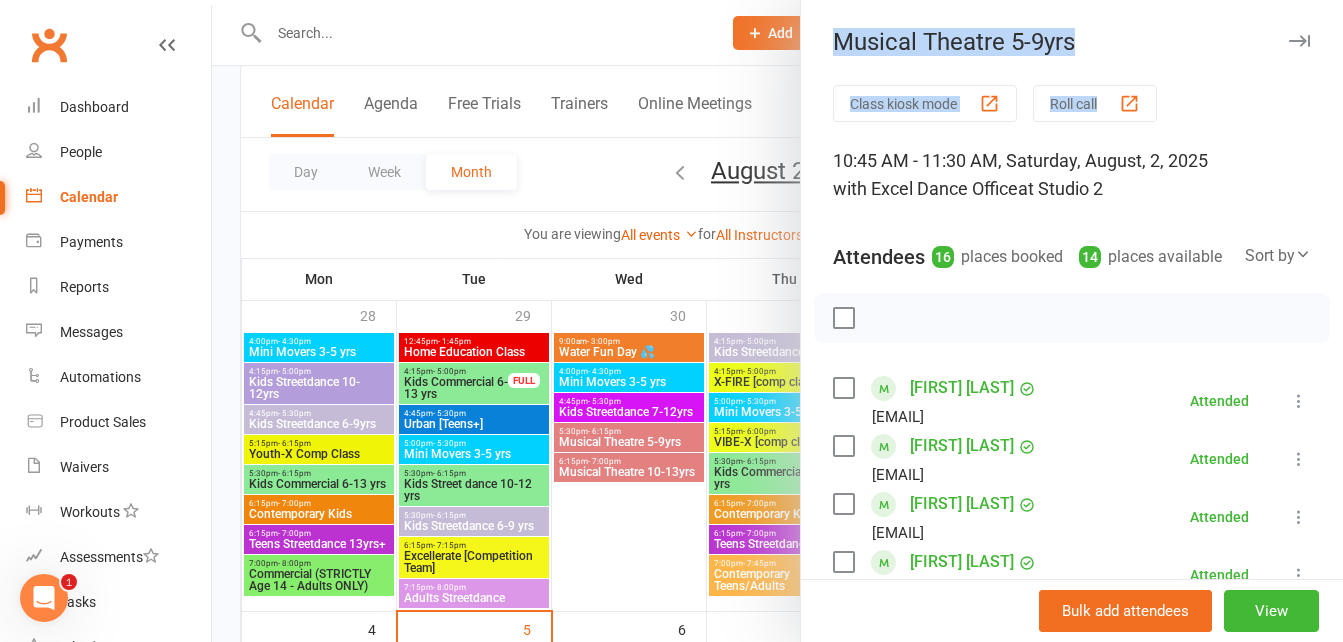 drag, startPoint x: 1309, startPoint y: 99, endPoint x: 1339, endPoint y: 281, distance: 184.45596 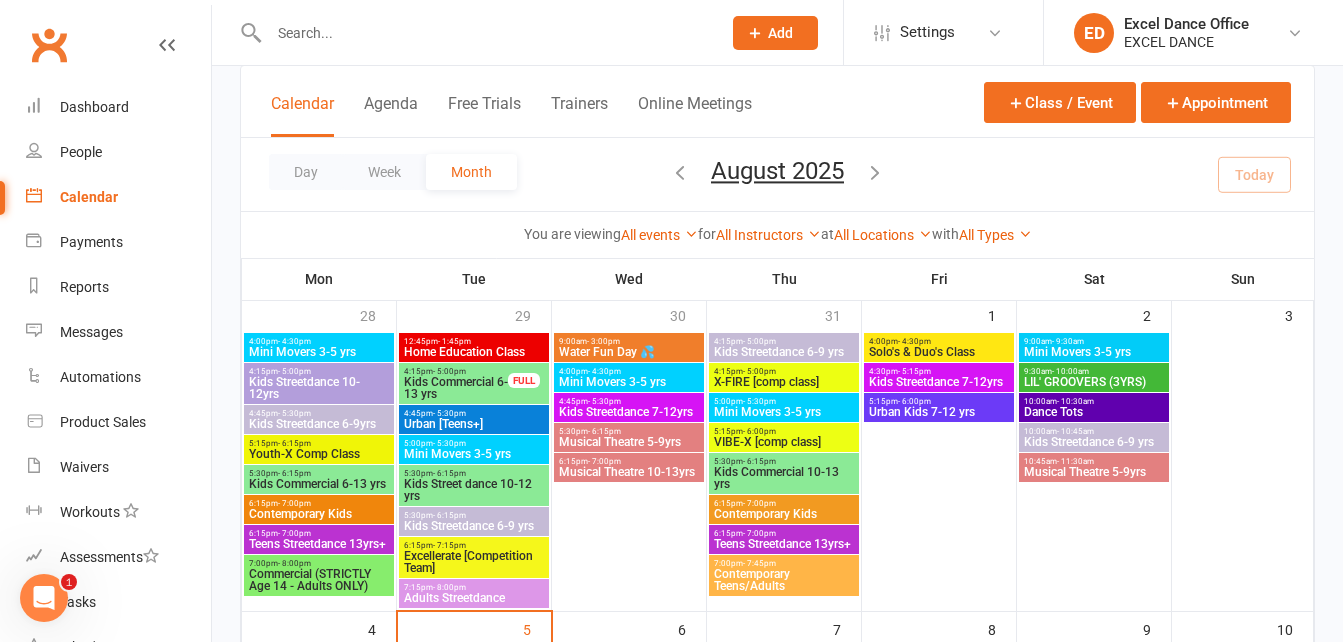 click on "10:45am  - 11:30am" at bounding box center [1094, 461] 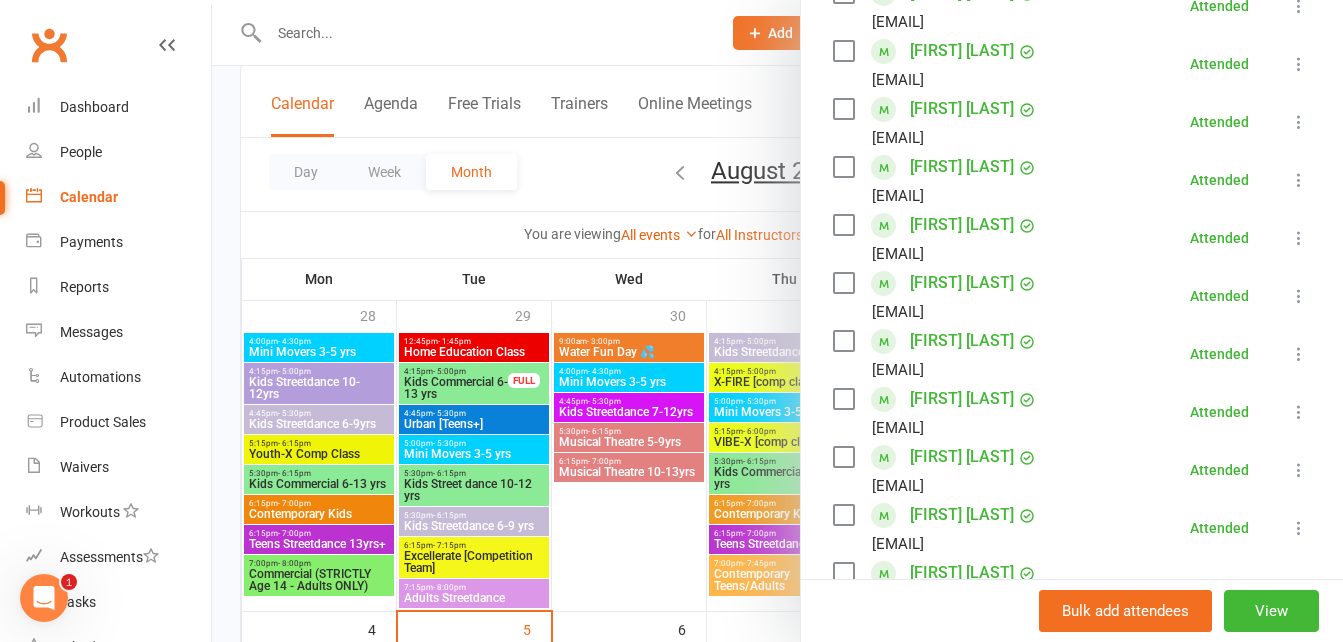 scroll, scrollTop: 1106, scrollLeft: 0, axis: vertical 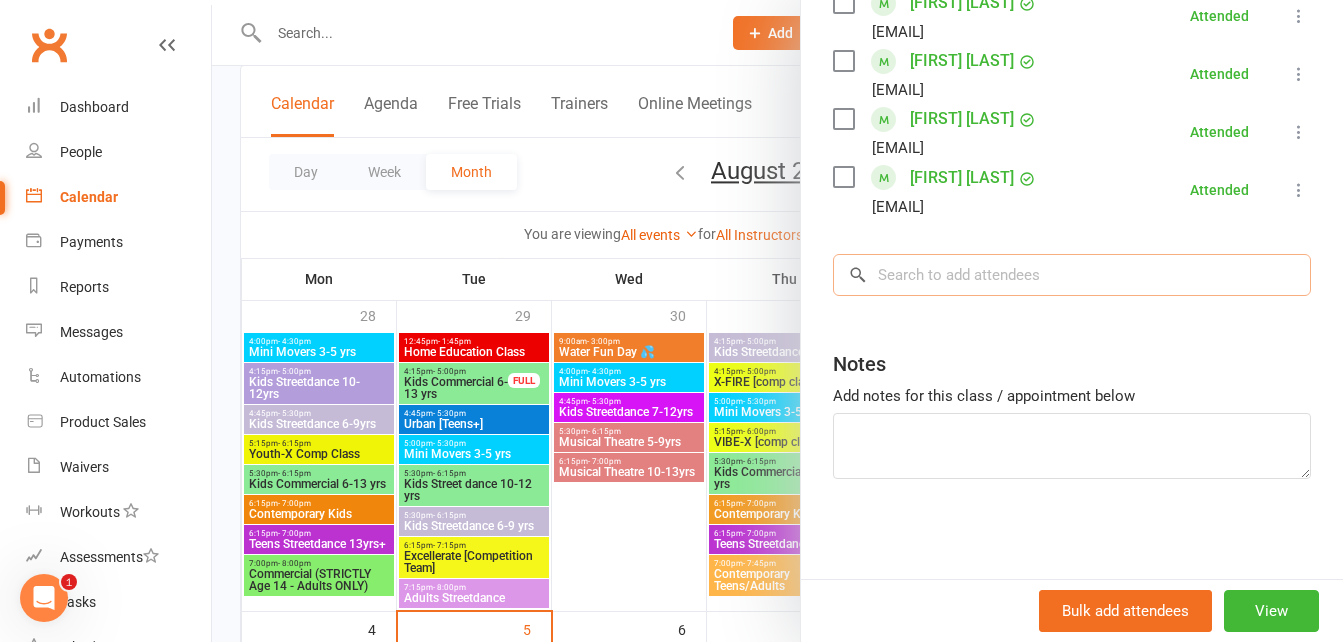 click at bounding box center (1072, 275) 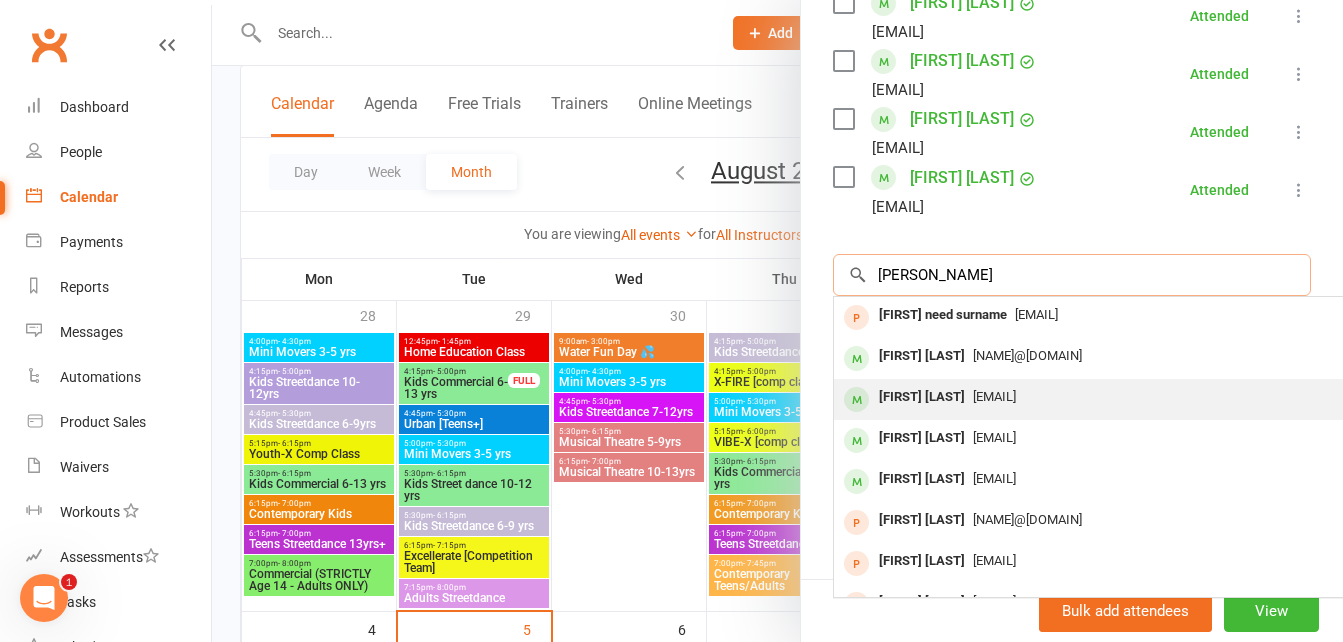 type on "[PERSON_NAME]" 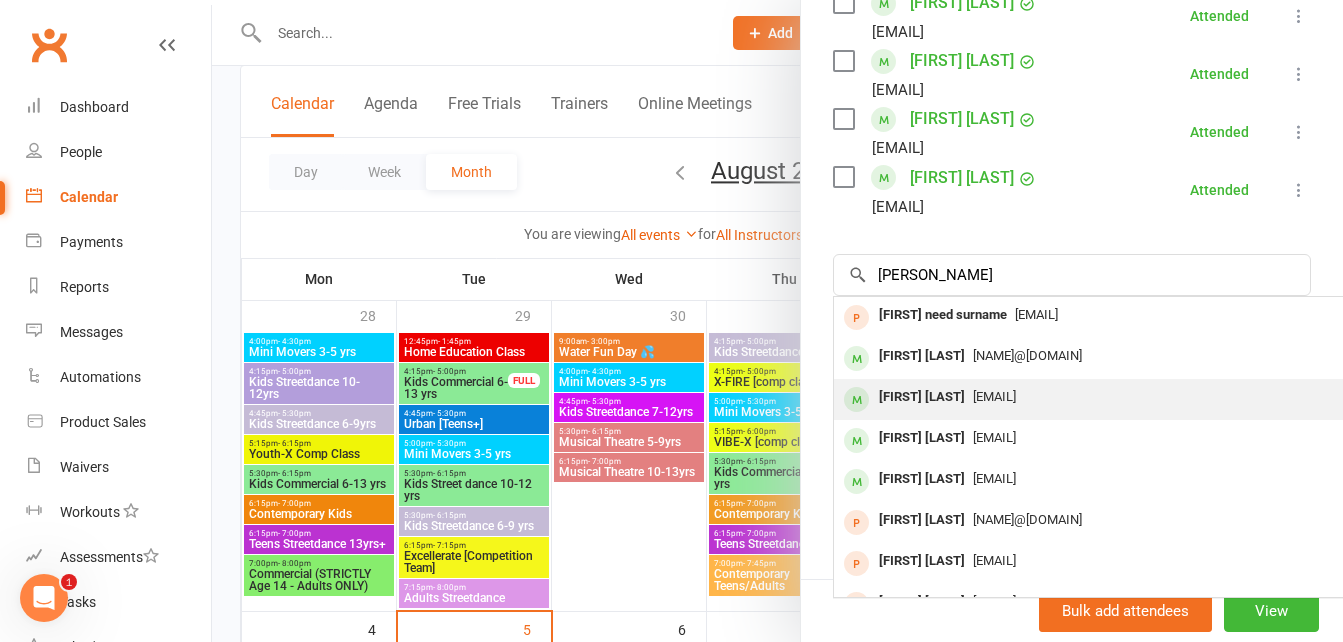 click on "[EMAIL]" at bounding box center [1133, 397] 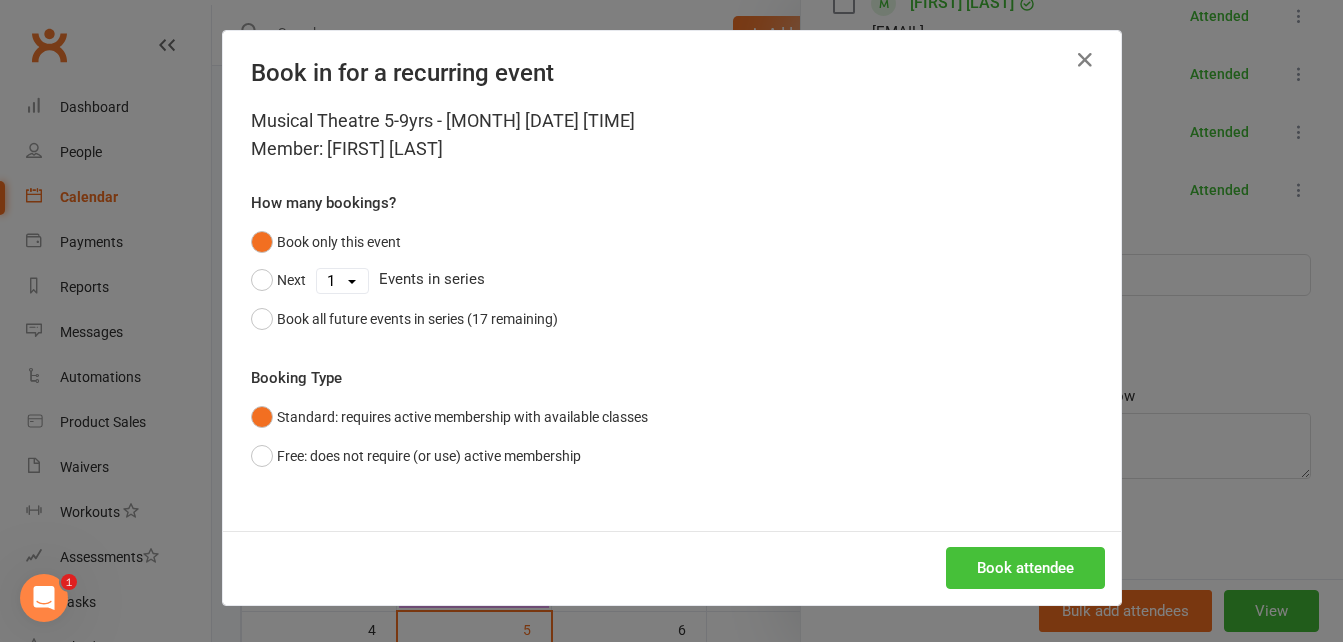 click on "Book attendee" at bounding box center (1025, 568) 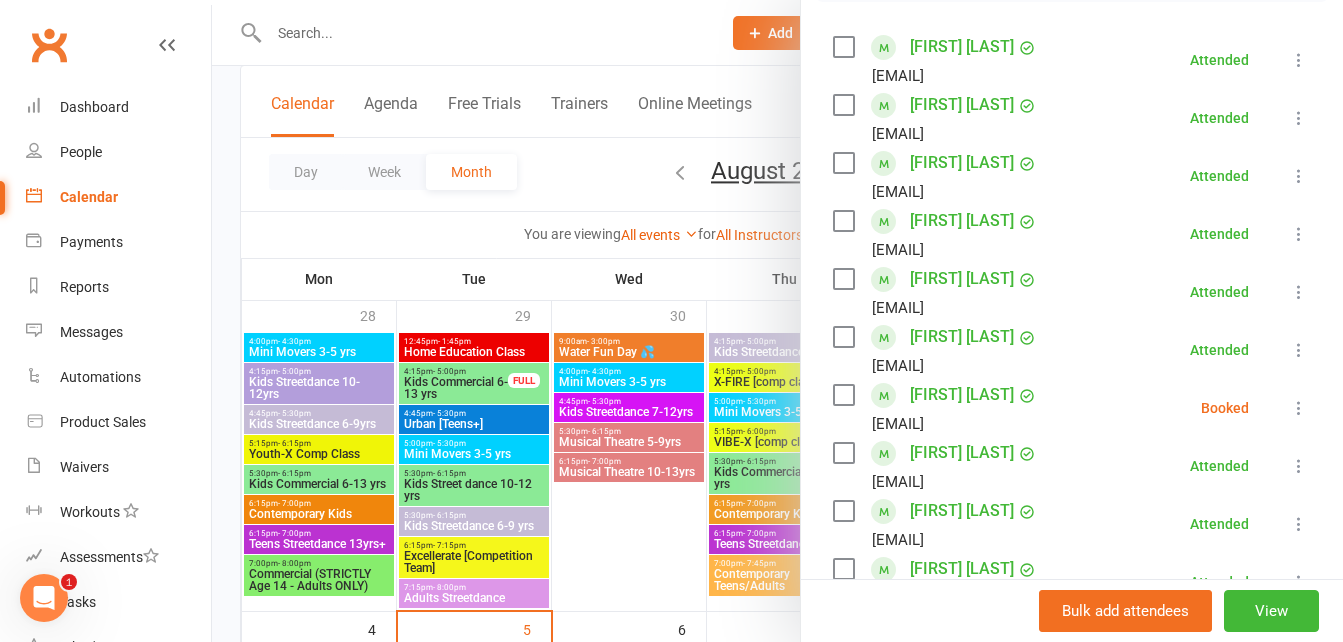 scroll, scrollTop: 344, scrollLeft: 0, axis: vertical 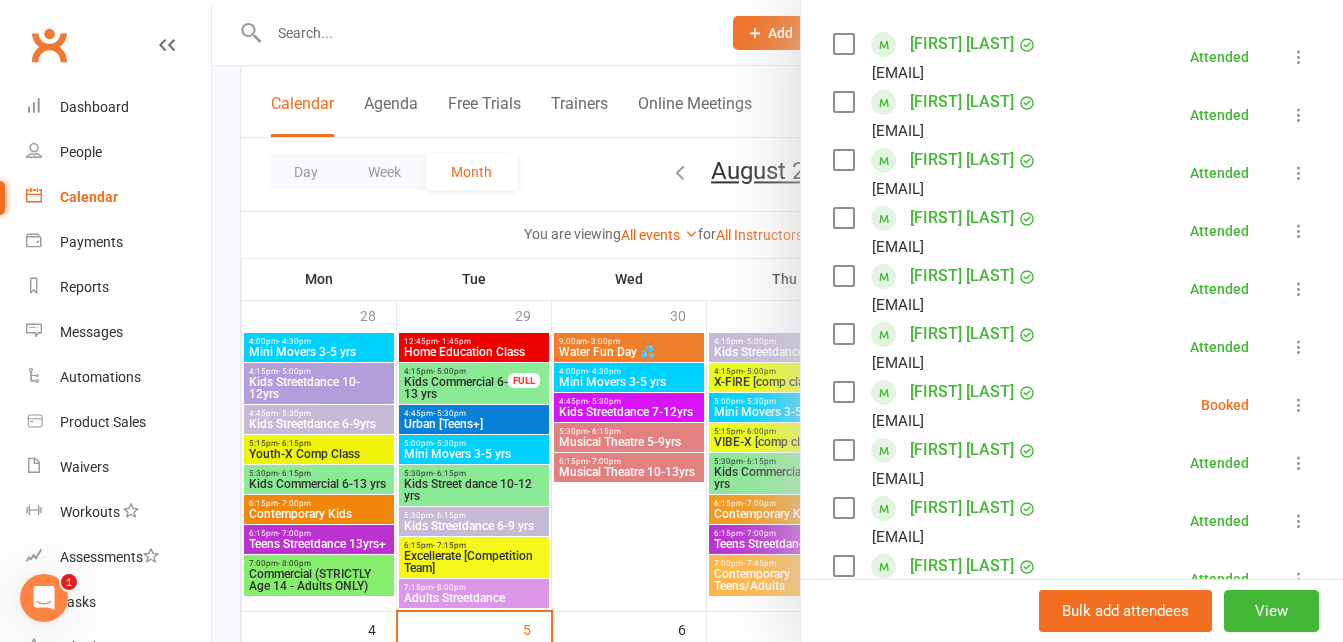 click at bounding box center (1299, 405) 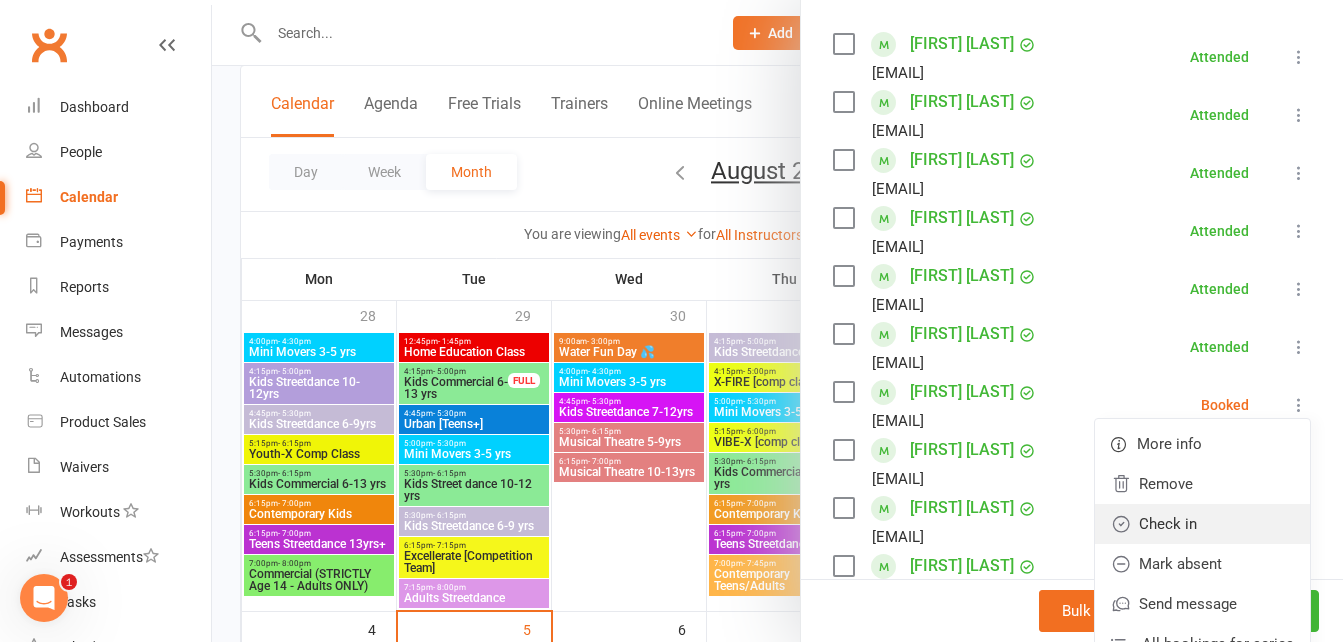 click on "Check in" at bounding box center (1202, 524) 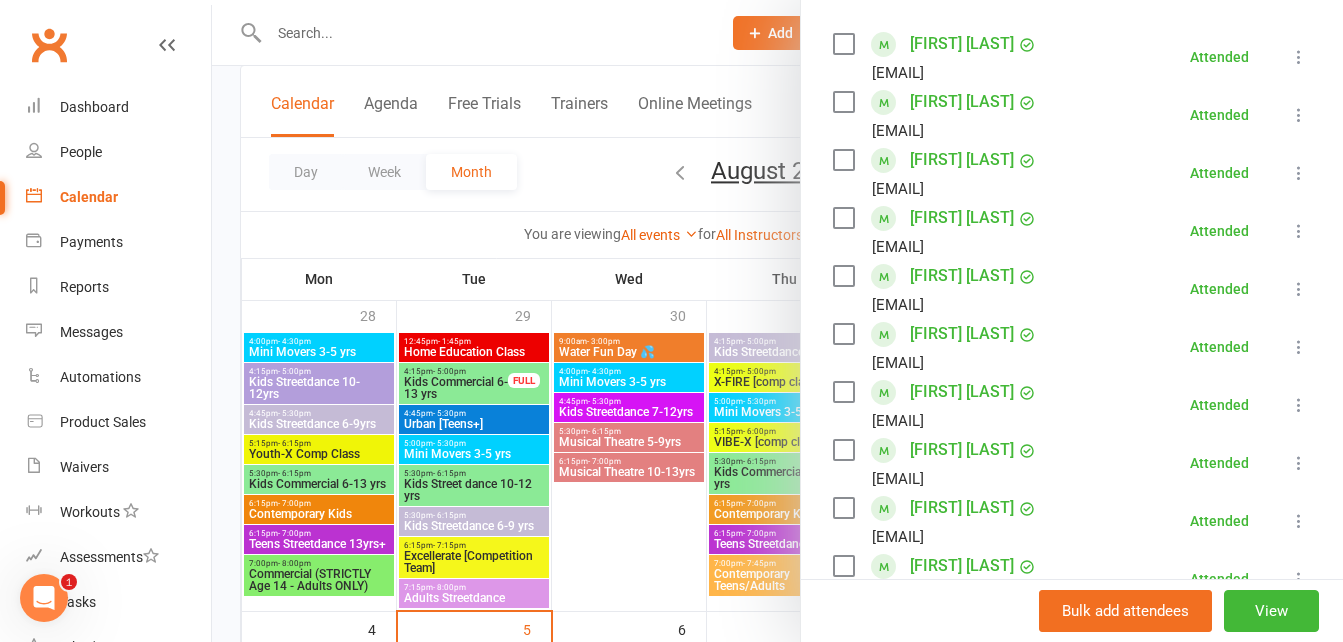 click at bounding box center (777, 321) 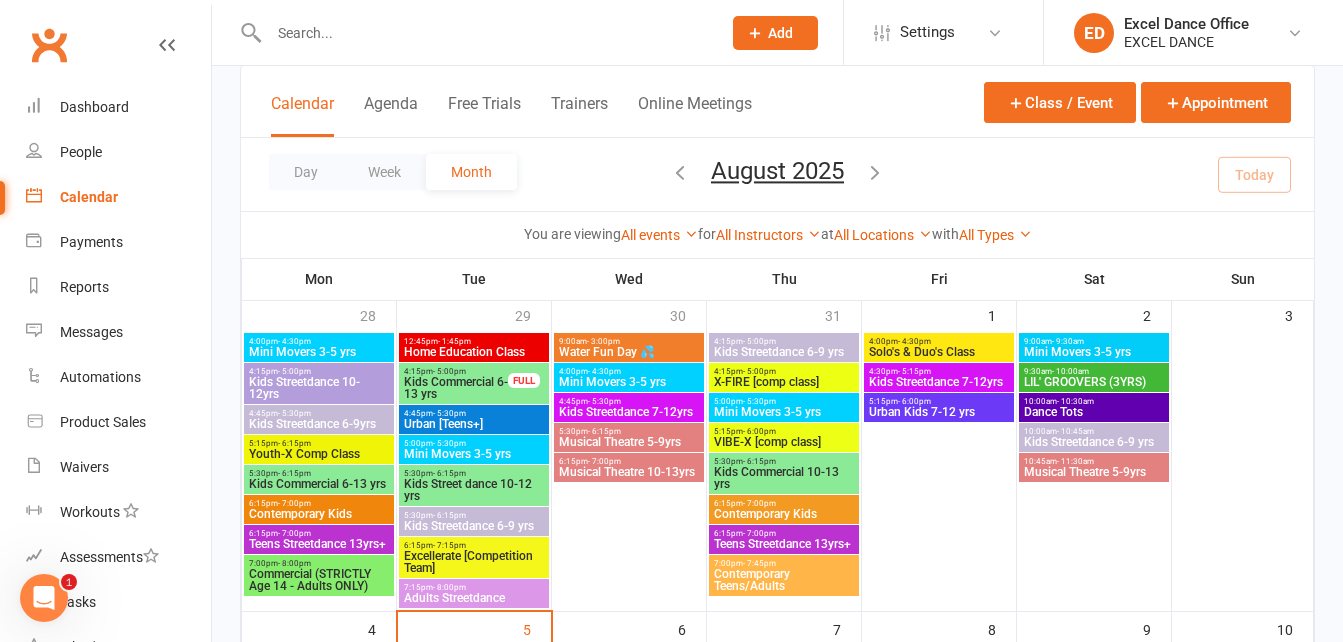 click at bounding box center [473, 32] 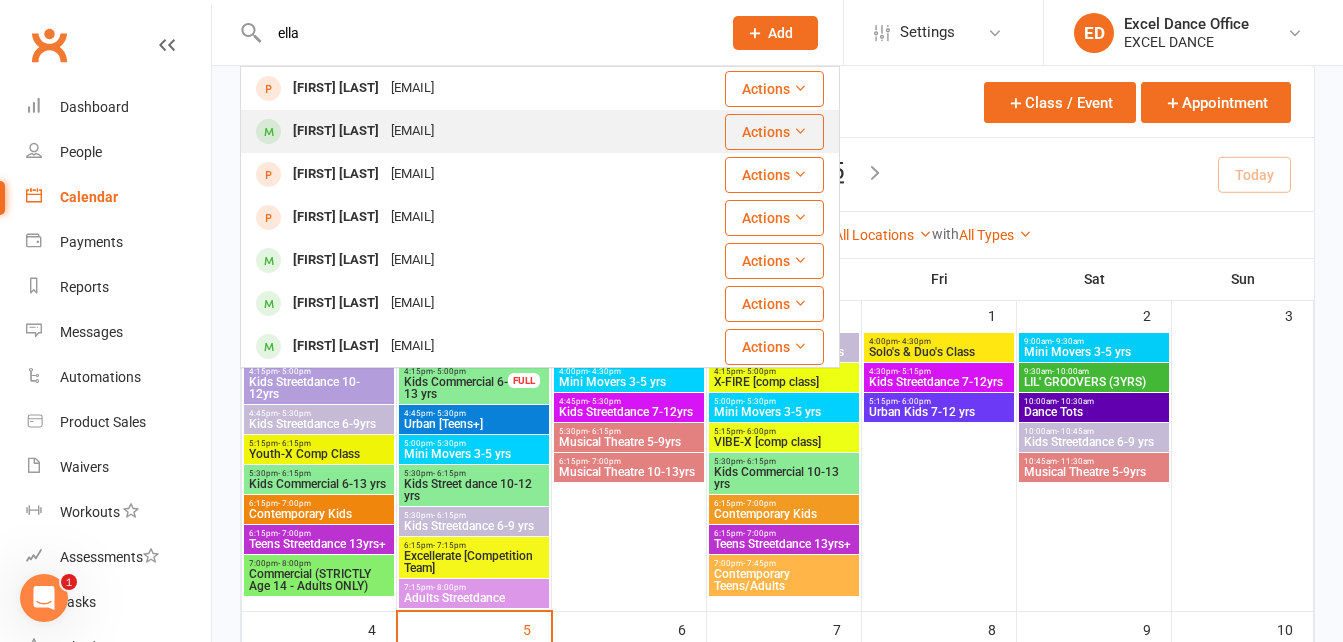 type on "ella" 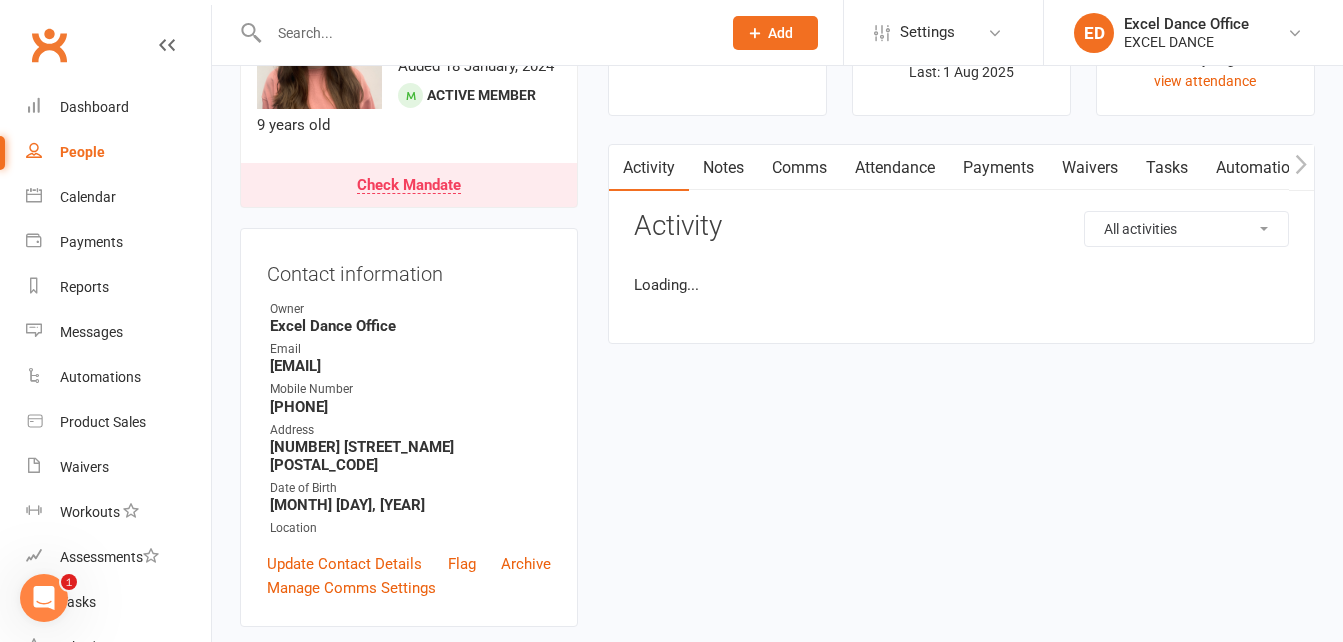 scroll, scrollTop: 0, scrollLeft: 0, axis: both 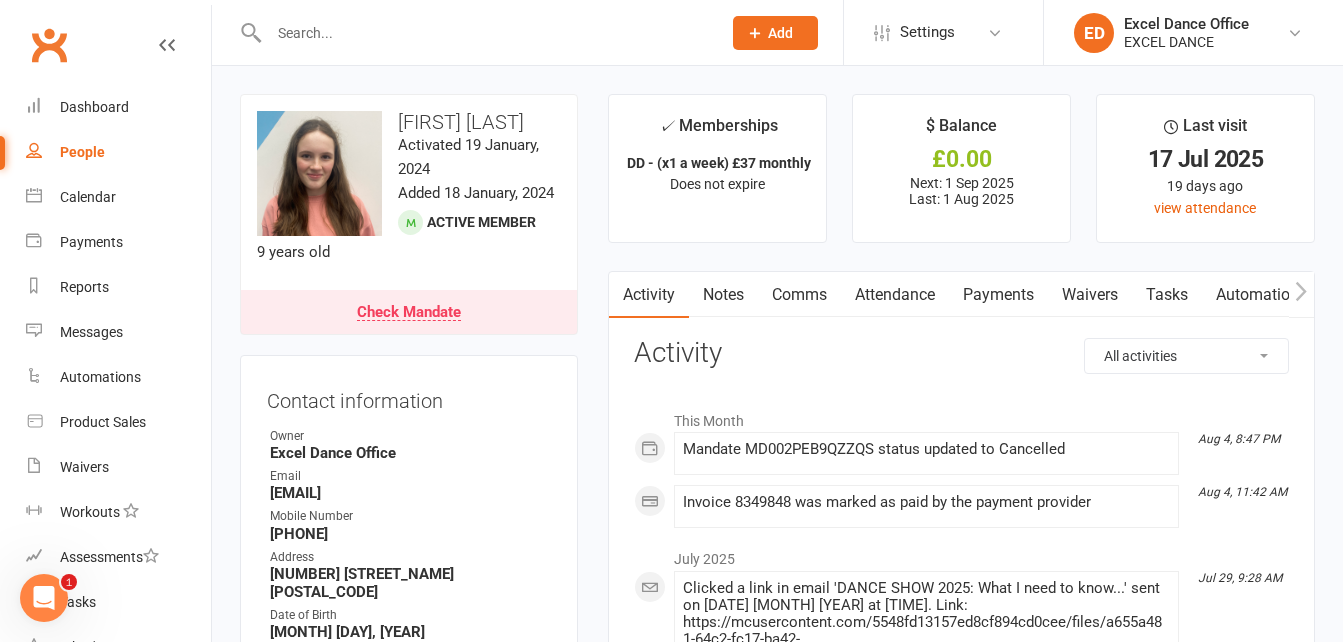 drag, startPoint x: 501, startPoint y: 493, endPoint x: 270, endPoint y: 491, distance: 231.00865 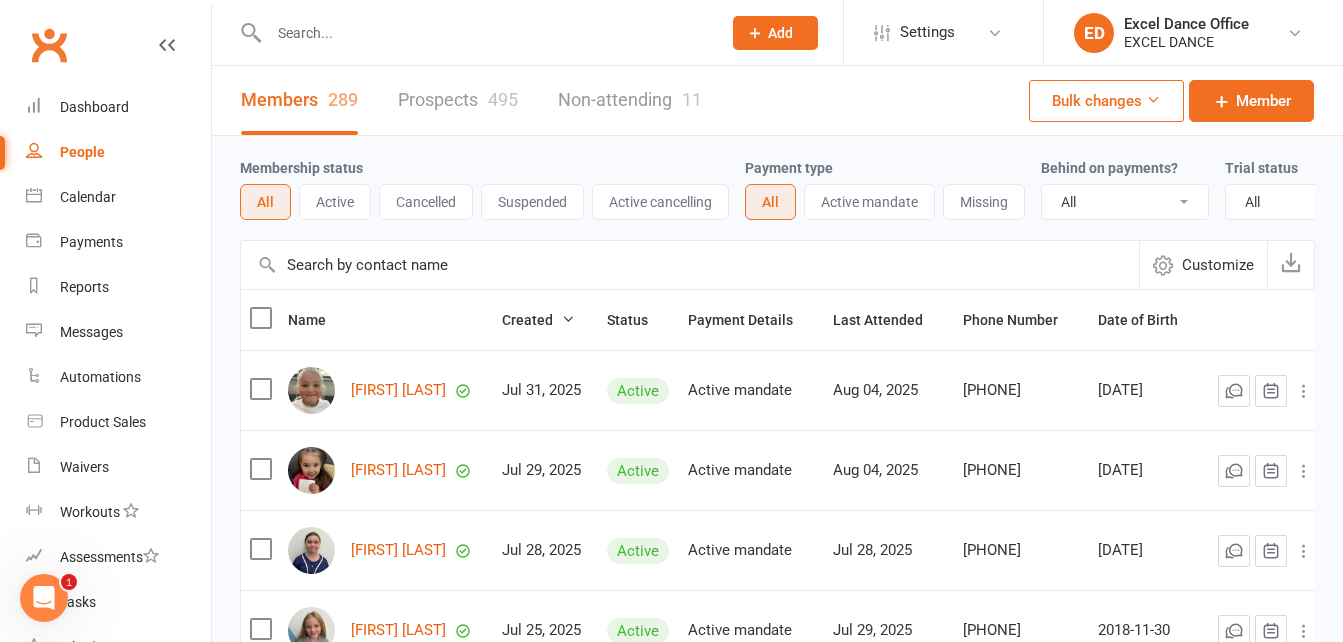 click on "People" at bounding box center [82, 152] 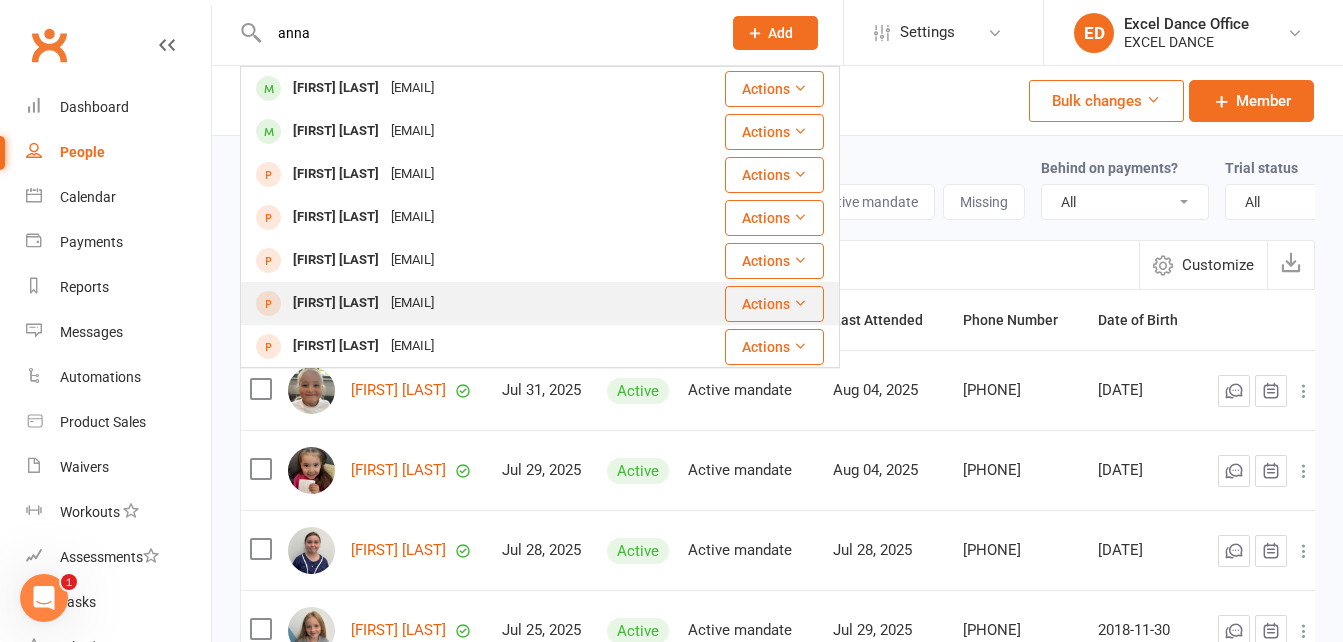 type on "anna" 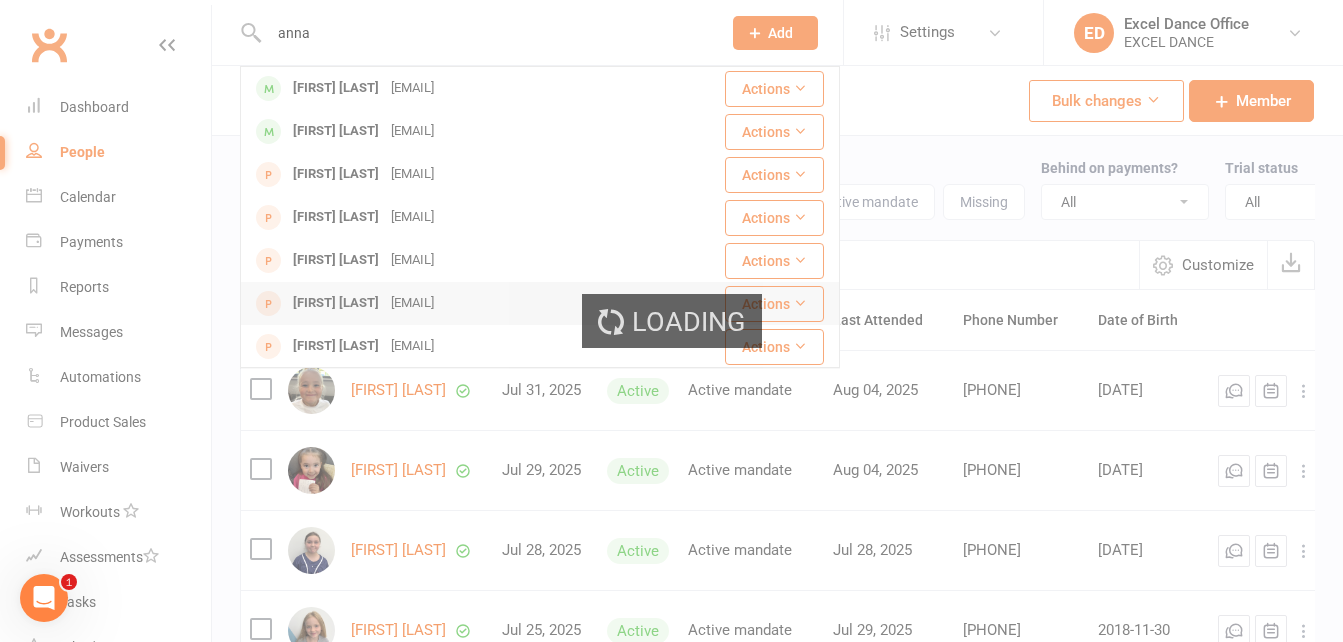 type 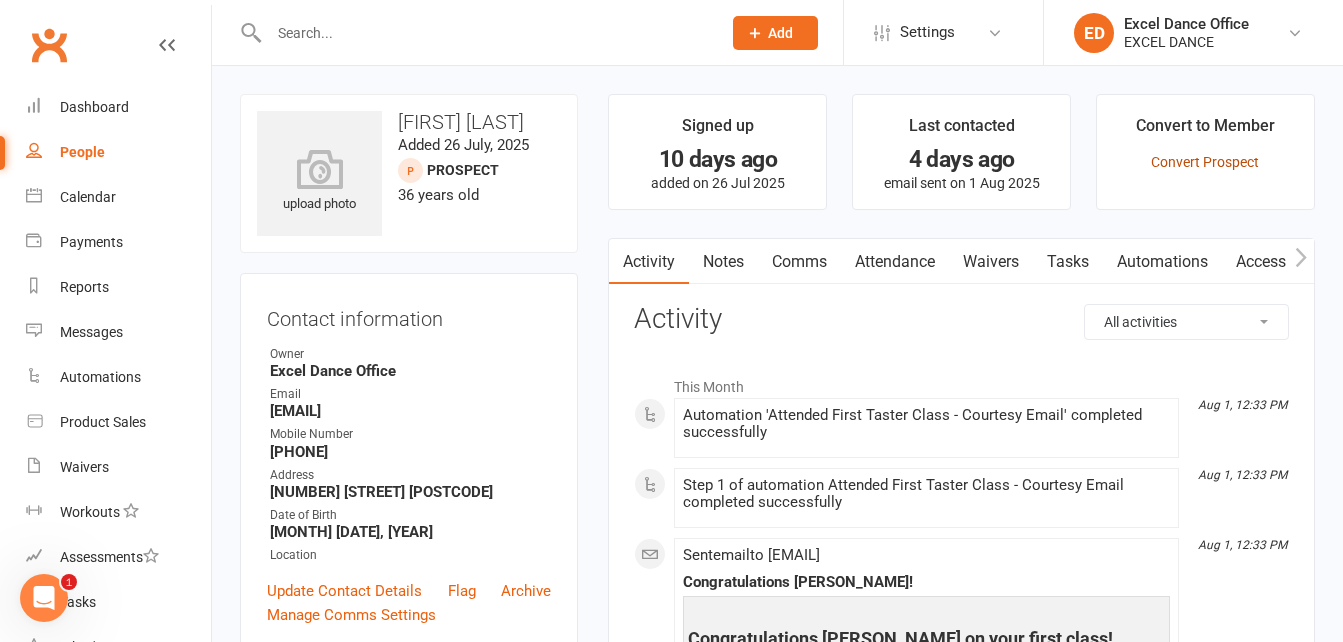 click on "Convert Prospect" at bounding box center (1205, 162) 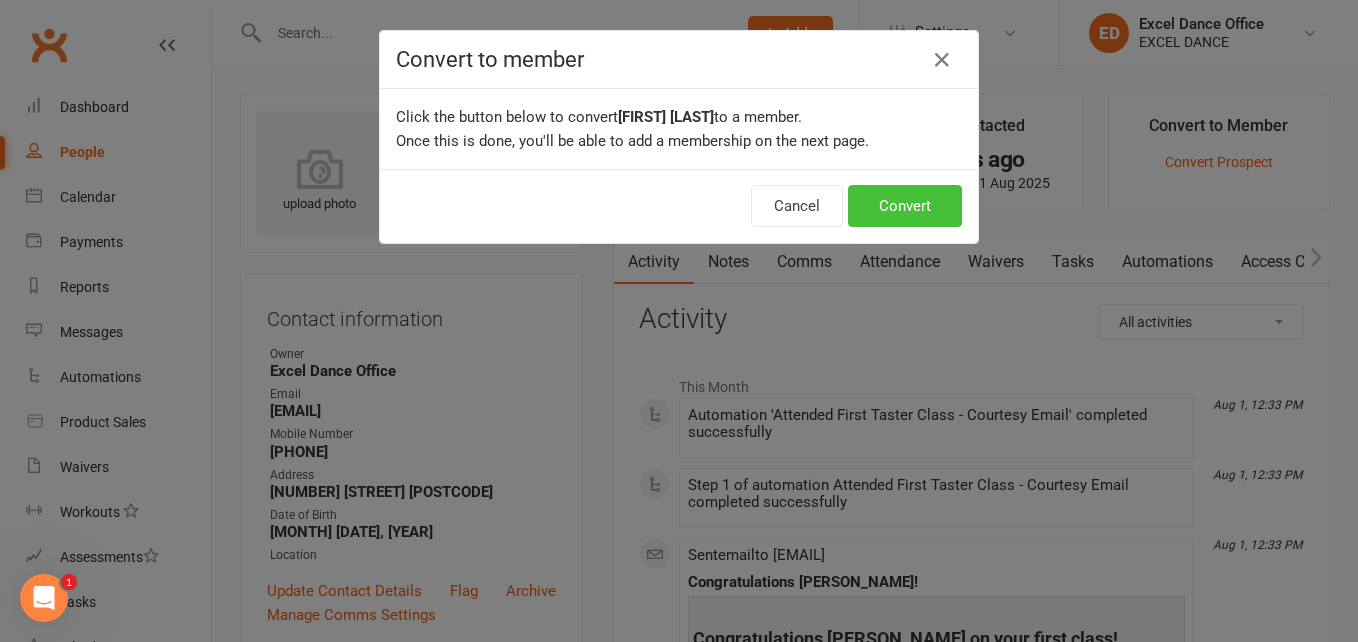 click on "Convert" at bounding box center (905, 206) 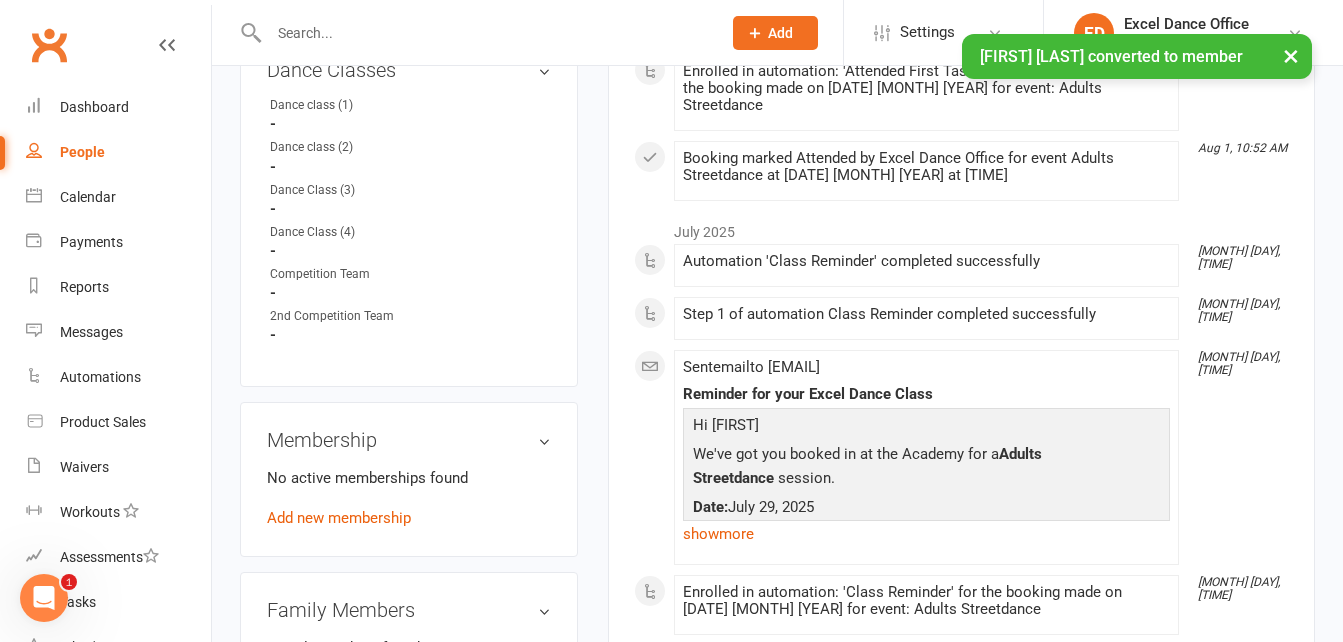 scroll, scrollTop: 813, scrollLeft: 0, axis: vertical 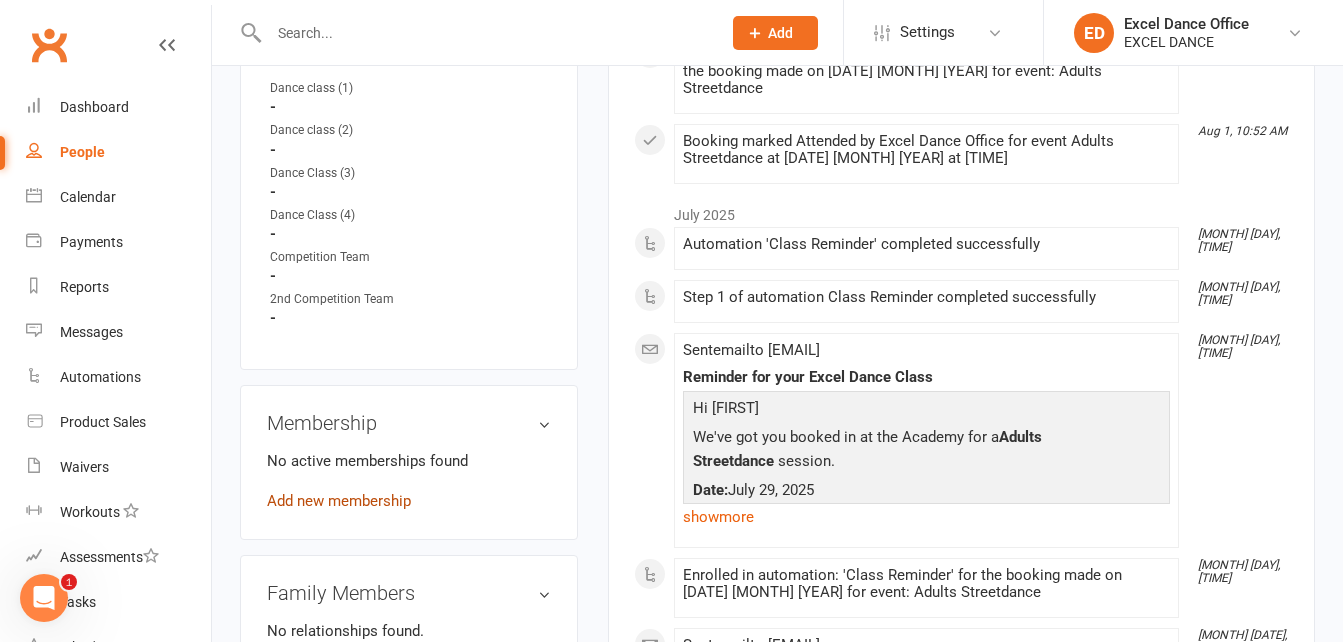 click on "Add new membership" at bounding box center [339, 501] 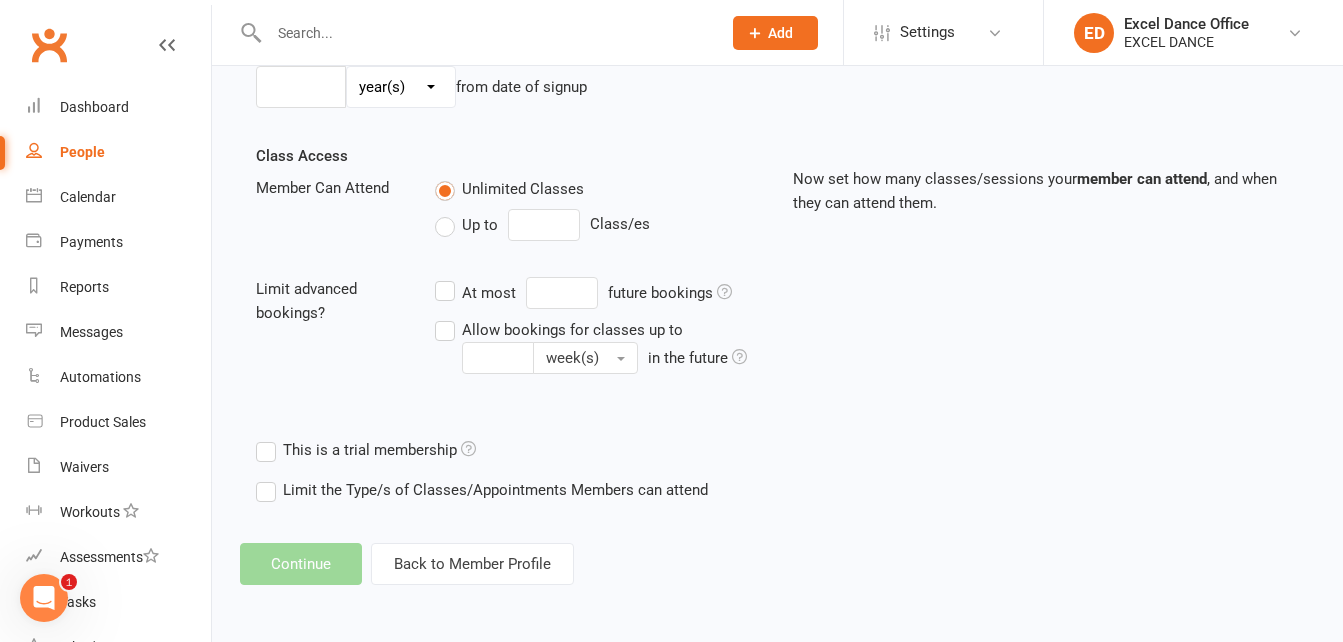 scroll, scrollTop: 0, scrollLeft: 0, axis: both 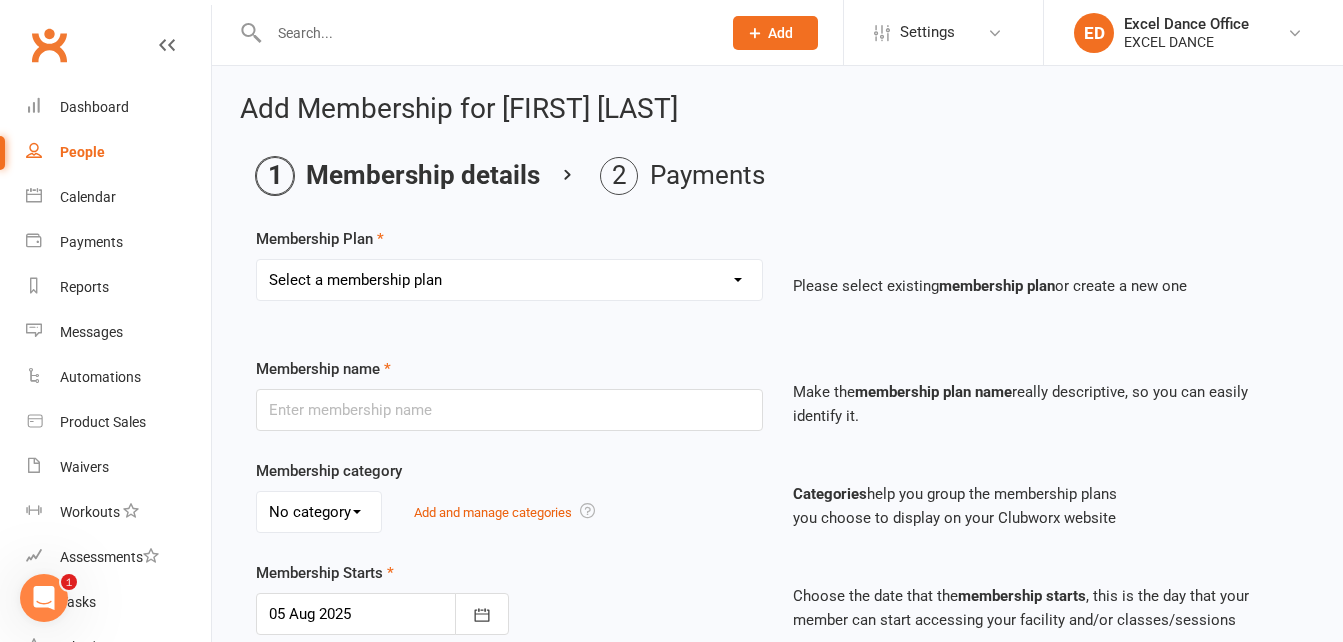 click on "Select a membership plan Create new Membership Plan DD - (Dance Tots) £32 monthly DD - (x1 a week) £37 monthly DD - (x2 a week) £57 monthly DD (x3 a week) £97 pr month Direct Debit - Adults x1 a week, £30 monthly Direct Debit - (x1 a week)£35 monthly Direct Debit - (x1 a week) £35 monthly Direct Debit (x1 a week) £35 pr month Direct Debit - (x2 a week)£55 monthly Direct Debit (x2 a week) £65 pr month Direct Debit (x3 a week) £95 pr month DD- (x2 a week) £67 per month DD - (unlimited) £84 monthly Excel Experience - 4 wks £35 (2 class pr/wk) Direct Debit - (Dance Tots Toddlers) £30 monthly Direct Debit - Family Membership (This member is x1 a week) Direct Debit - Family Membership (This member is x2 a week) Direct Debit - Family Membership (This member is unlimited) Direct Debit - Family Membership (This member is Dance Tots Toddlers) DD- (x3 a week) £84 monthly payment Direct Debit - (unlimited)£80 monthly PIF - 1 day per week (annual) PIF - 2 day per week (annual) PAYG Class agreement" at bounding box center [509, 280] 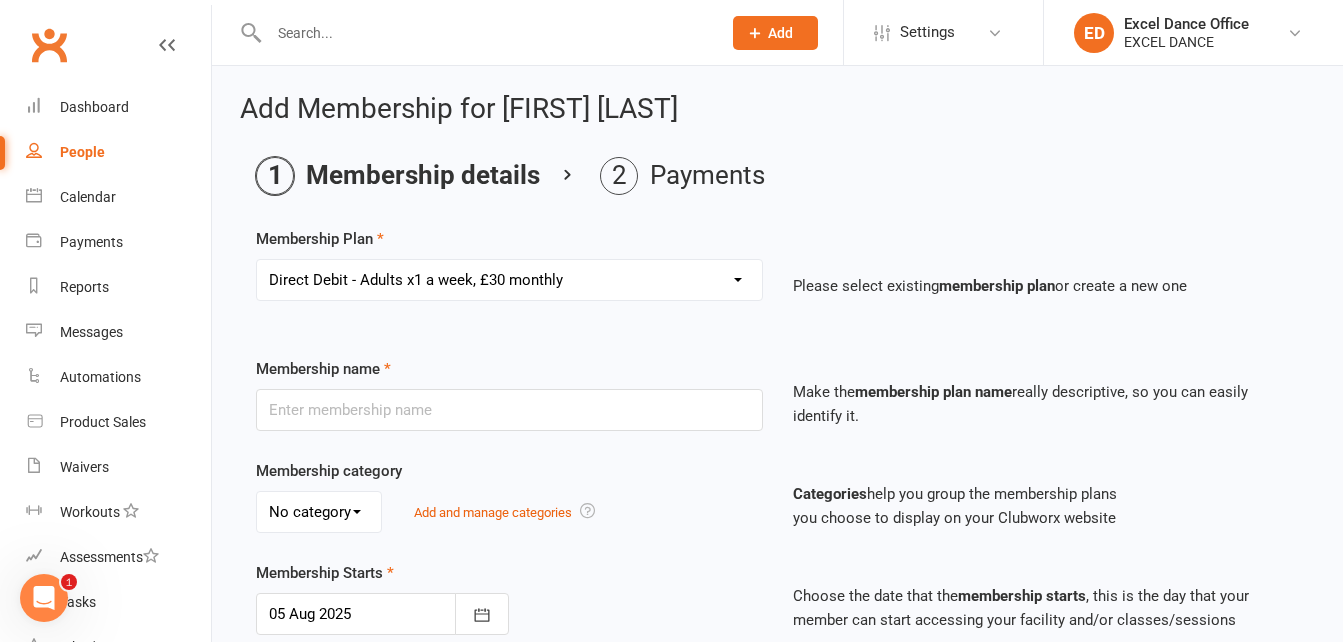 click on "Select a membership plan Create new Membership Plan DD - (Dance Tots) £32 monthly DD - (x1 a week) £37 monthly DD - (x2 a week) £57 monthly DD (x3 a week) £97 pr month Direct Debit - Adults x1 a week, £30 monthly Direct Debit - (x1 a week)£35 monthly Direct Debit - (x1 a week) £35 monthly Direct Debit (x1 a week) £35 pr month Direct Debit - (x2 a week)£55 monthly Direct Debit (x2 a week) £65 pr month Direct Debit (x3 a week) £95 pr month DD- (x2 a week) £67 per month DD - (unlimited) £84 monthly Excel Experience - 4 wks £35 (2 class pr/wk) Direct Debit - (Dance Tots Toddlers) £30 monthly Direct Debit - Family Membership (This member is x1 a week) Direct Debit - Family Membership (This member is x2 a week) Direct Debit - Family Membership (This member is unlimited) Direct Debit - Family Membership (This member is Dance Tots Toddlers) DD- (x3 a week) £84 monthly payment Direct Debit - (unlimited)£80 monthly PIF - 1 day per week (annual) PIF - 2 day per week (annual) PAYG Class agreement" at bounding box center (509, 280) 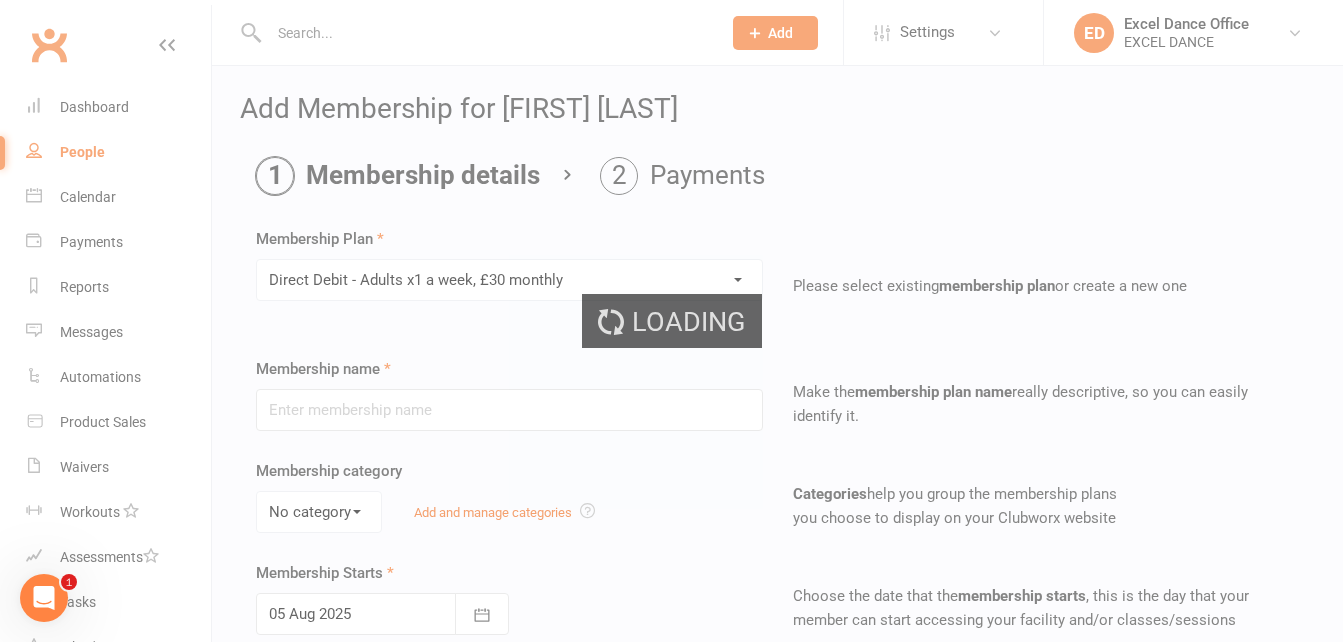 type on "Direct Debit - Adults x1 a week, £30 monthly" 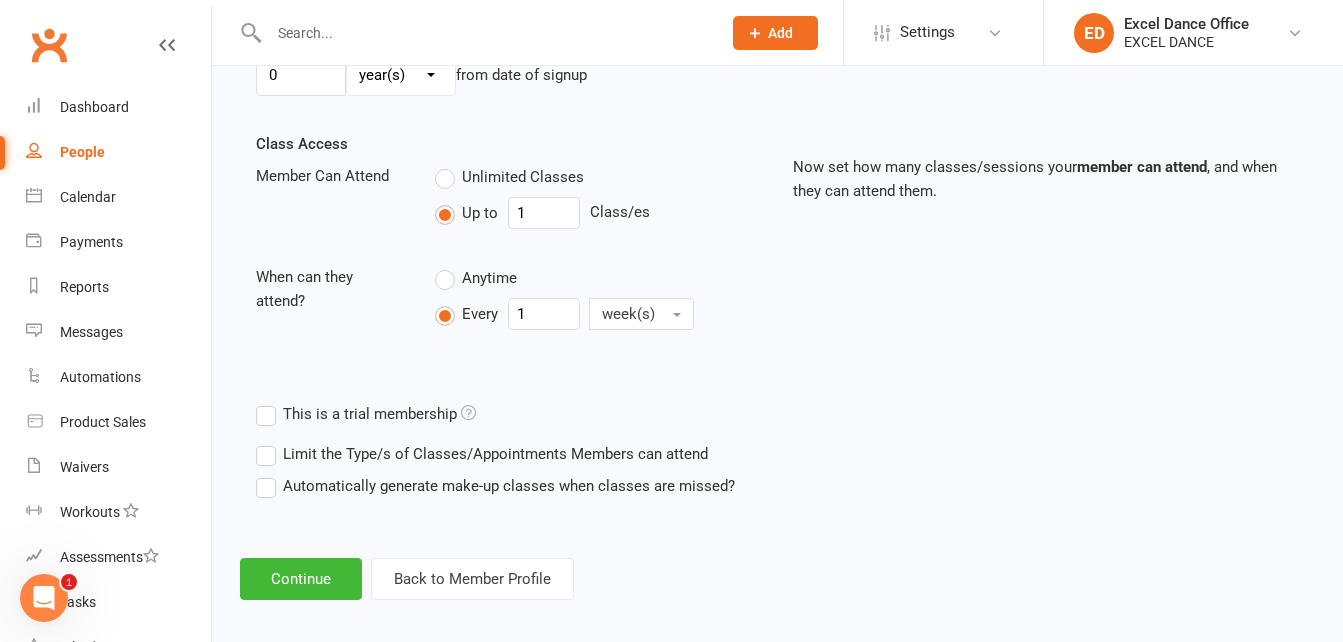 scroll, scrollTop: 656, scrollLeft: 0, axis: vertical 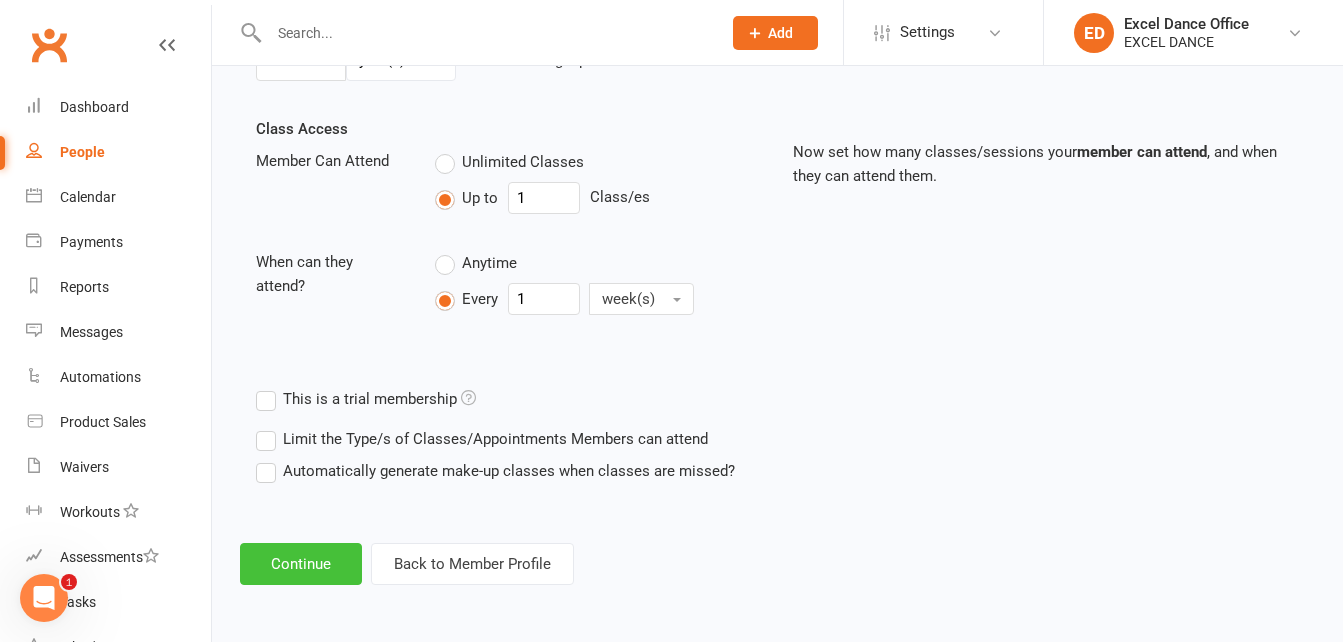 click on "Continue" at bounding box center [301, 564] 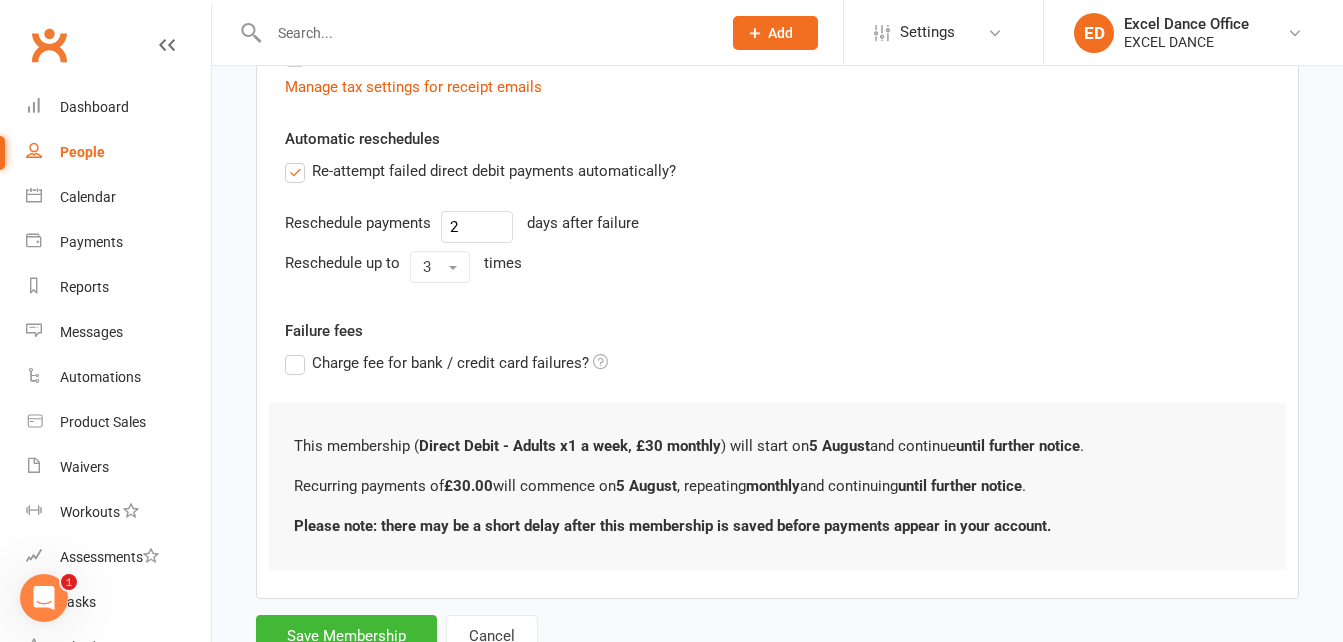 scroll, scrollTop: 0, scrollLeft: 0, axis: both 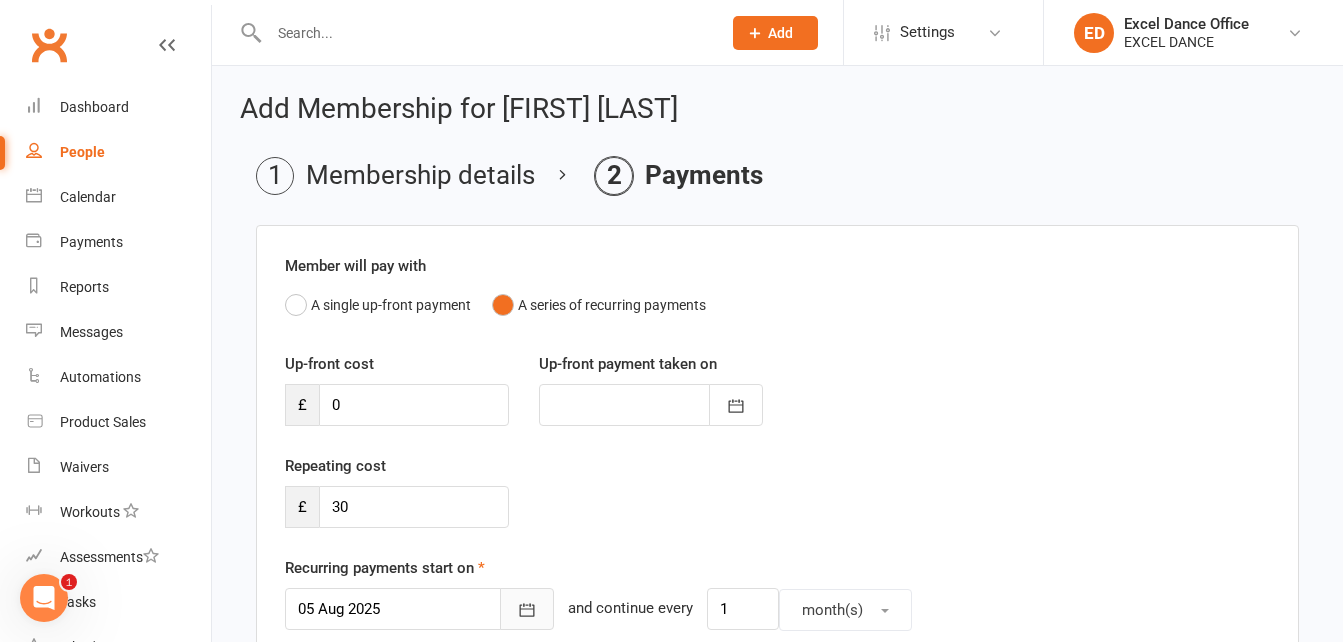 click 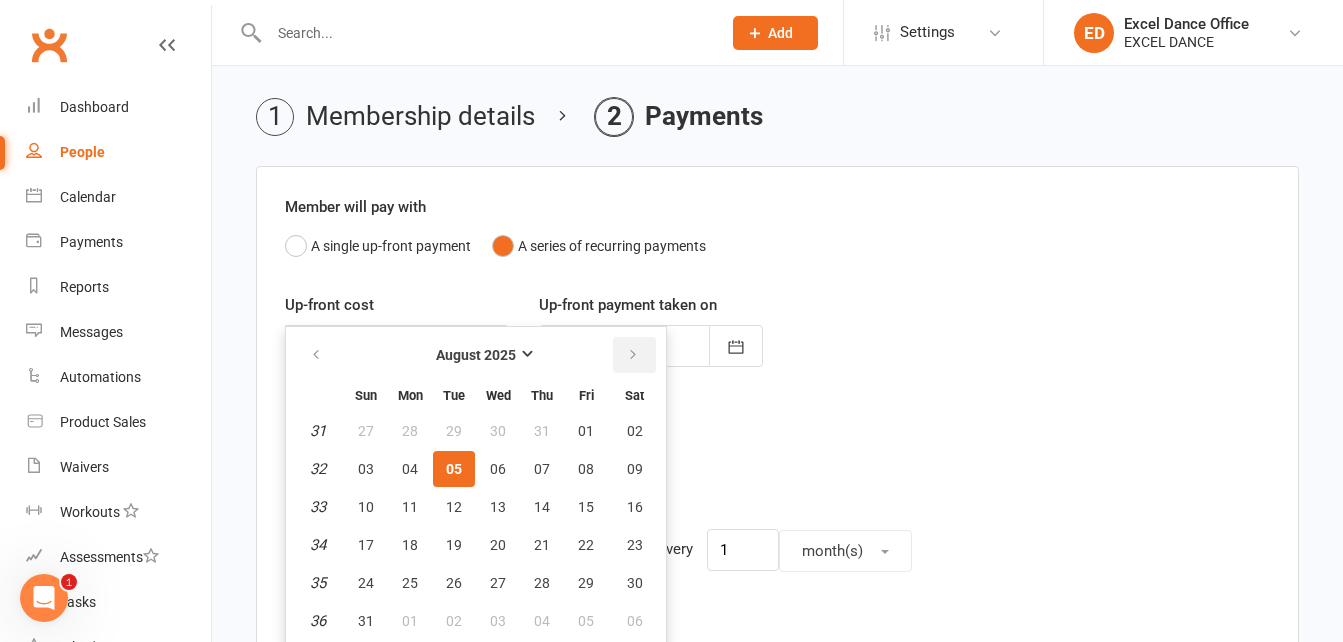 click at bounding box center [633, 355] 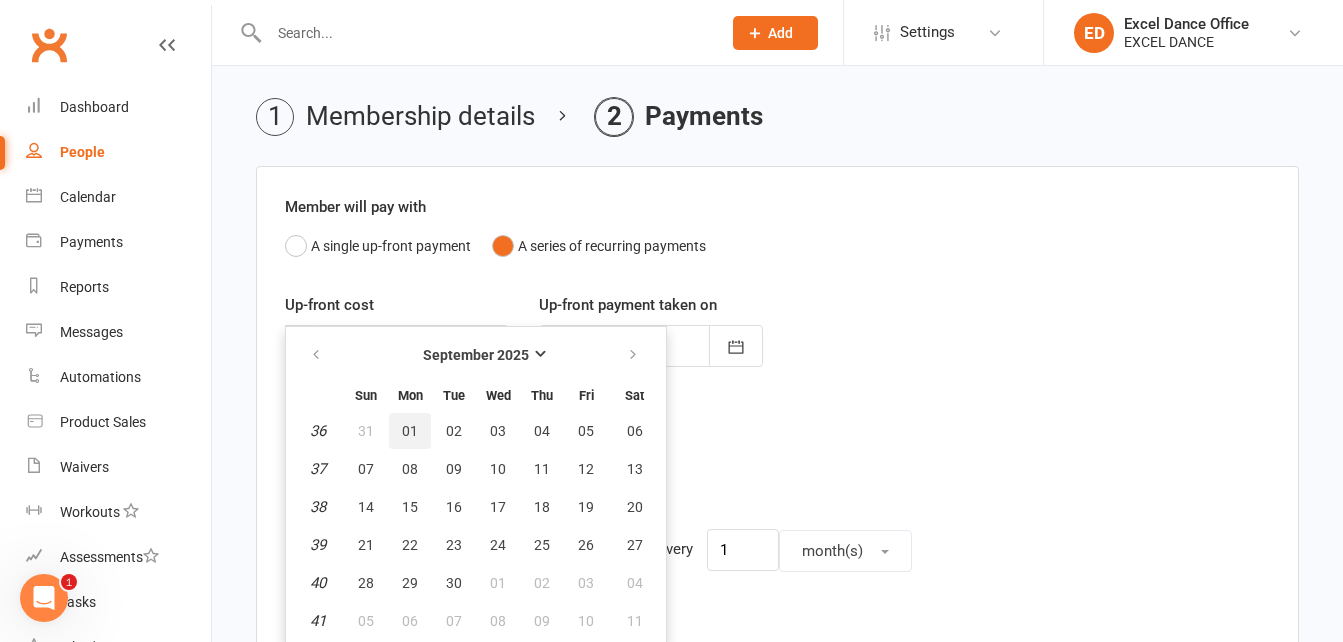 click on "01" at bounding box center [410, 431] 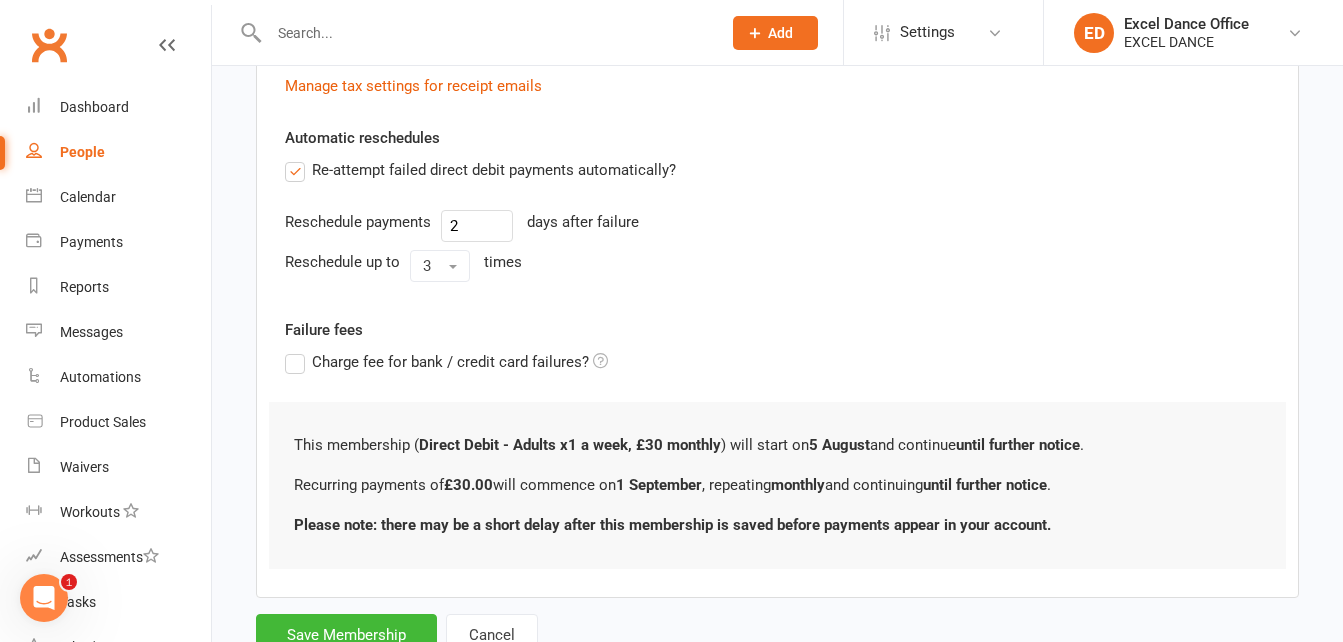 scroll, scrollTop: 732, scrollLeft: 0, axis: vertical 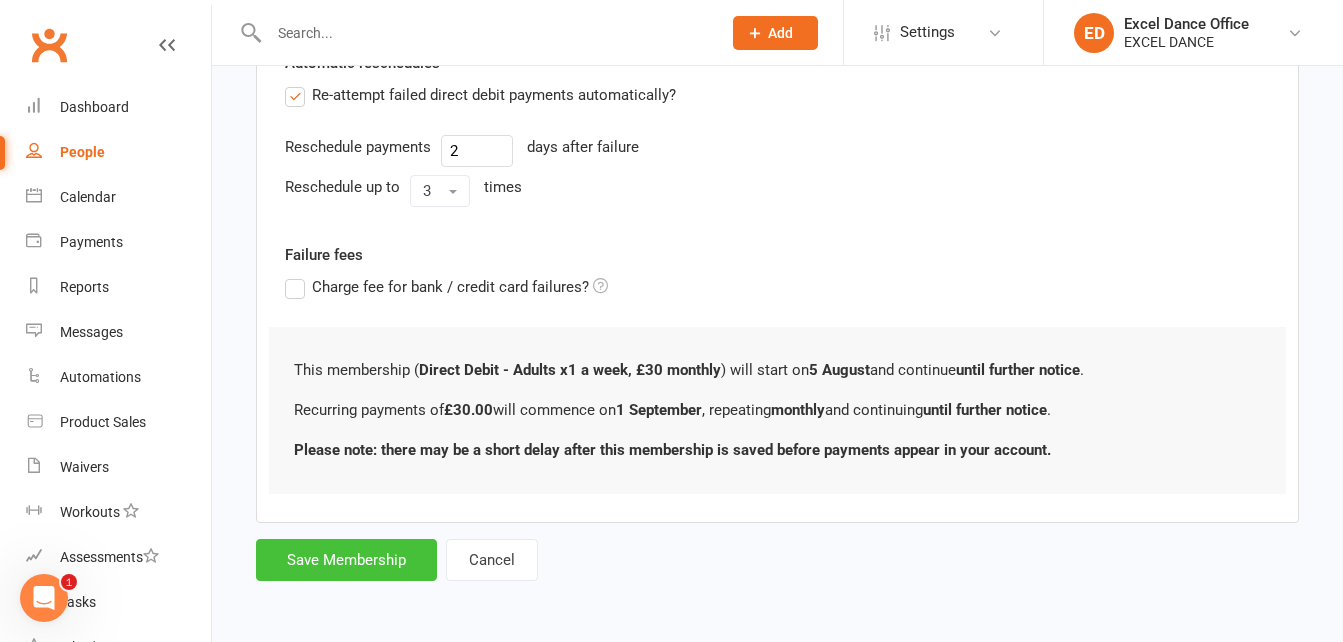 click on "Save Membership" at bounding box center (346, 560) 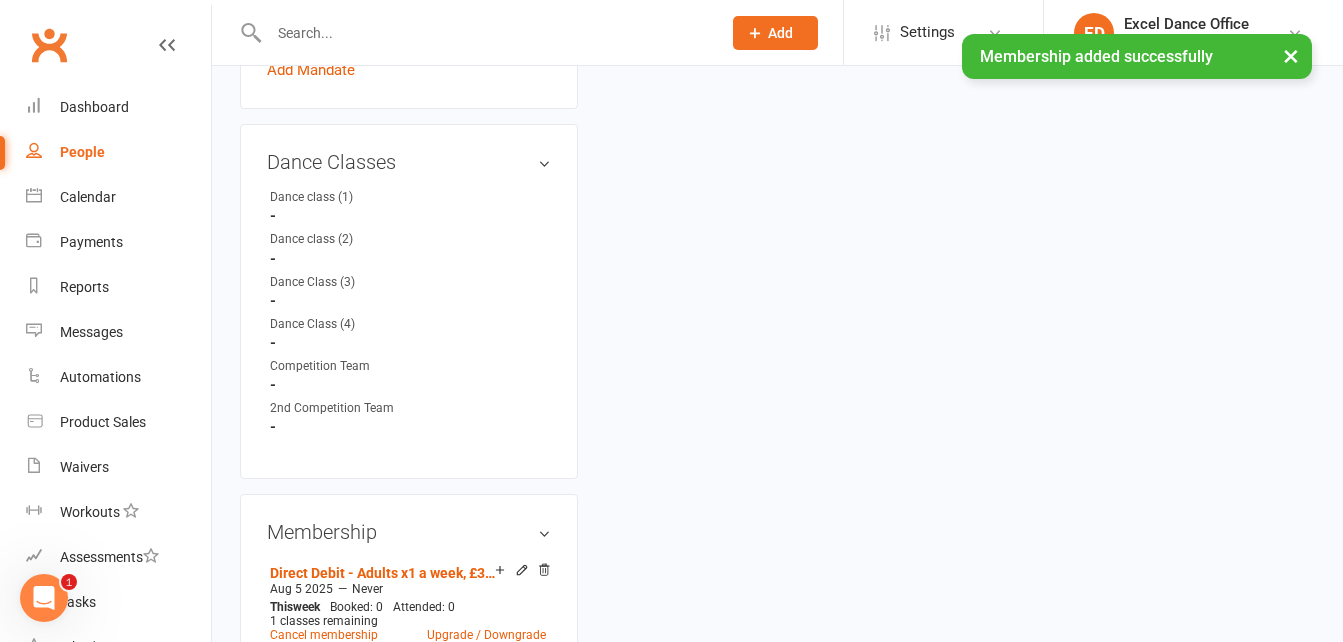 scroll, scrollTop: 0, scrollLeft: 0, axis: both 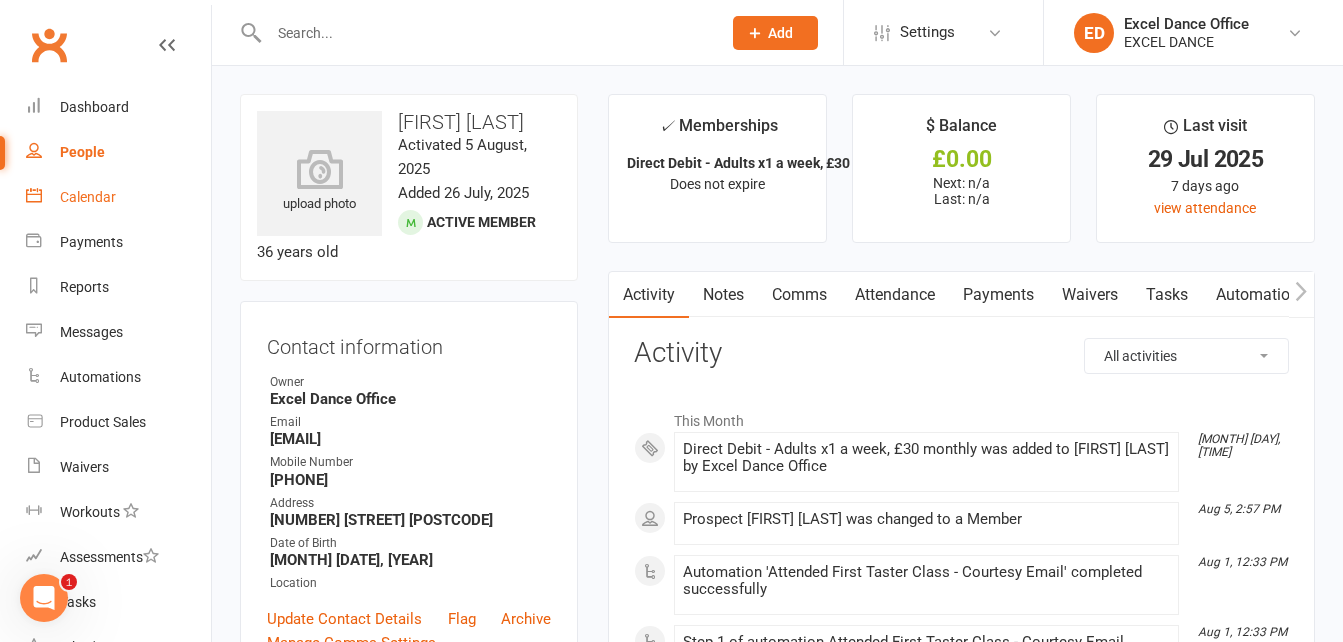click on "Calendar" at bounding box center (88, 197) 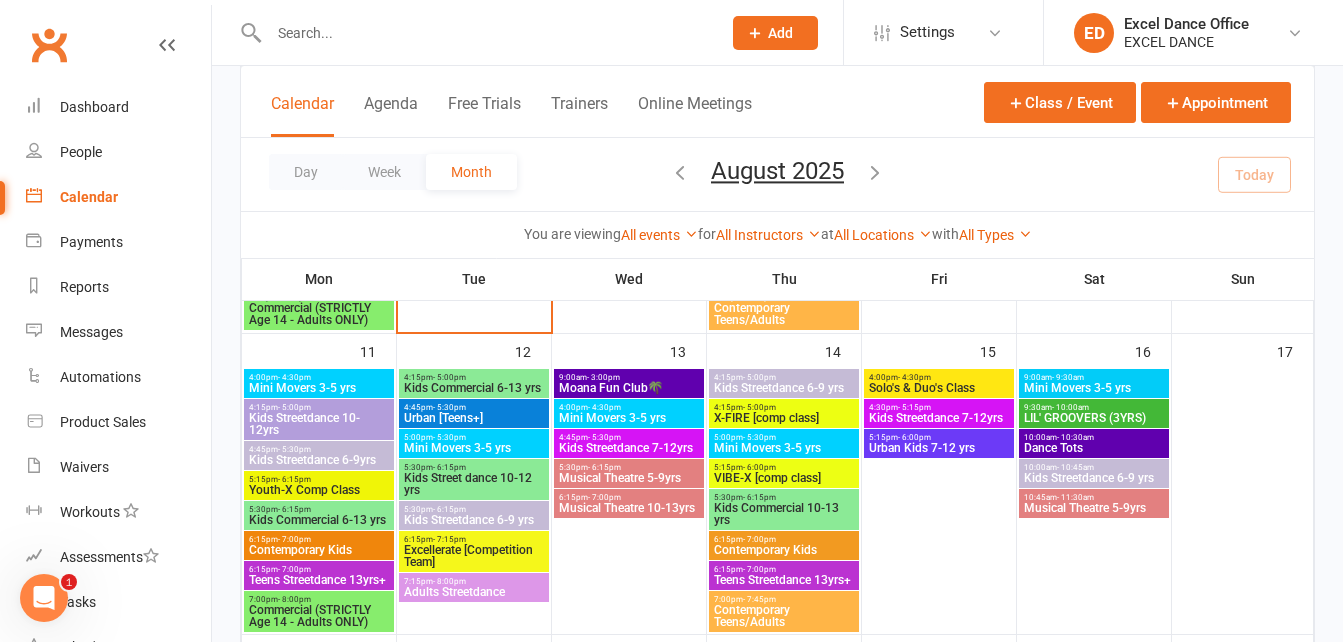 scroll, scrollTop: 703, scrollLeft: 0, axis: vertical 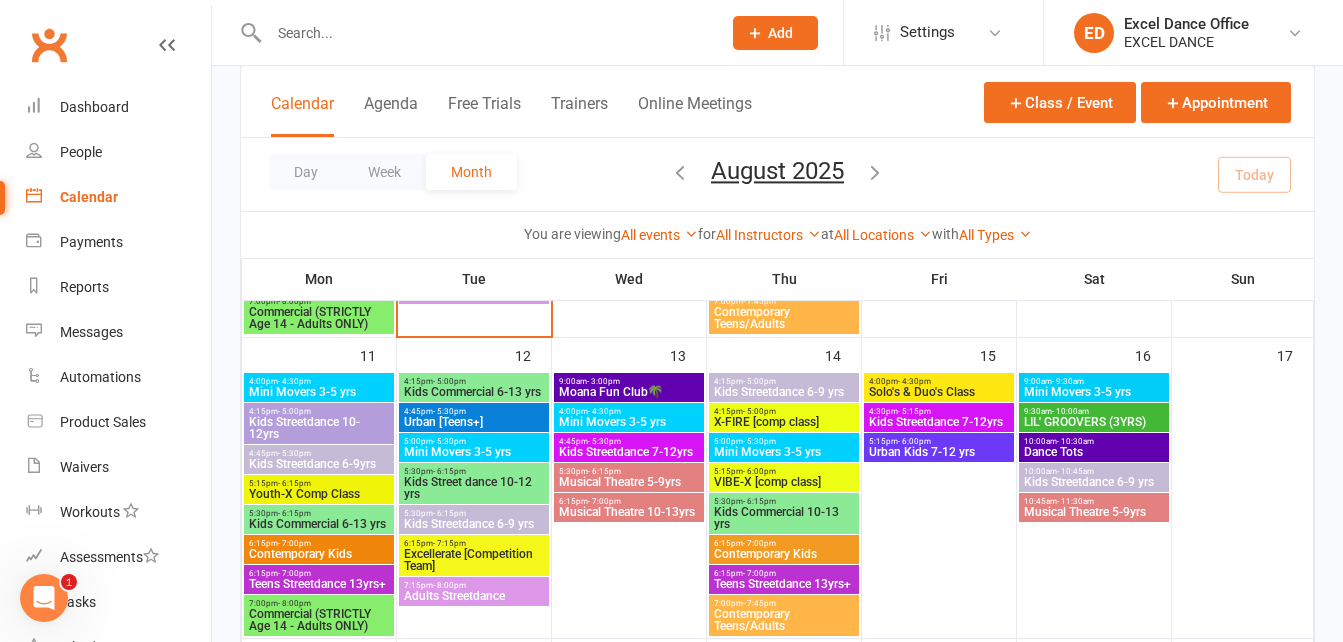 click on "9:00am  - 3:00pm" at bounding box center (629, 381) 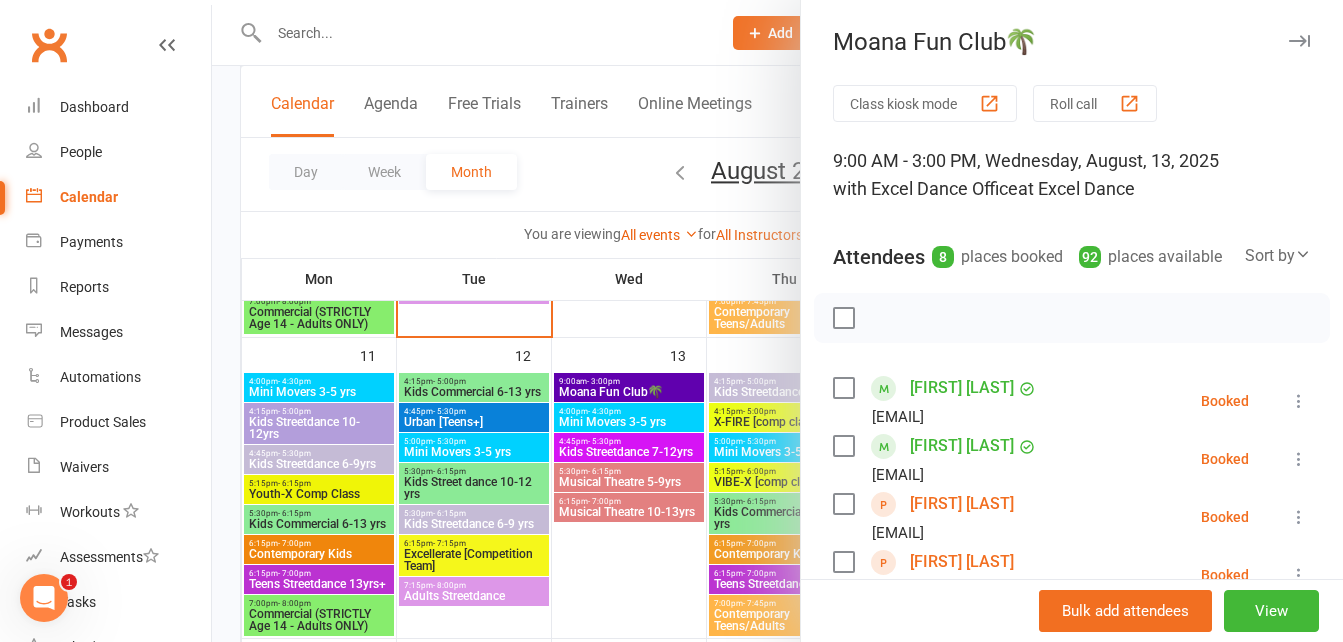 click at bounding box center (777, 321) 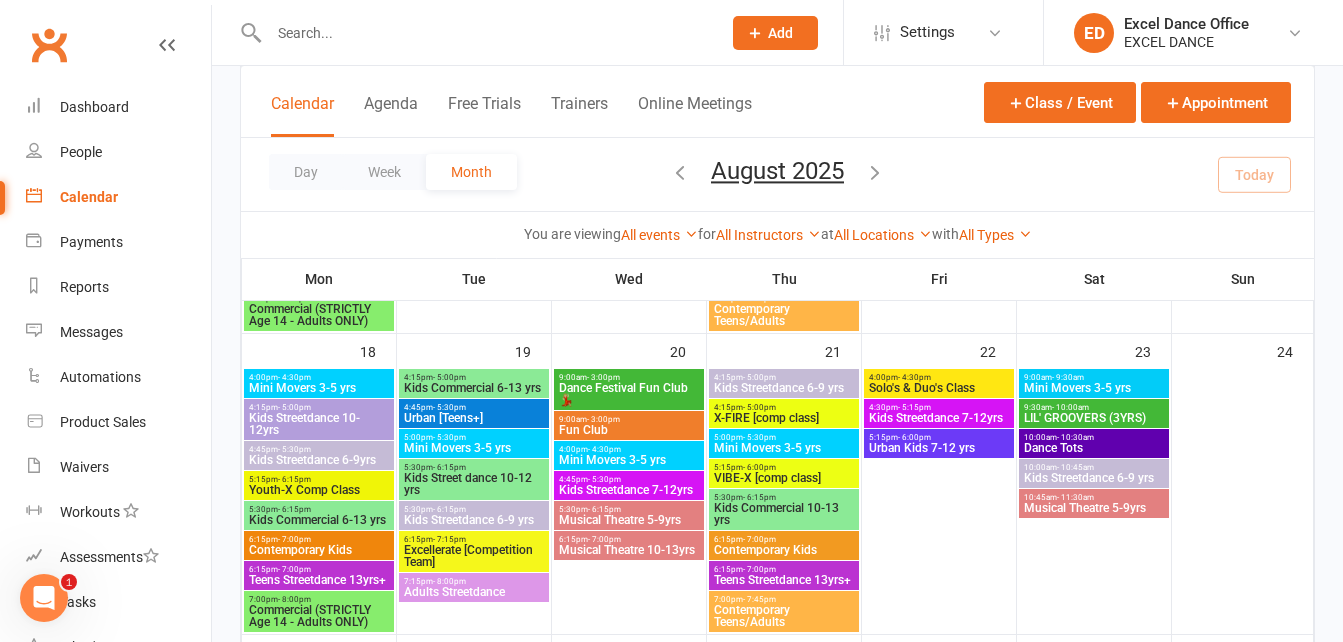 scroll, scrollTop: 1028, scrollLeft: 0, axis: vertical 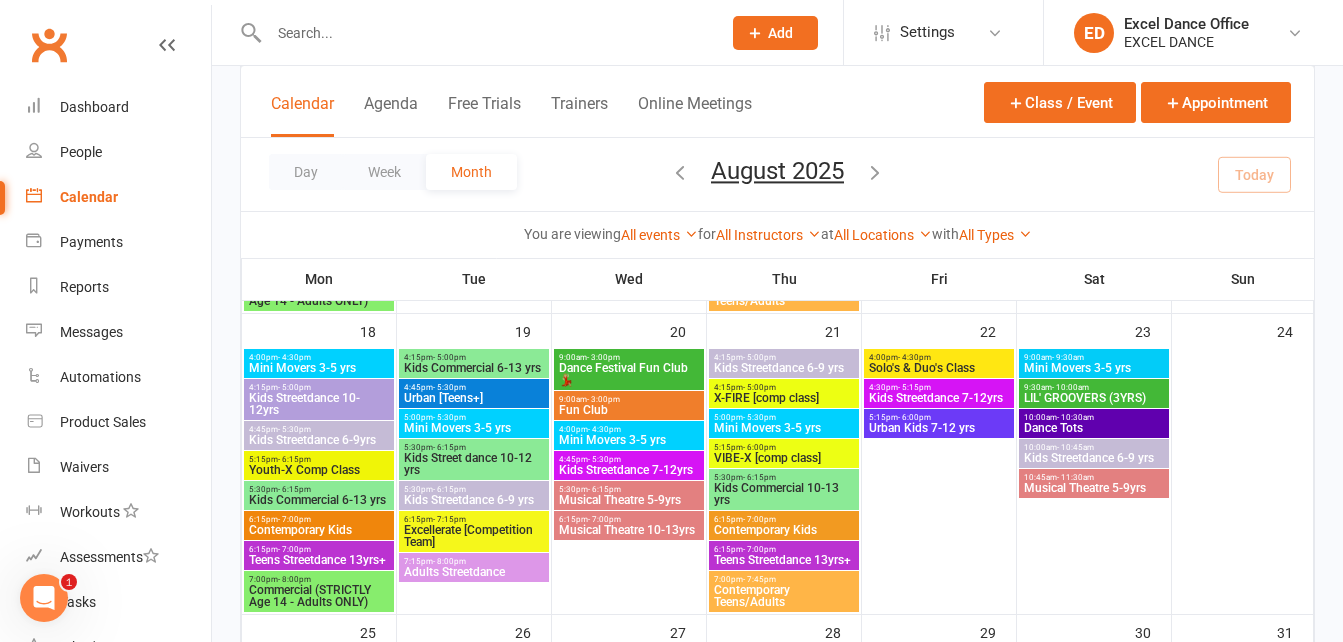 click on "Dance Festival Fun Club💃🏼" at bounding box center (629, 374) 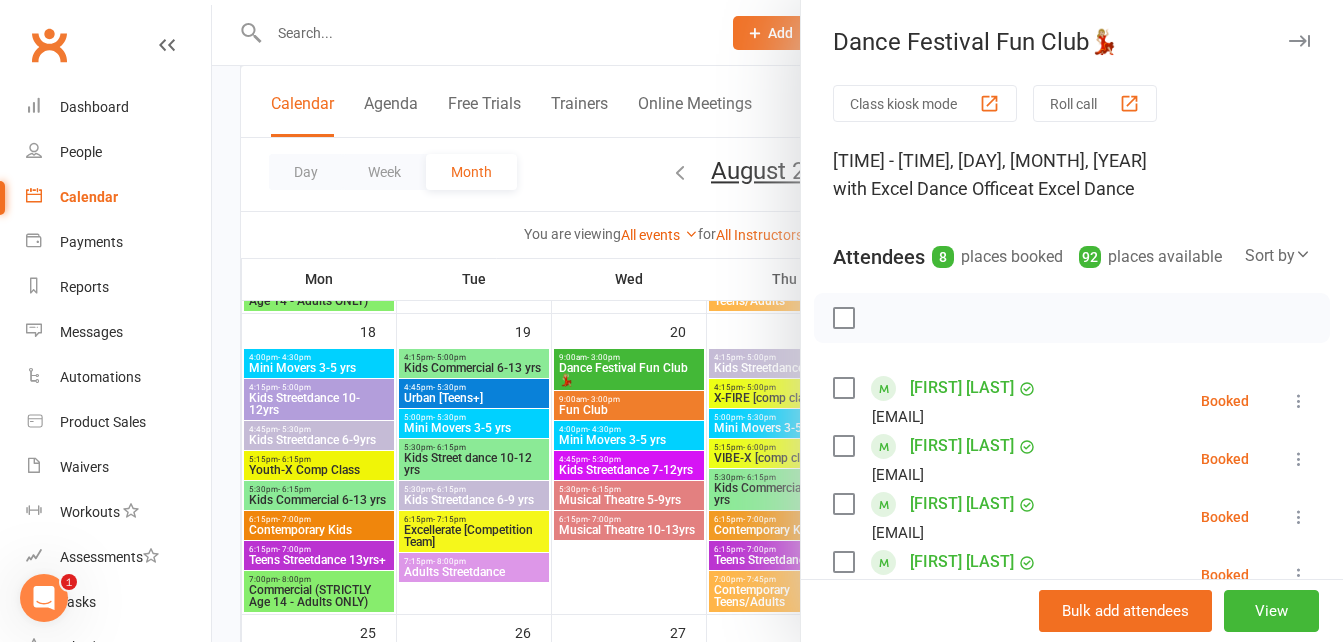 click at bounding box center [777, 321] 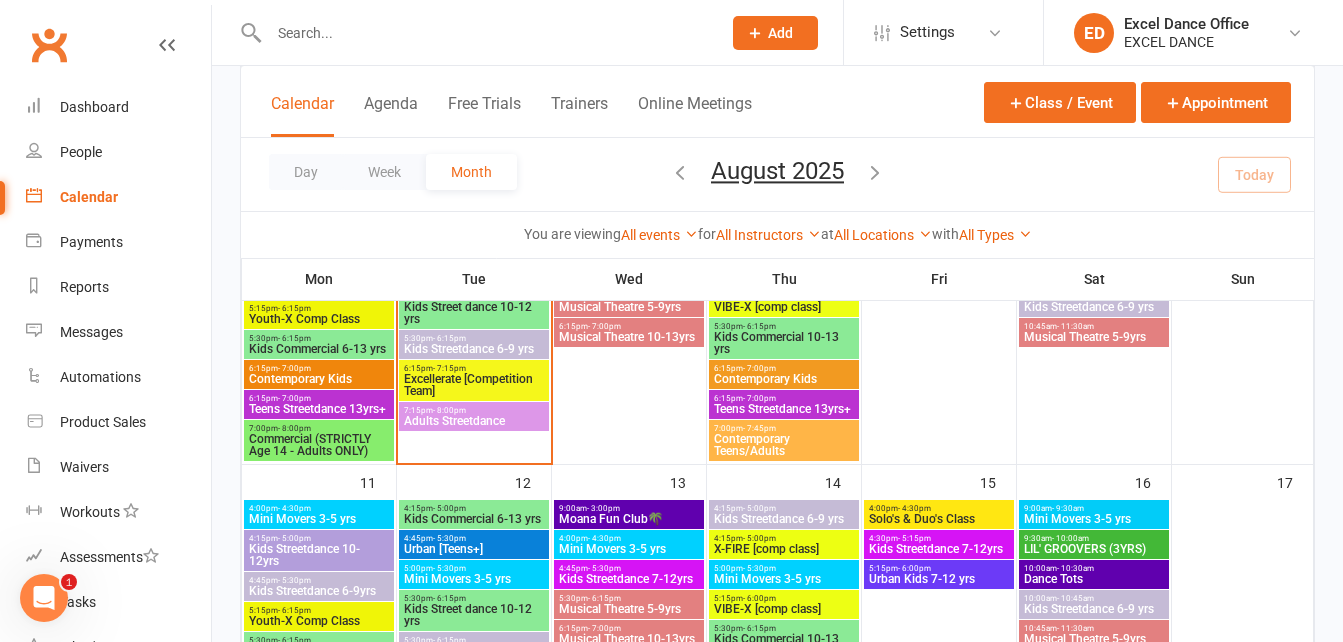 scroll, scrollTop: 1661, scrollLeft: 0, axis: vertical 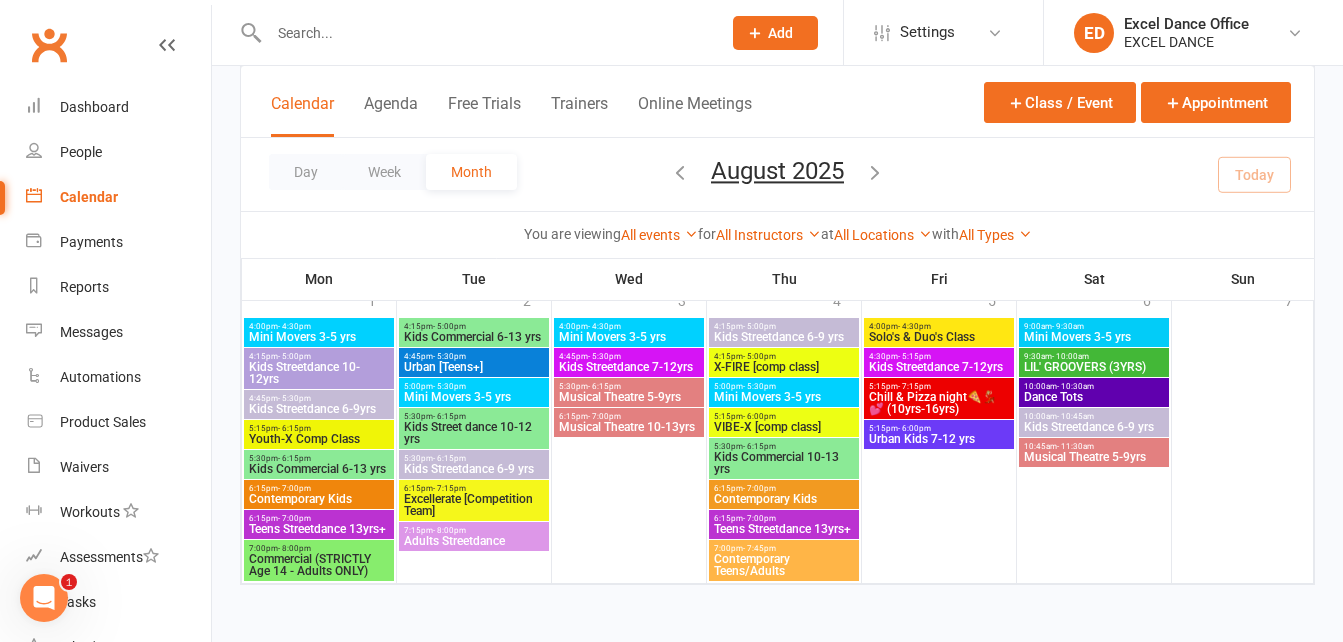 click on "Class kiosk mode Member self check-in Roll call kiosk mode Staff check-in for members General attendance kiosk mode Great for the front desk Kiosk modes:  General attendance  General attendance Class Roll call
Calendar Agenda Free Trials Trainers Online Meetings
Class / Event  Appointment Day Week Month August 2025
August 2025
Sun Mon Tue Wed Thu Fri Sat
27
28
29
30
31
01
02
03
04
05
06
07
08
09
10
11
12
13
14
15
16
17
18" at bounding box center (777, -491) 